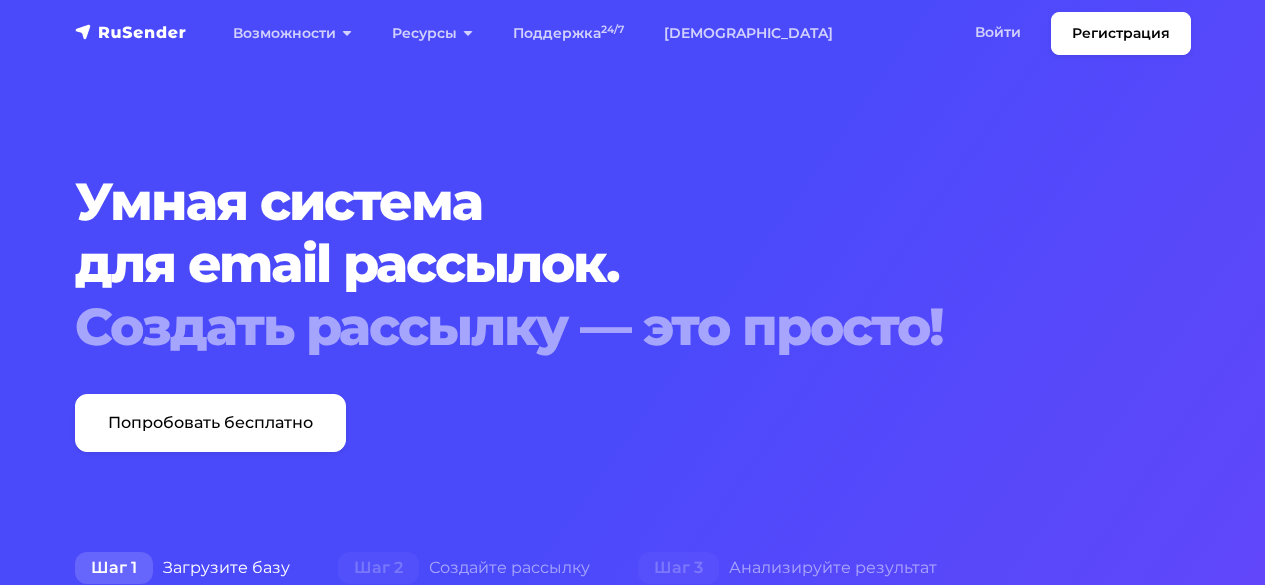 scroll, scrollTop: 0, scrollLeft: 0, axis: both 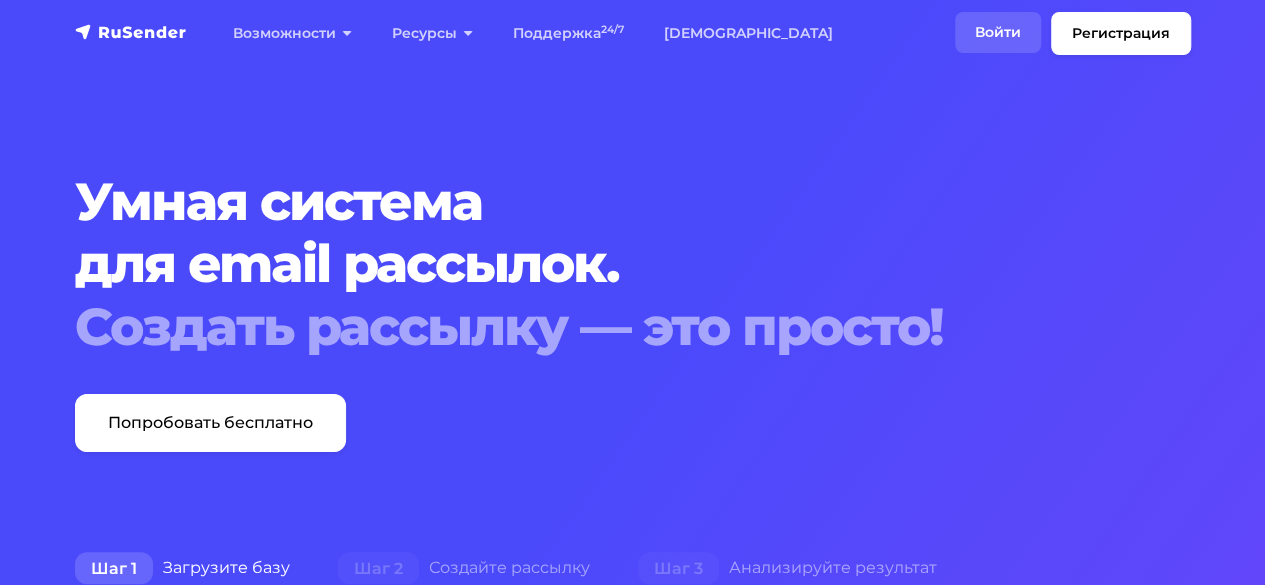 click on "Войти" at bounding box center [998, 32] 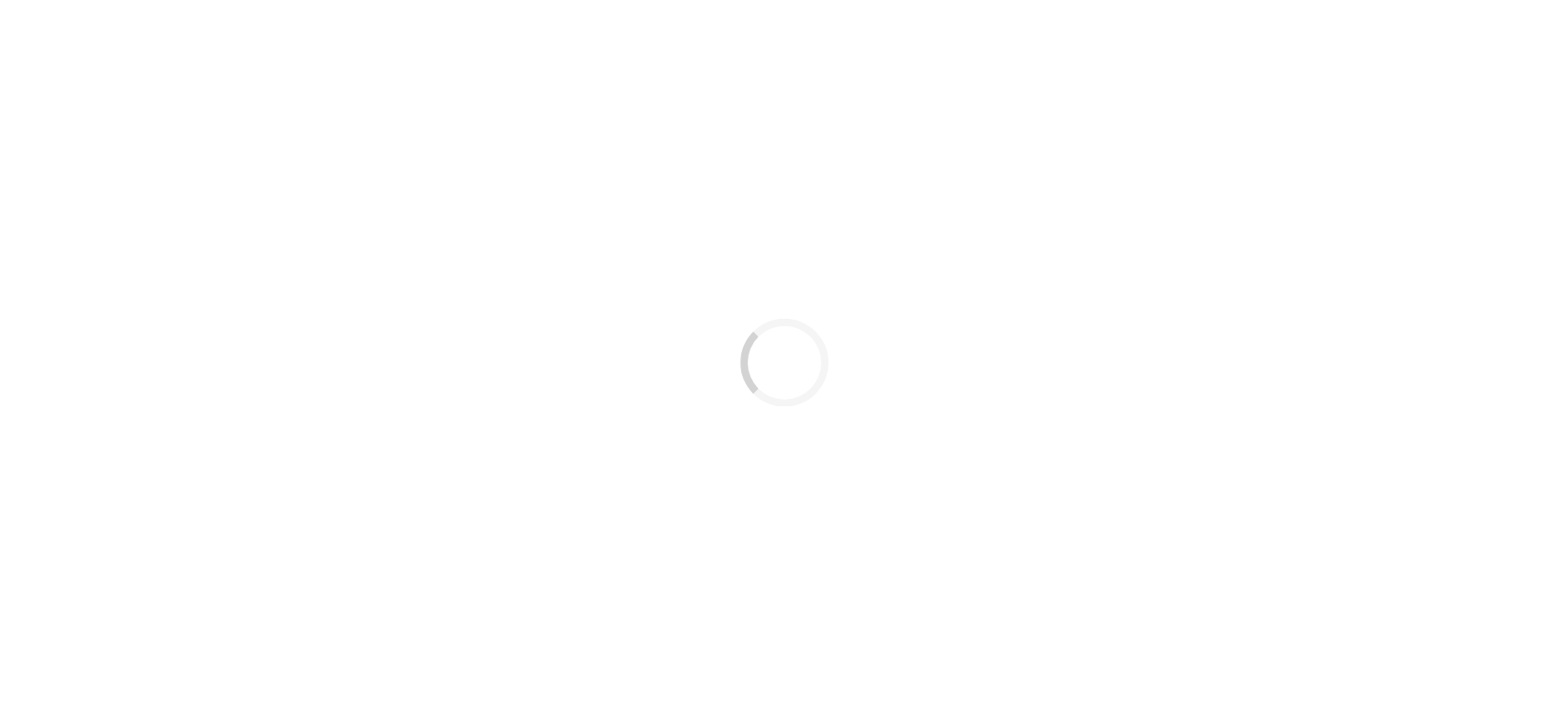 scroll, scrollTop: 0, scrollLeft: 0, axis: both 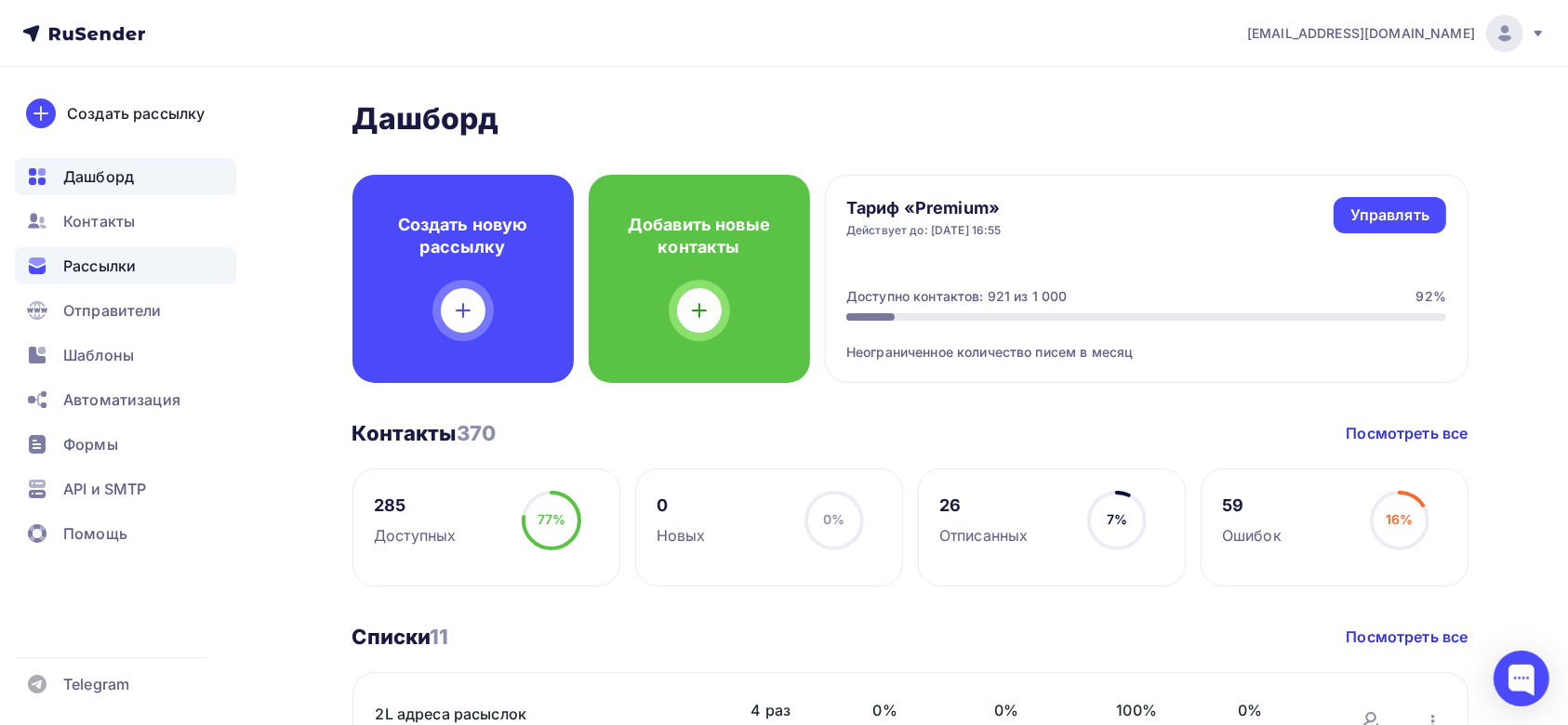 click on "Рассылки" at bounding box center [100, 266] 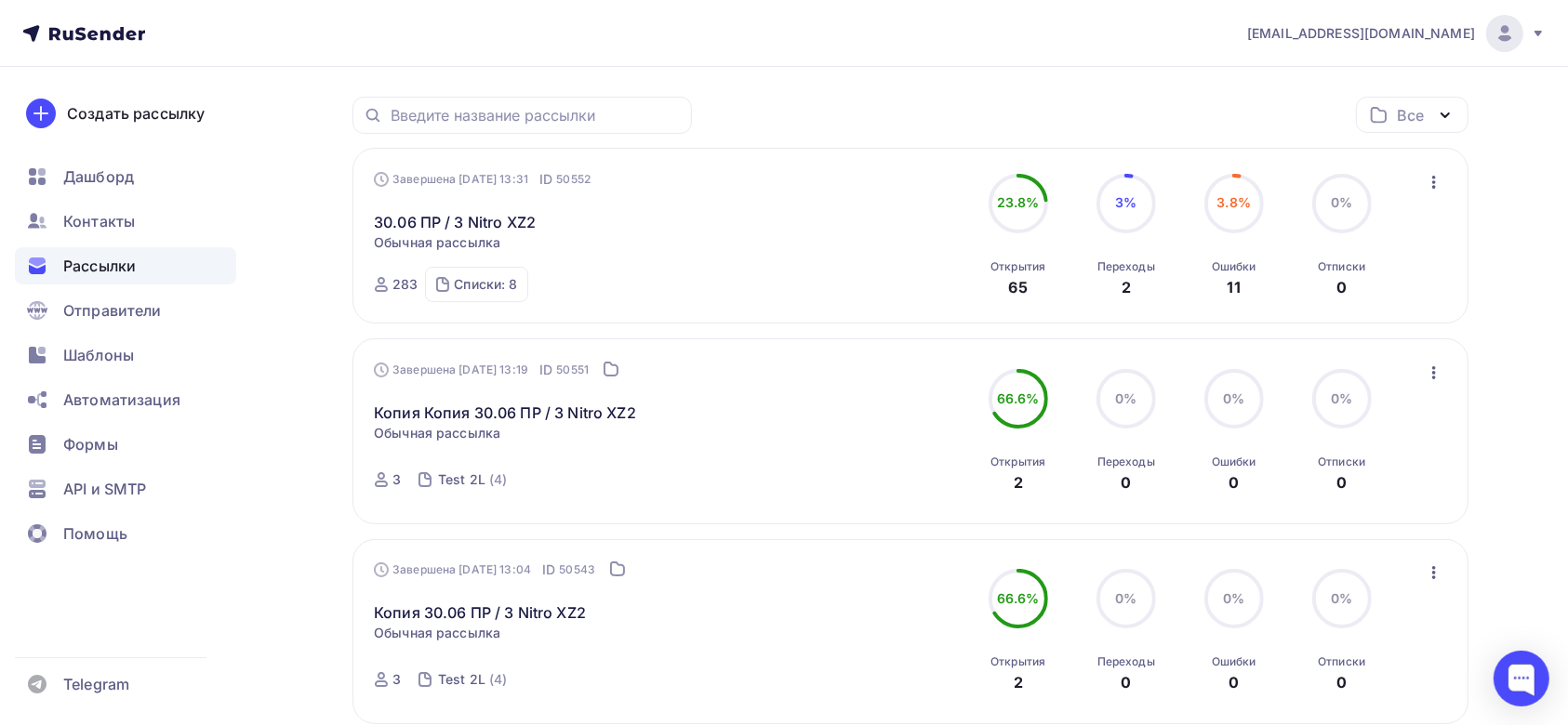scroll, scrollTop: 0, scrollLeft: 0, axis: both 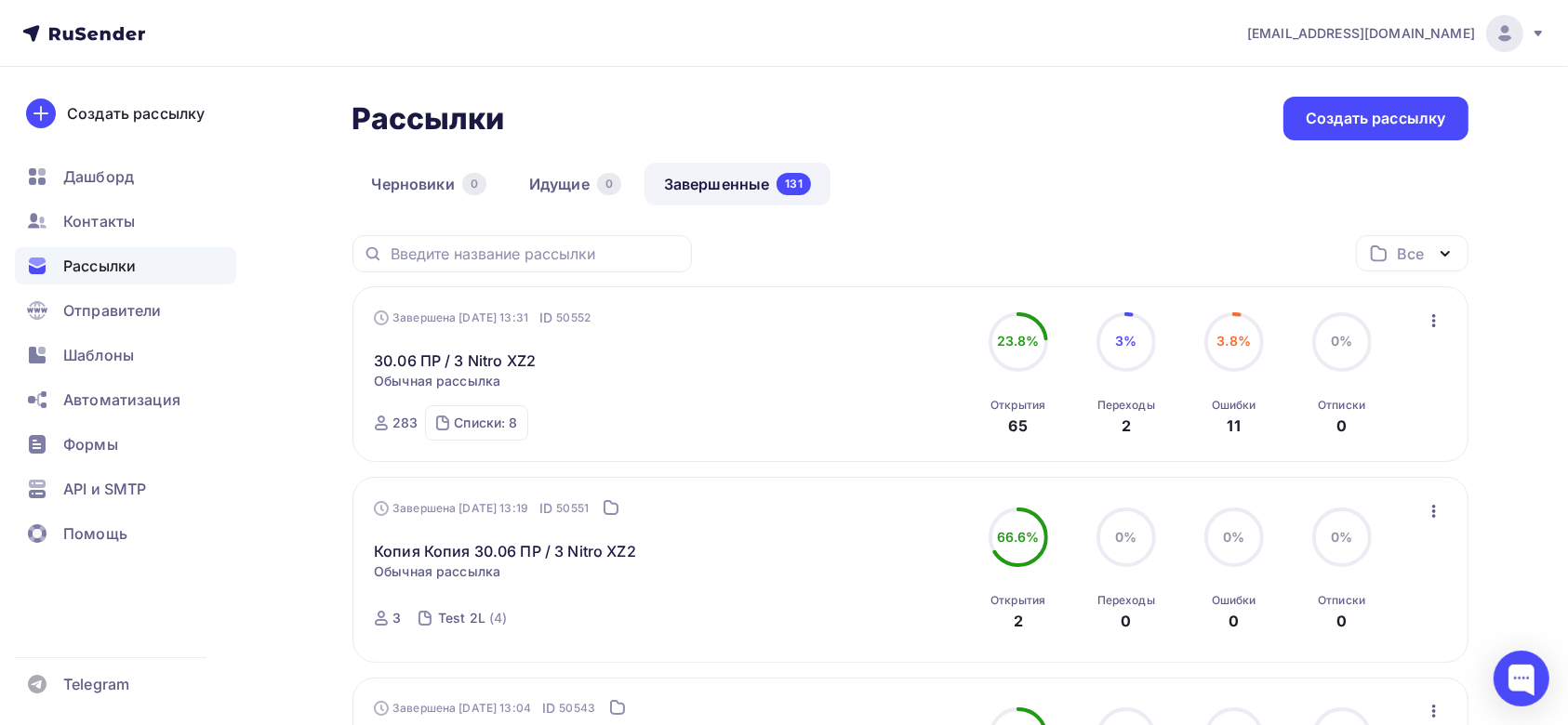 click 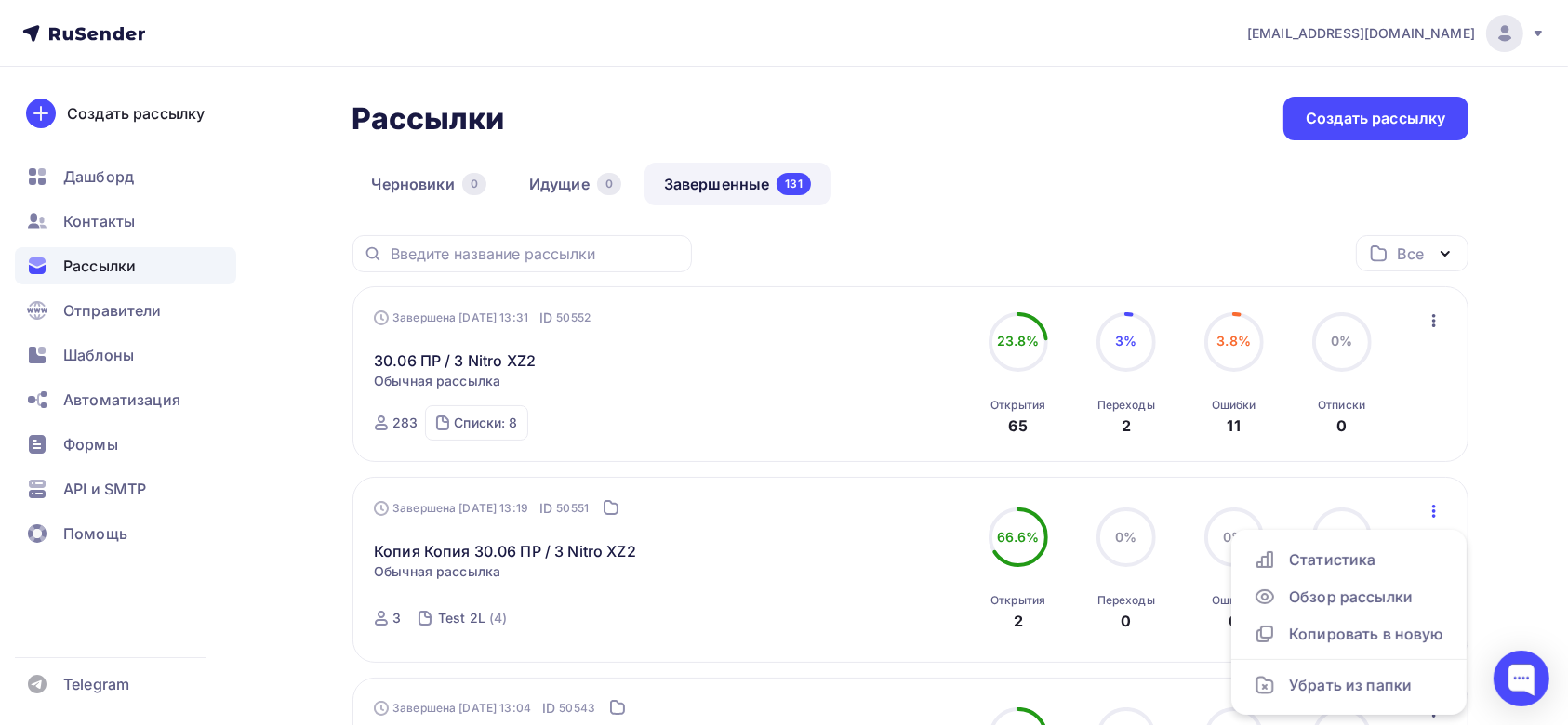 click on "Завершена
[DATE] 13:31
ID   50552              30.06 ПР / 3 Nitro XZ2
Статистика
Обзор рассылки
Копировать в новую
Добавить в папку
Обычная рассылка
Завершена
[DATE] 13:31
ID   50552    Завершена
283
Списки: 8    Acer Рассылка   (160) IT&Gaming&Sport   (148) Еще It / gaming /lifestyle   (66) TCL   (45) Lifestyle   (34) Клиент: Acer    (8) Test 2L   (4) Тестова рассылка ACER (с Леной)   (3)   23.8%   23.8%
Открытия
65
3%   3%
[DEMOGRAPHIC_DATA]
2
3.8%   3.8%
Ошибки
11" at bounding box center (910, 375) 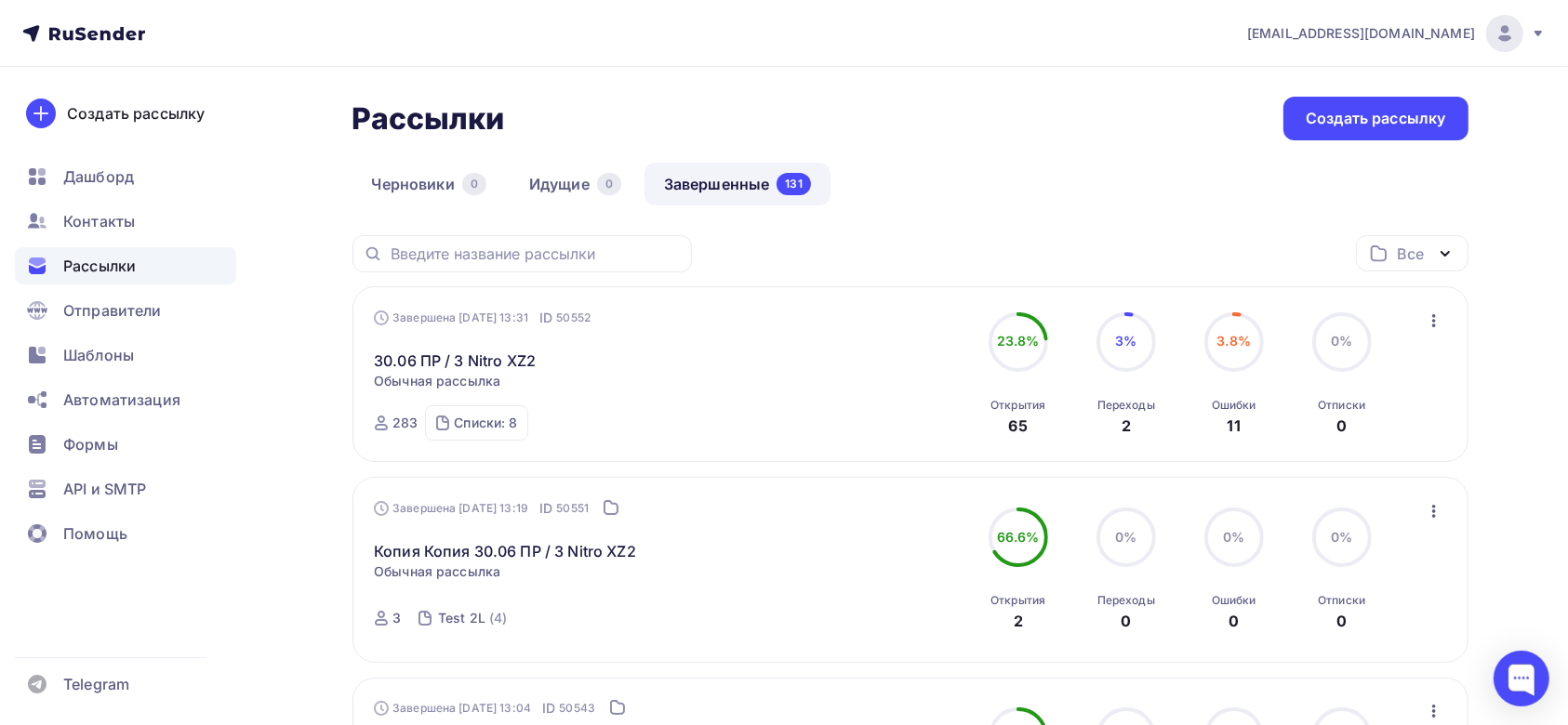click 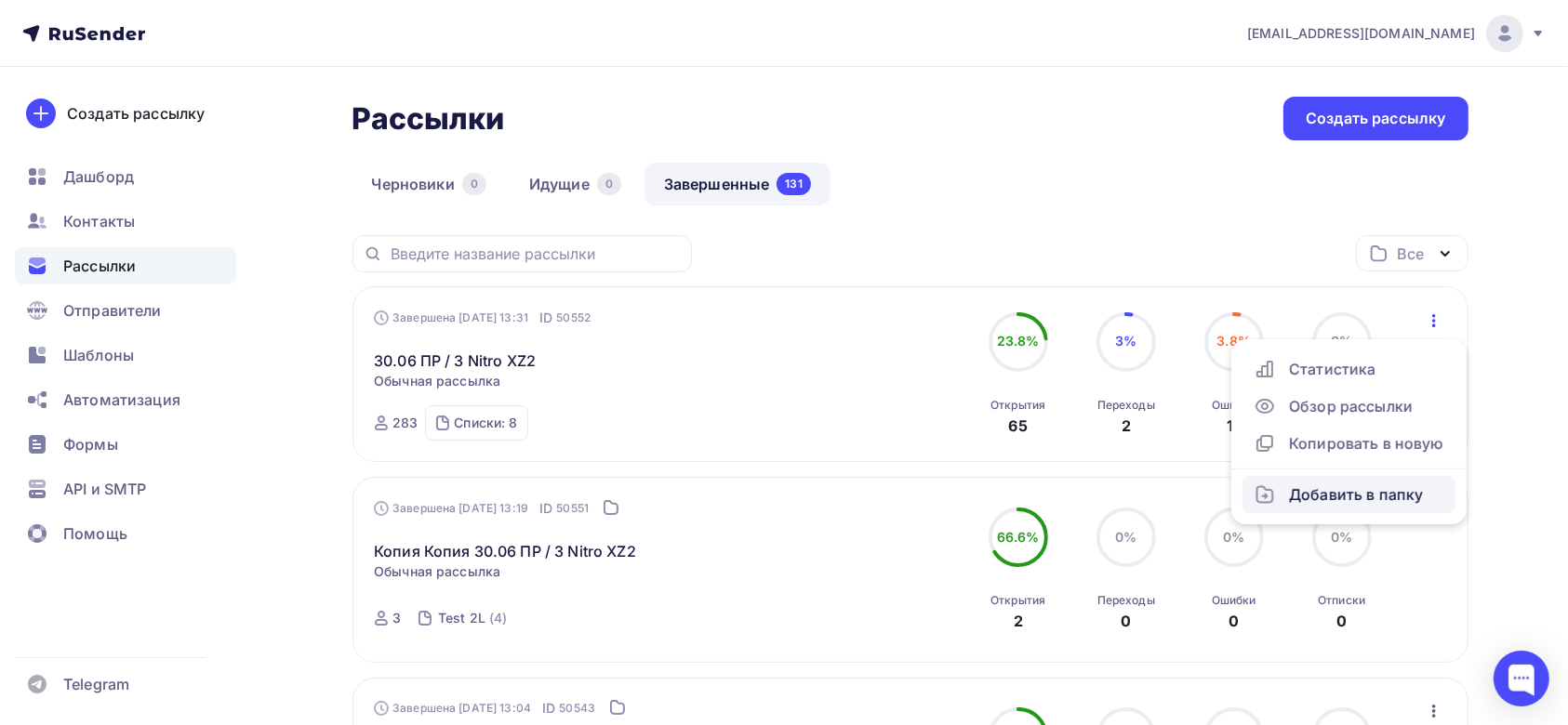 click on "Добавить в папку" at bounding box center [1349, 494] 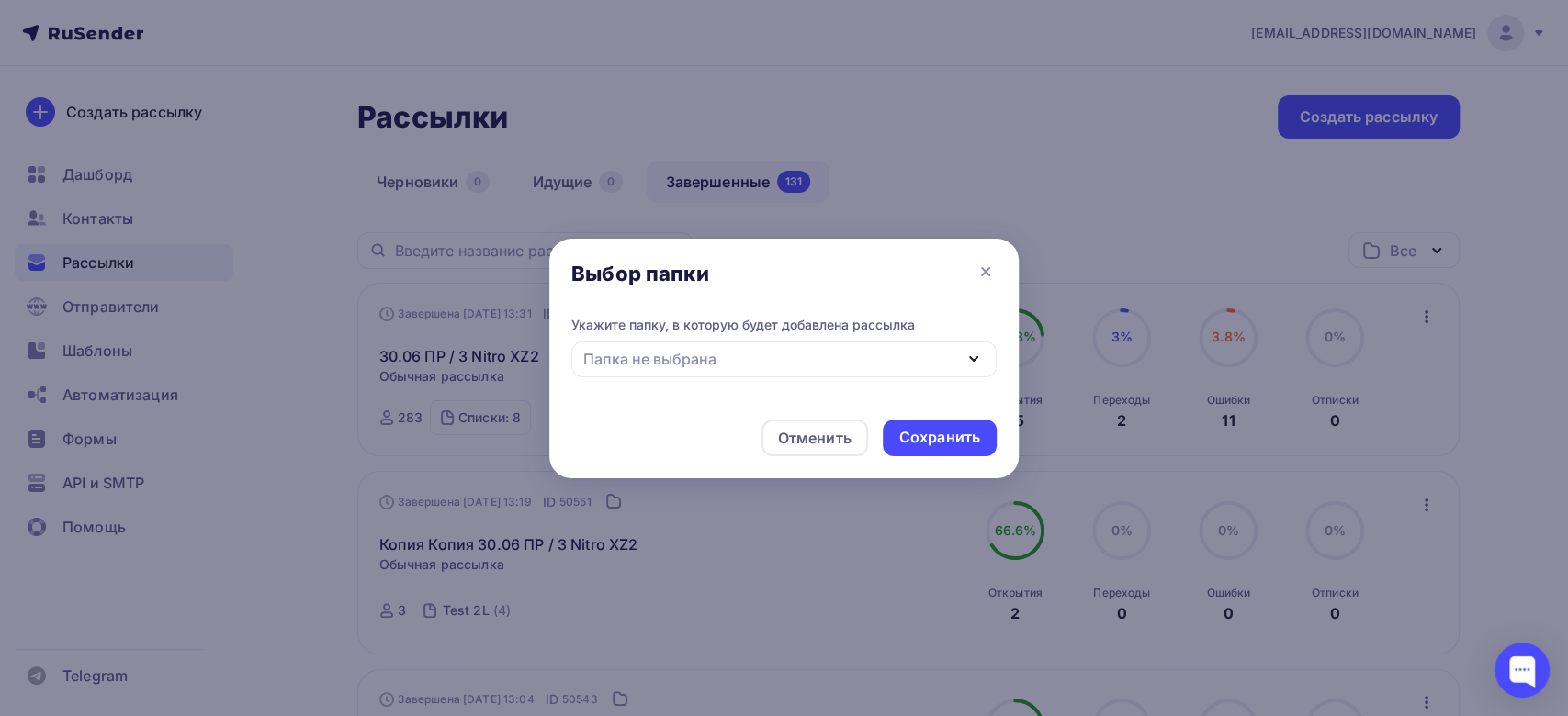 click on "Укажите папку, в которую будет добавлена рассылка" at bounding box center (743, 325) 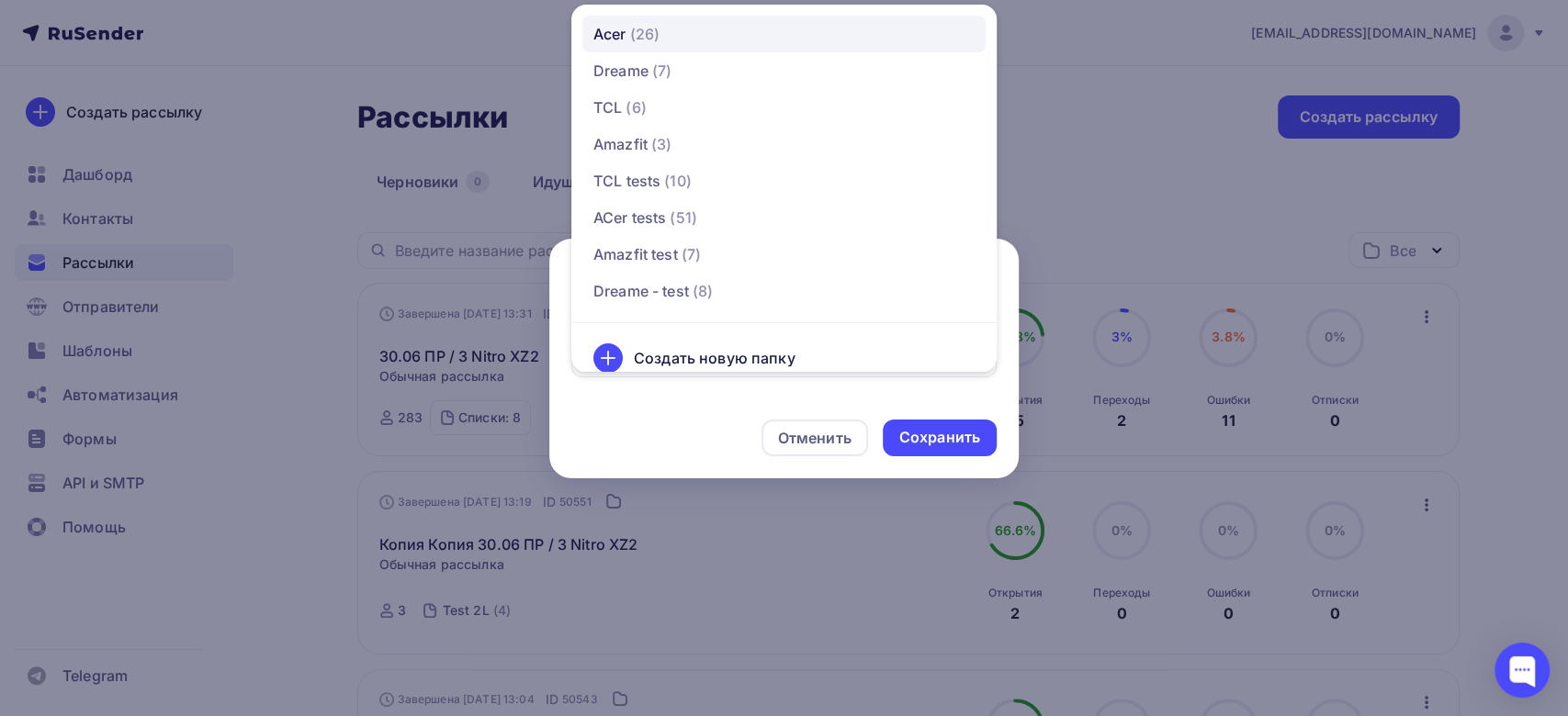 click on "(26)" at bounding box center [645, 34] 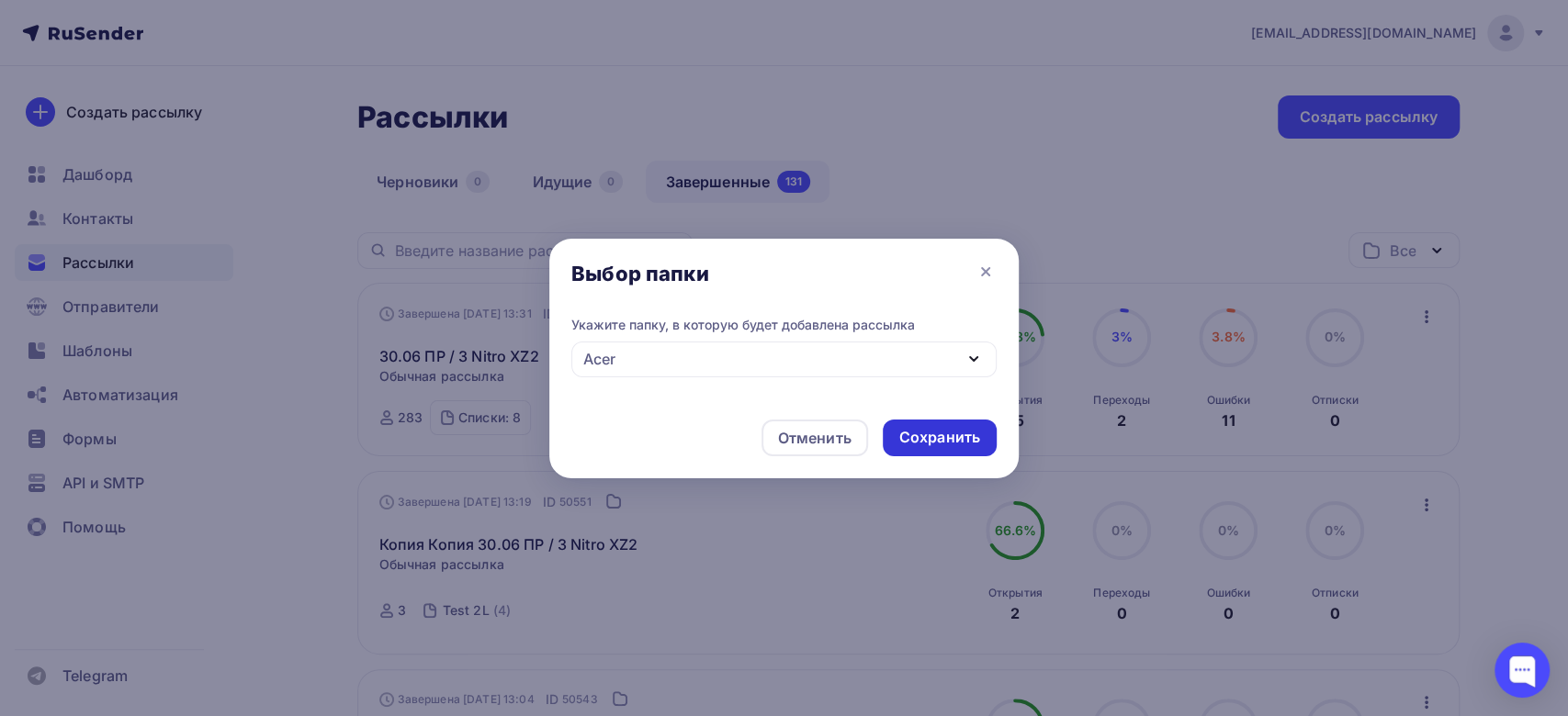 click on "Сохранить" at bounding box center (940, 437) 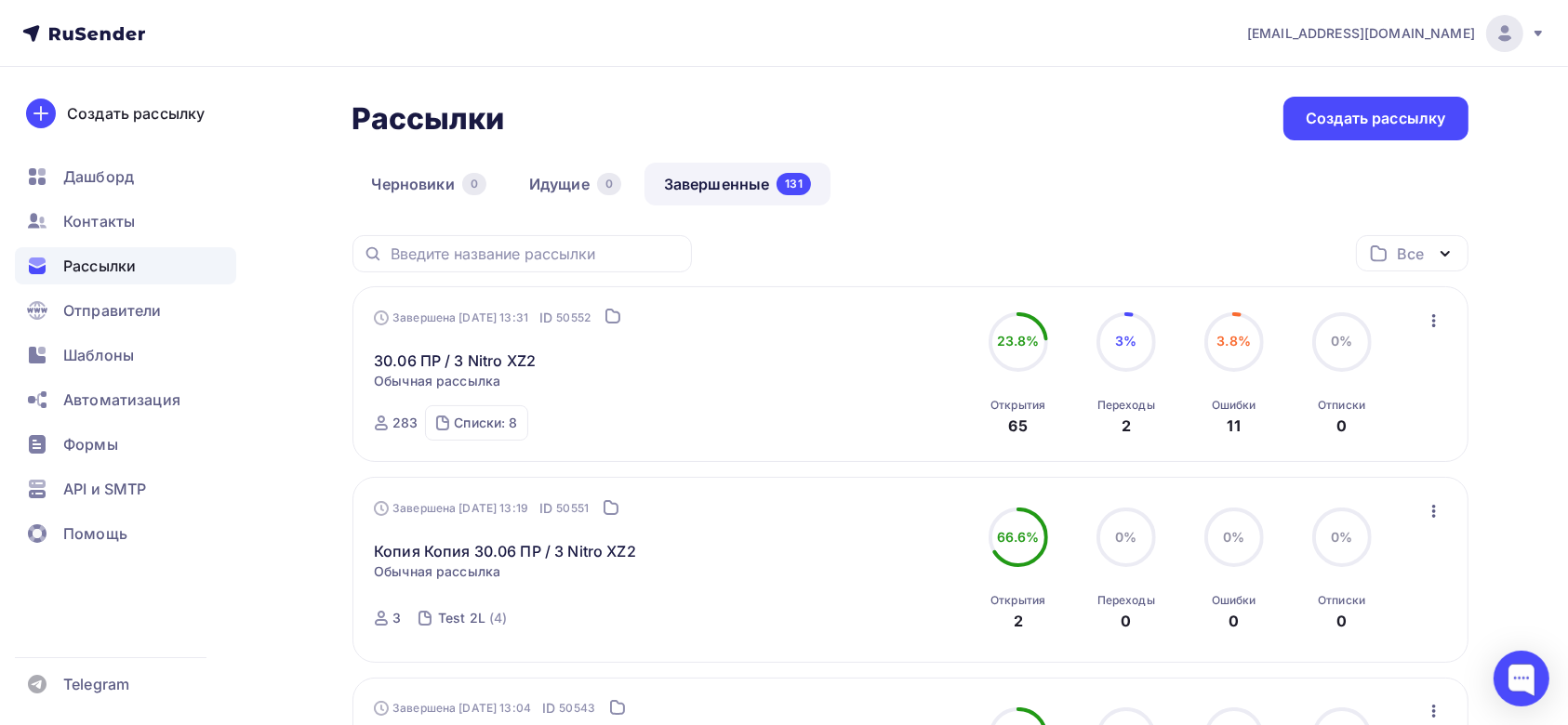 click 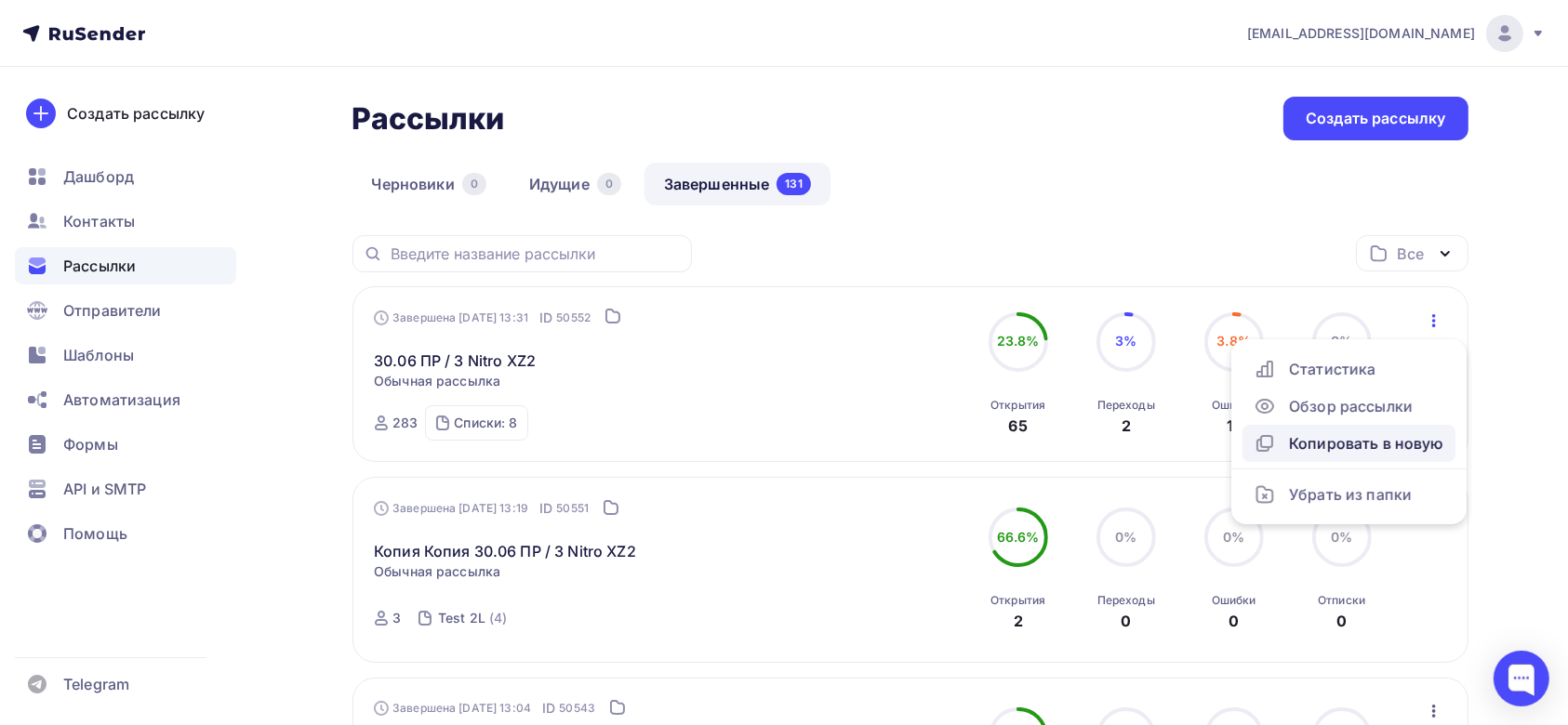 click on "Копировать в новую" at bounding box center [1349, 443] 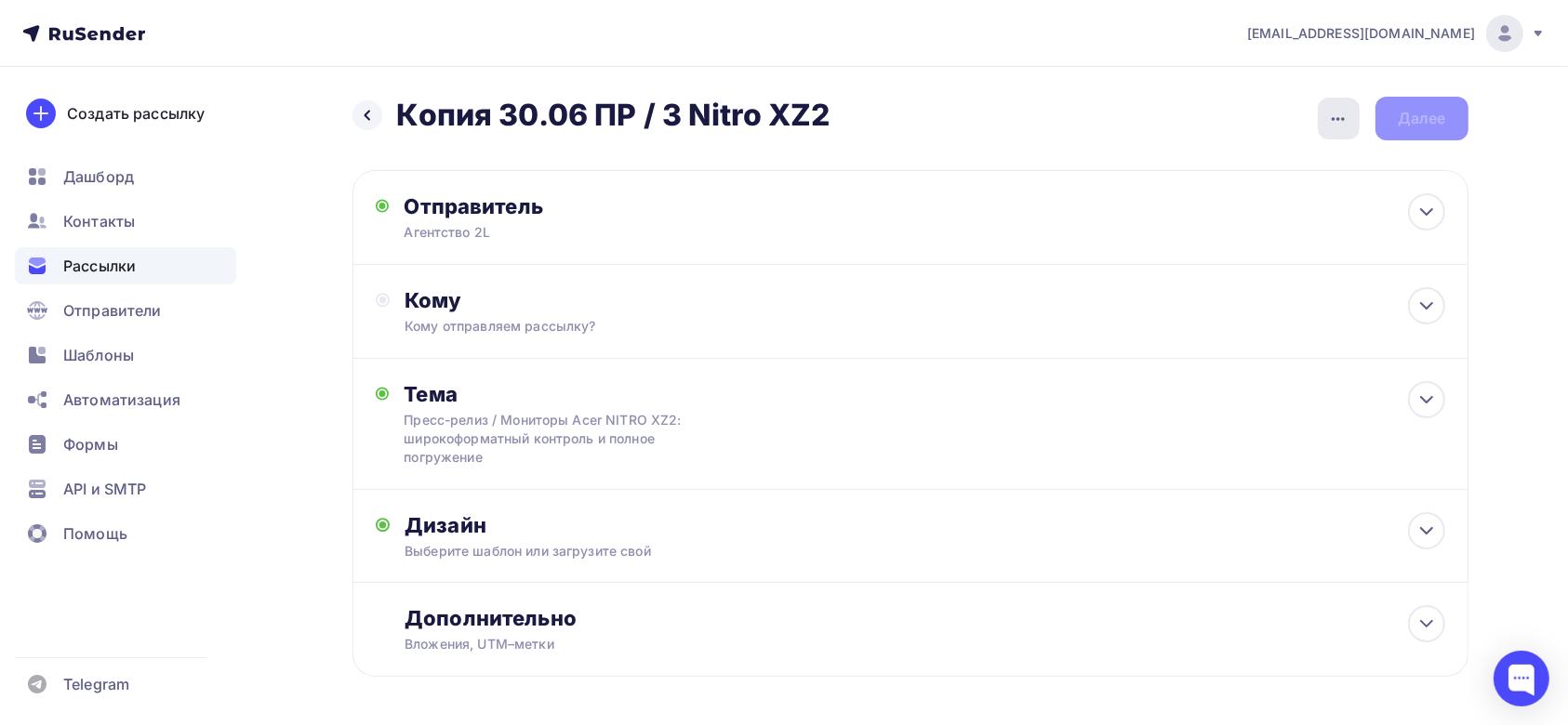 click 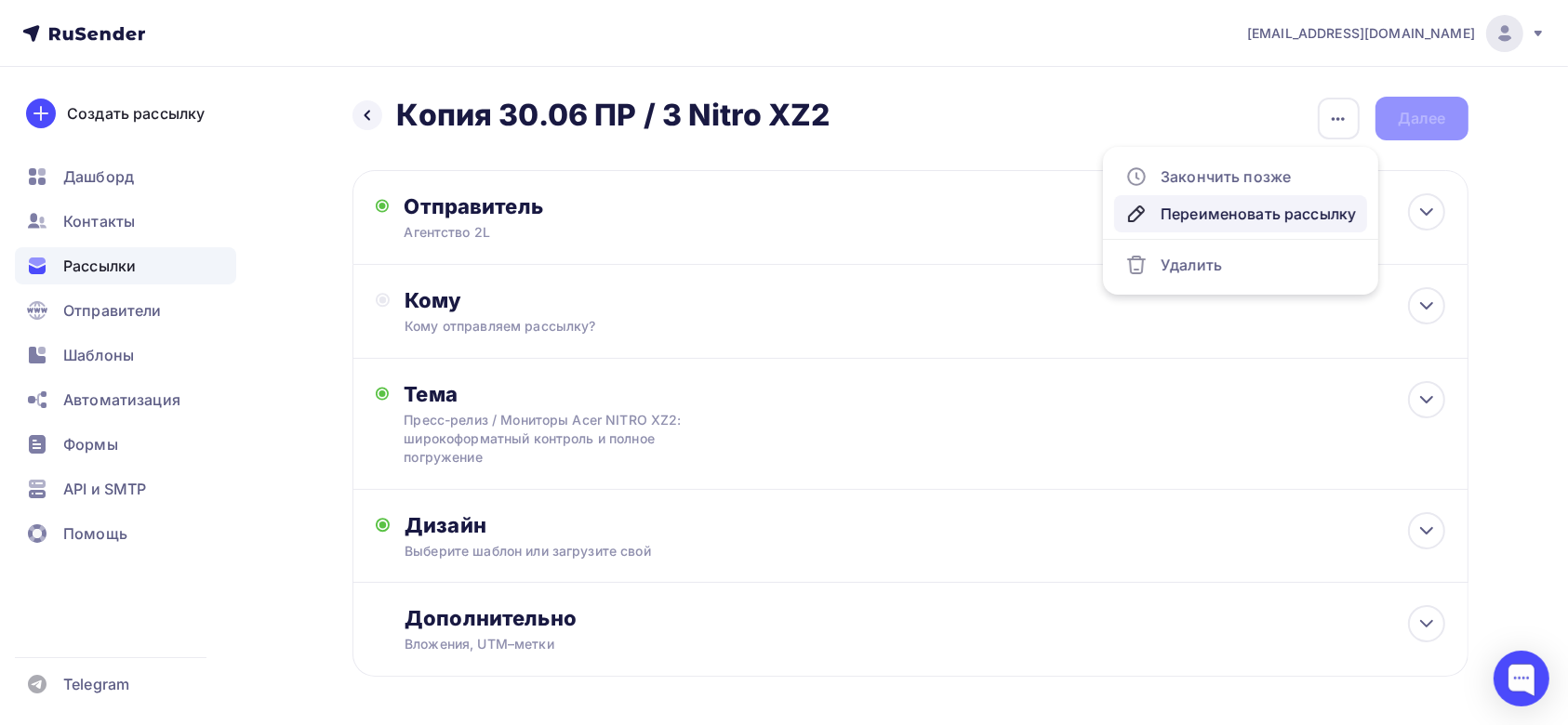 click on "Переименовать рассылку" at bounding box center (1241, 214) 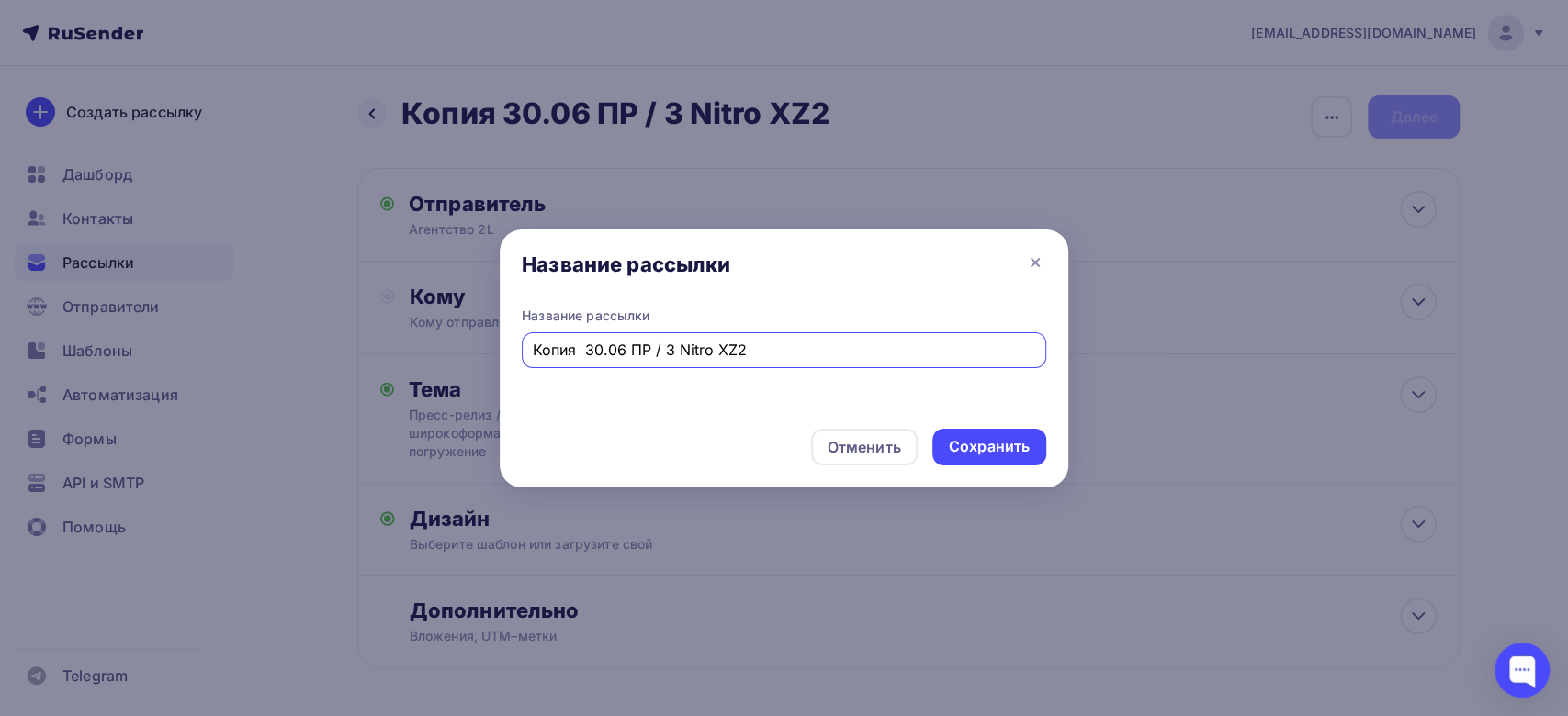 drag, startPoint x: 624, startPoint y: 343, endPoint x: 485, endPoint y: 339, distance: 139.05754 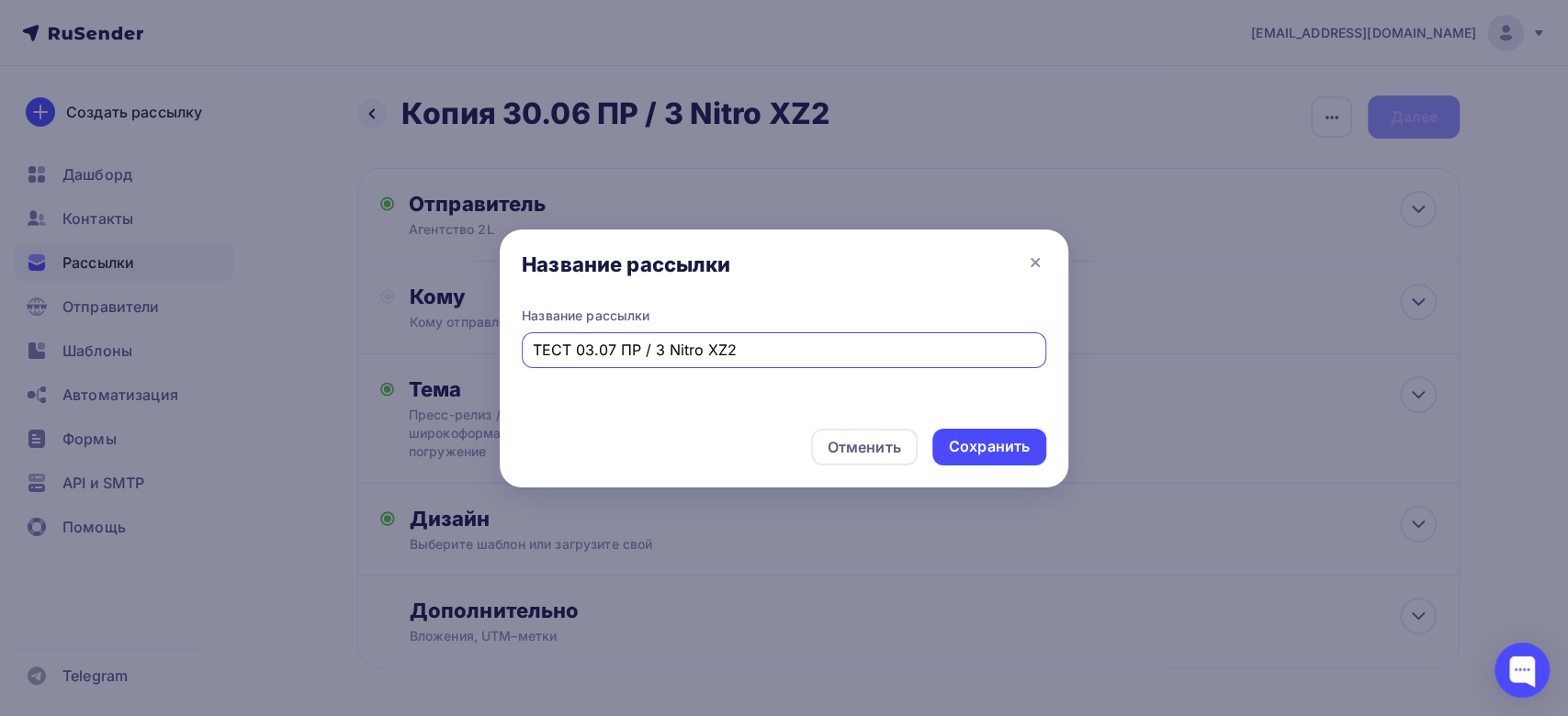 drag, startPoint x: 653, startPoint y: 348, endPoint x: 823, endPoint y: 354, distance: 170.10585 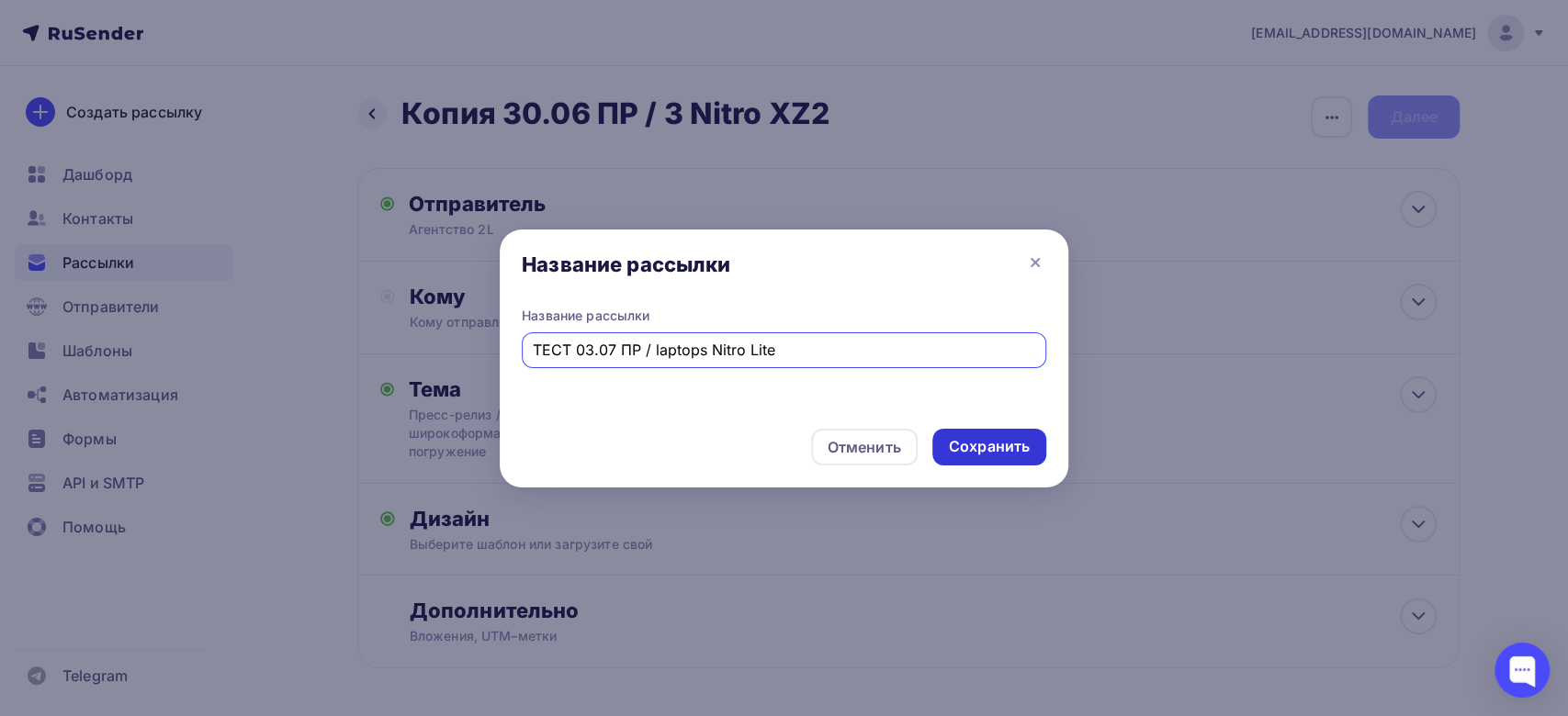 type on "ТЕСТ 03.07 ПР / laptops Nitro Lite" 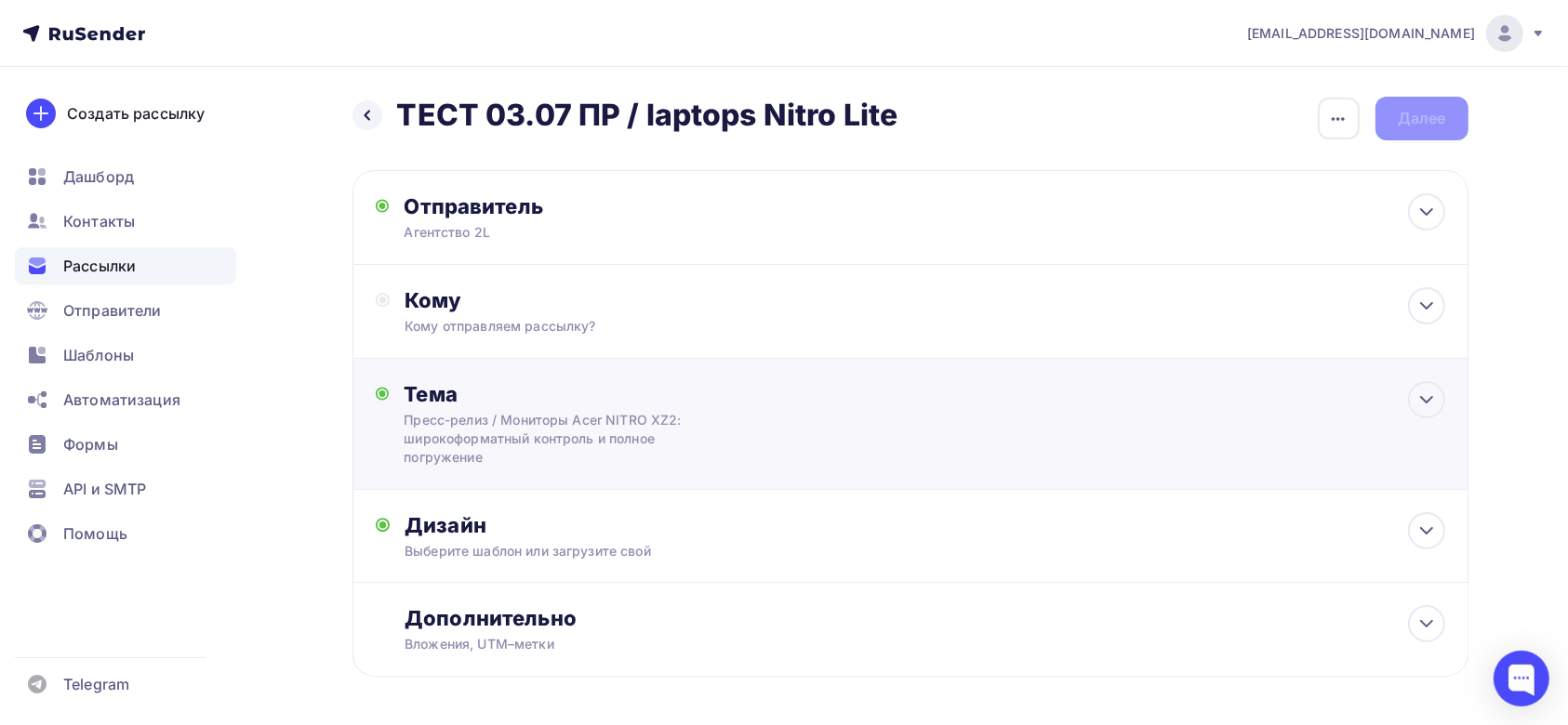 click on "Пресс-релиз / Мониторы Acer NITRO XZ2: широкоформатный контроль и полное погружение" at bounding box center (569, 439) 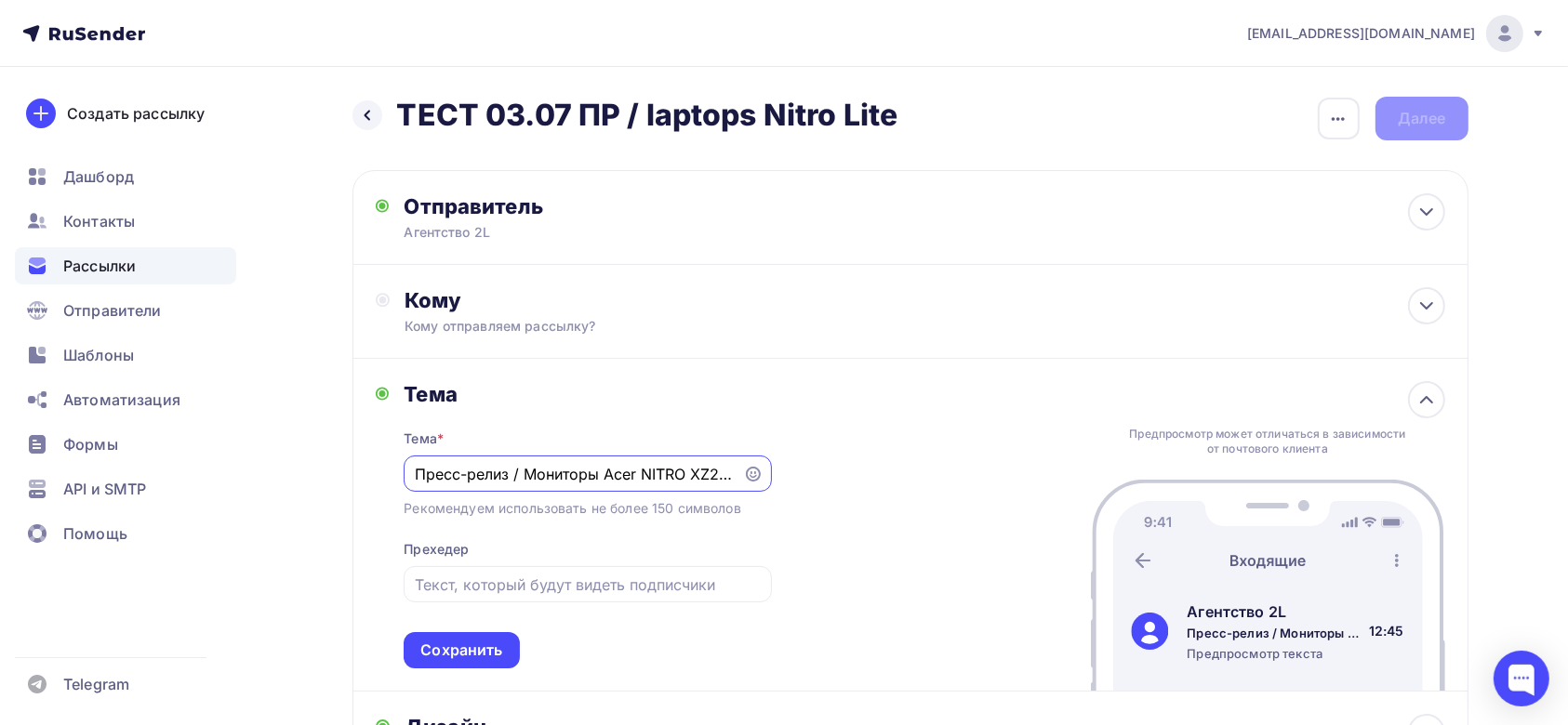 scroll, scrollTop: 66, scrollLeft: 0, axis: vertical 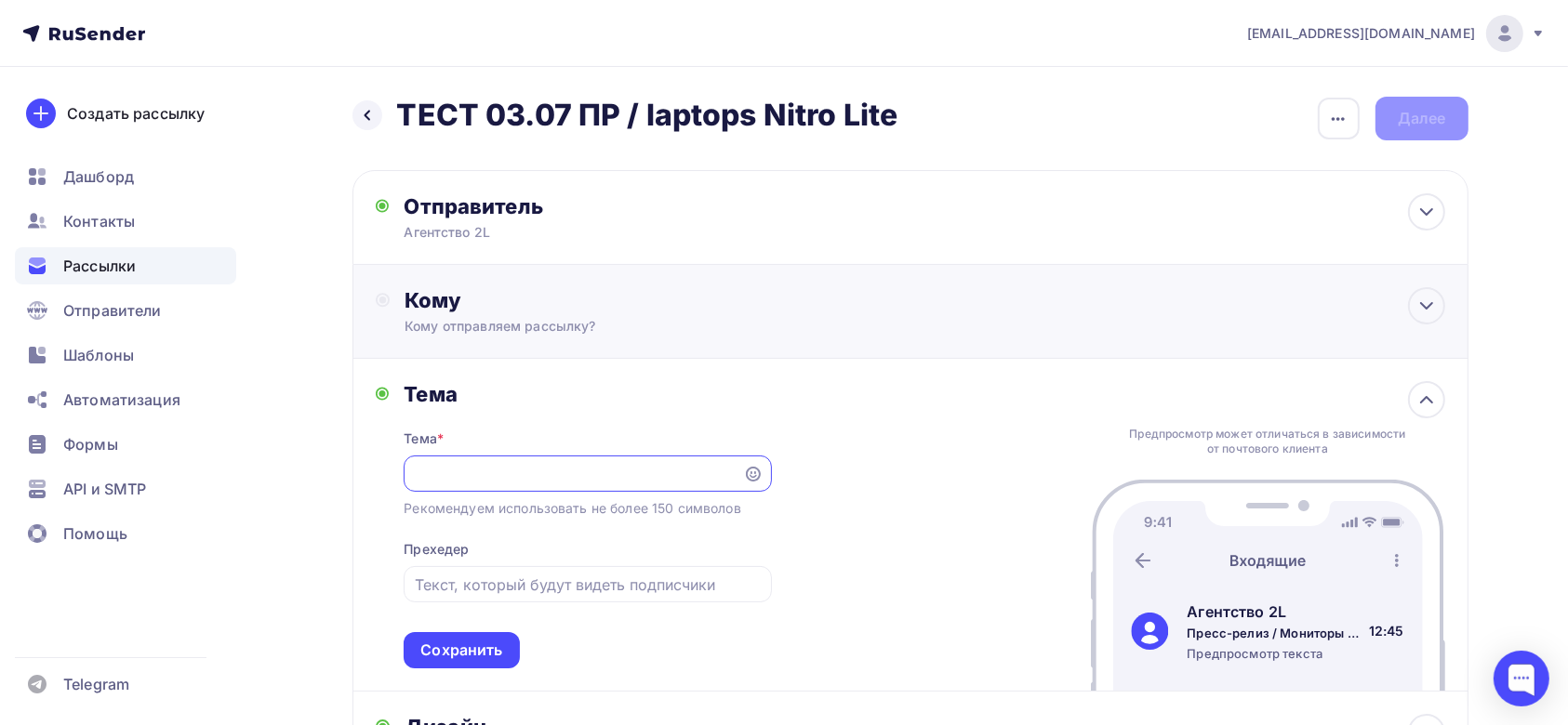 click on "Кому отправляем рассылку?" at bounding box center (872, 326) 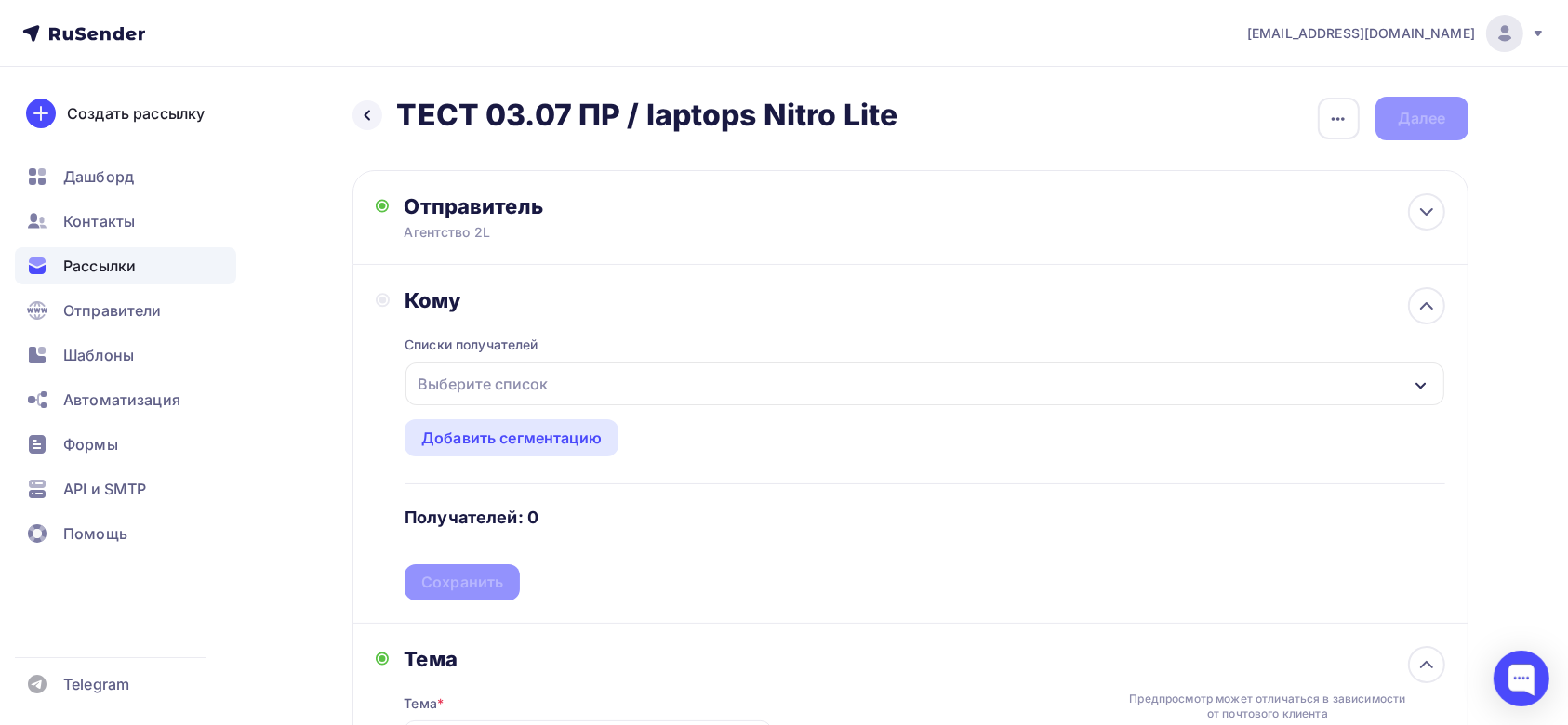 scroll, scrollTop: 0, scrollLeft: 0, axis: both 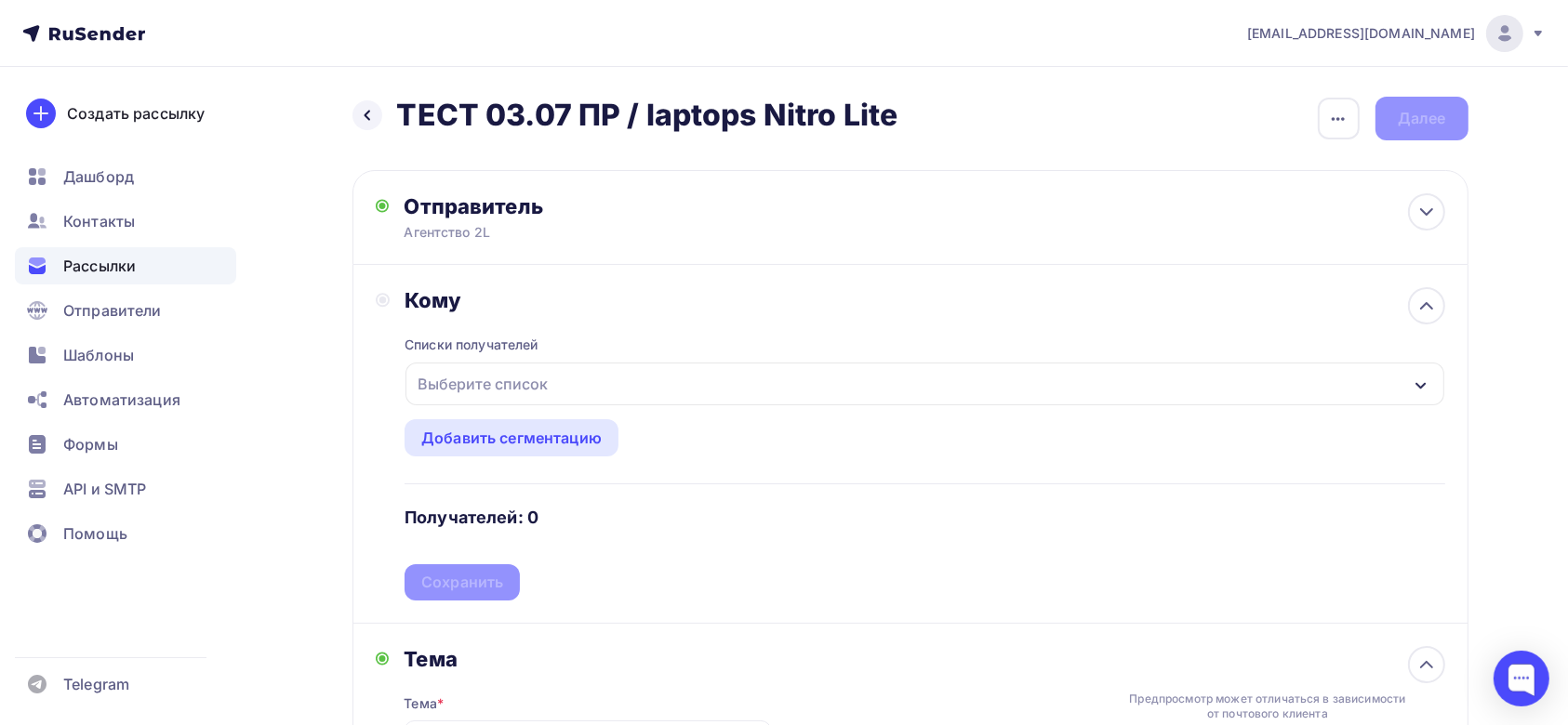 click on "Кому
Списки получателей
Выберите список
Все списки
id
Клиент: realweb tcl
(4)
#20645
TCL
(32)
#20614
Клиент: Amazfit
(3)
#18351
Еще It / gaming /lifestyle
(48)
#18221
Test 2L
(3)
#18216
IT&Gaming&Sport
(106)
#17785
Lifestyle
(26)
#17784
(127)" at bounding box center [910, 444] 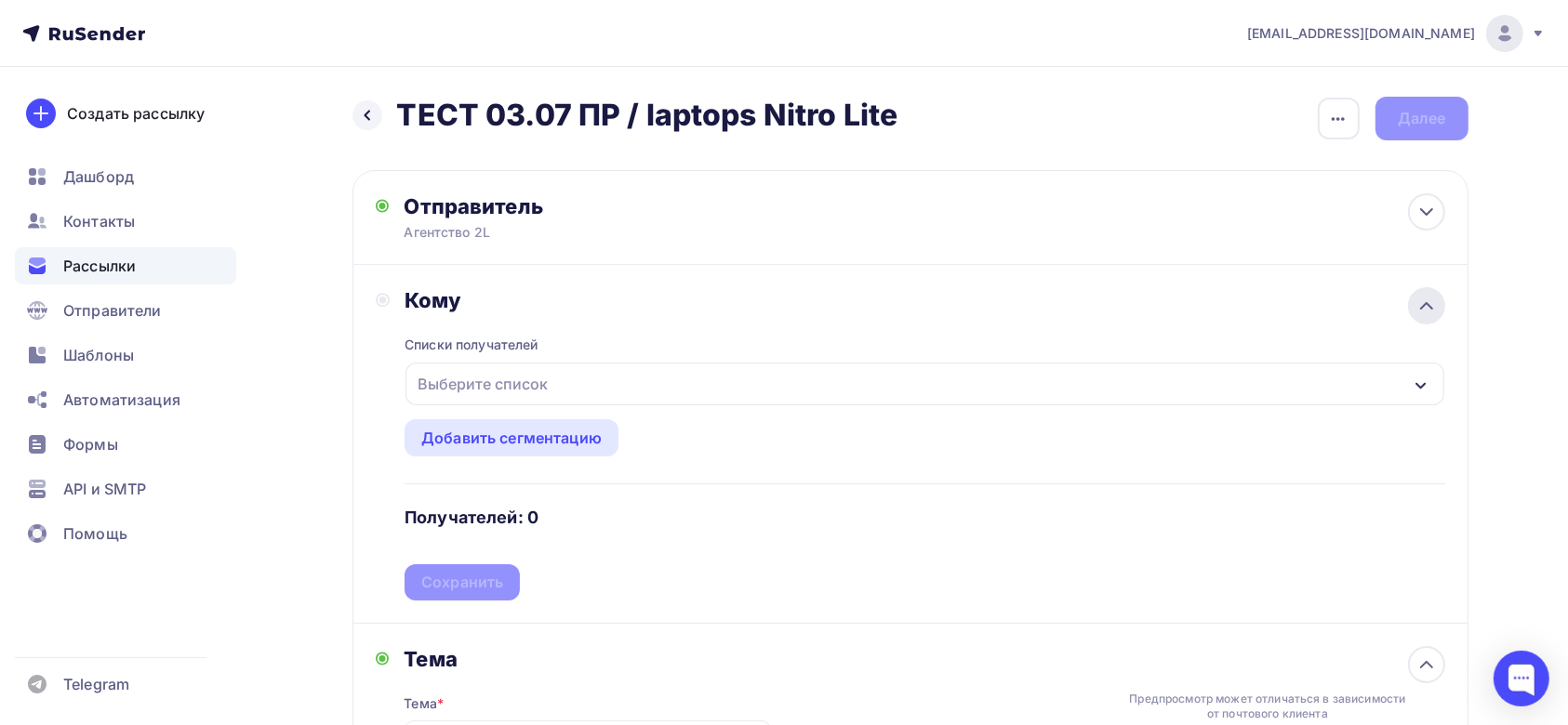 click 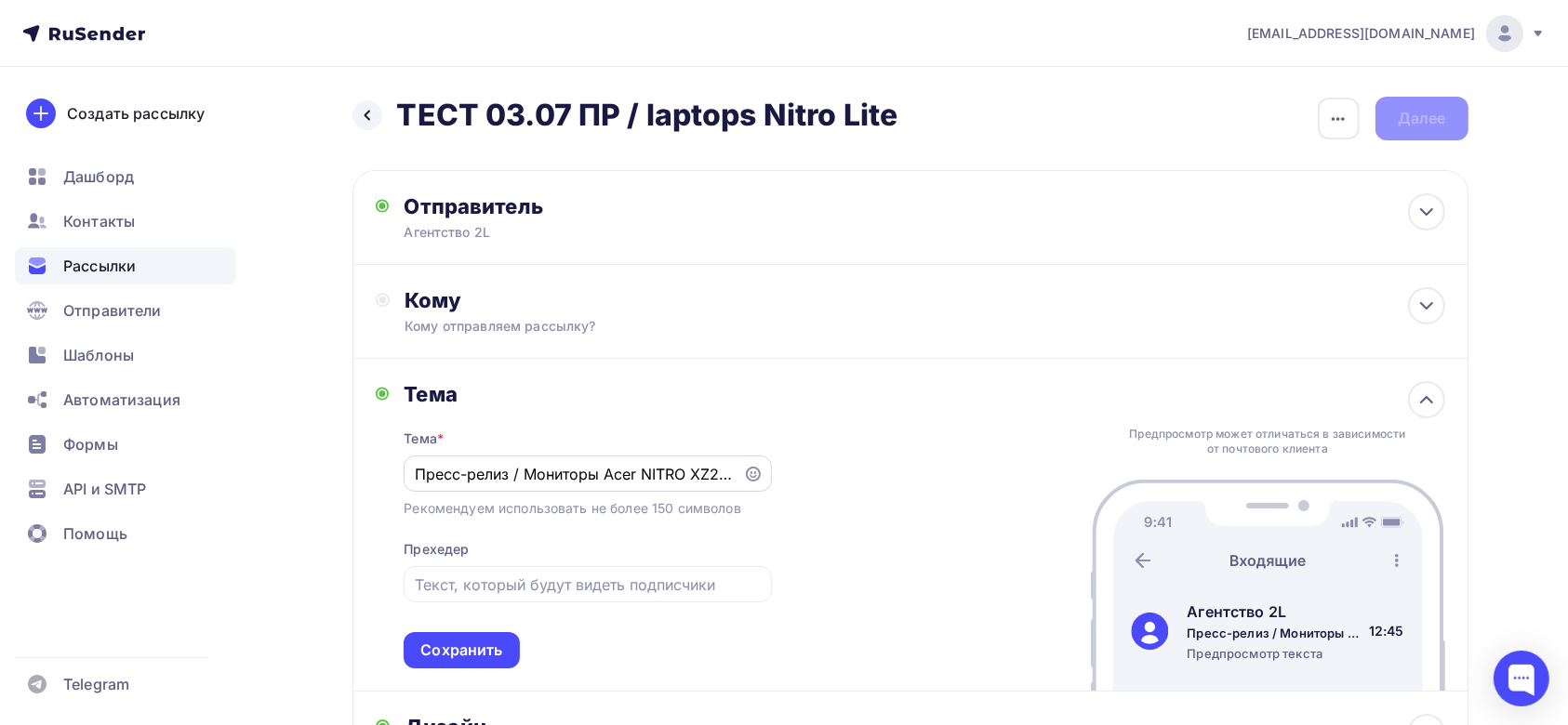 click on "Пресс-релиз / Мониторы Acer NITRO XZ2: широкоформатный контроль и полное погружение" at bounding box center [574, 474] 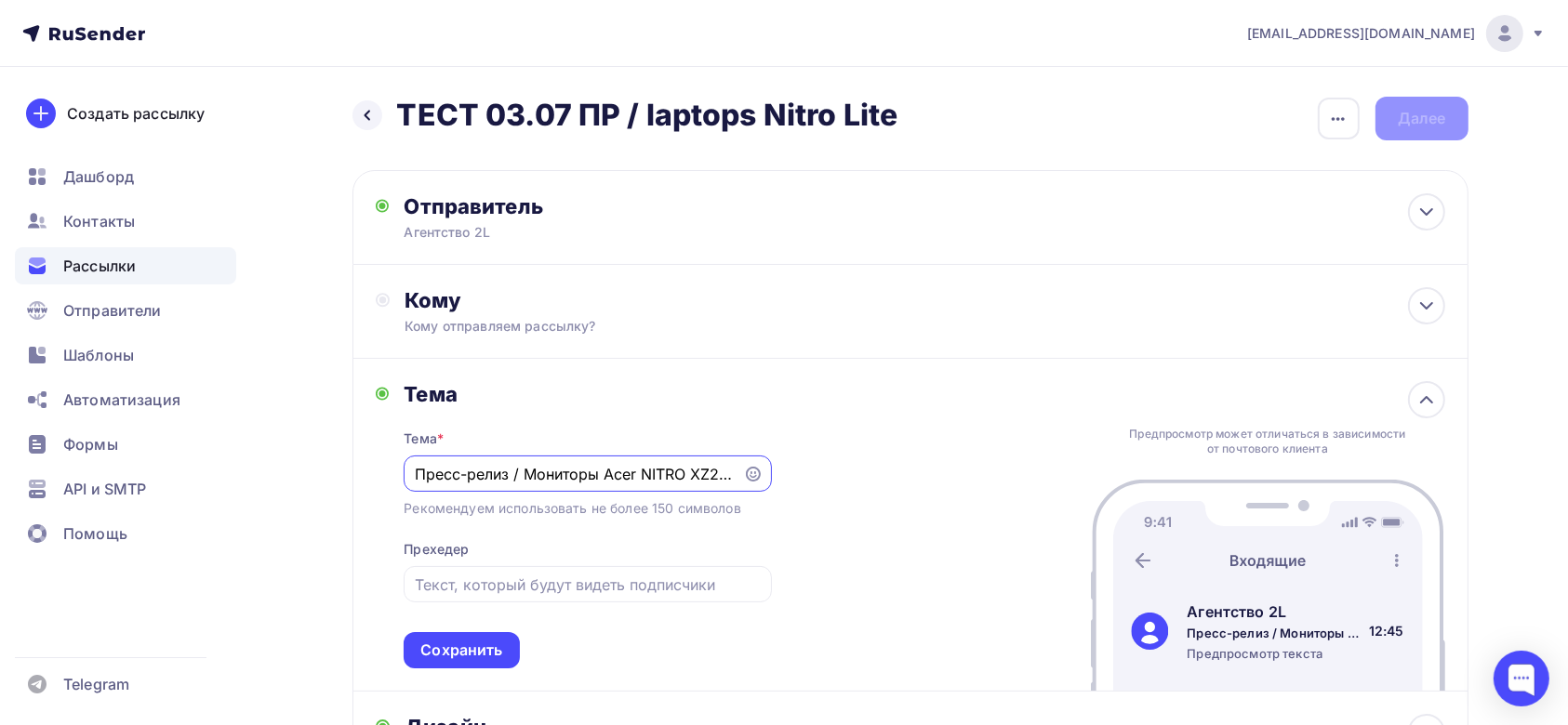 drag, startPoint x: 523, startPoint y: 472, endPoint x: 572, endPoint y: 486, distance: 50.960769 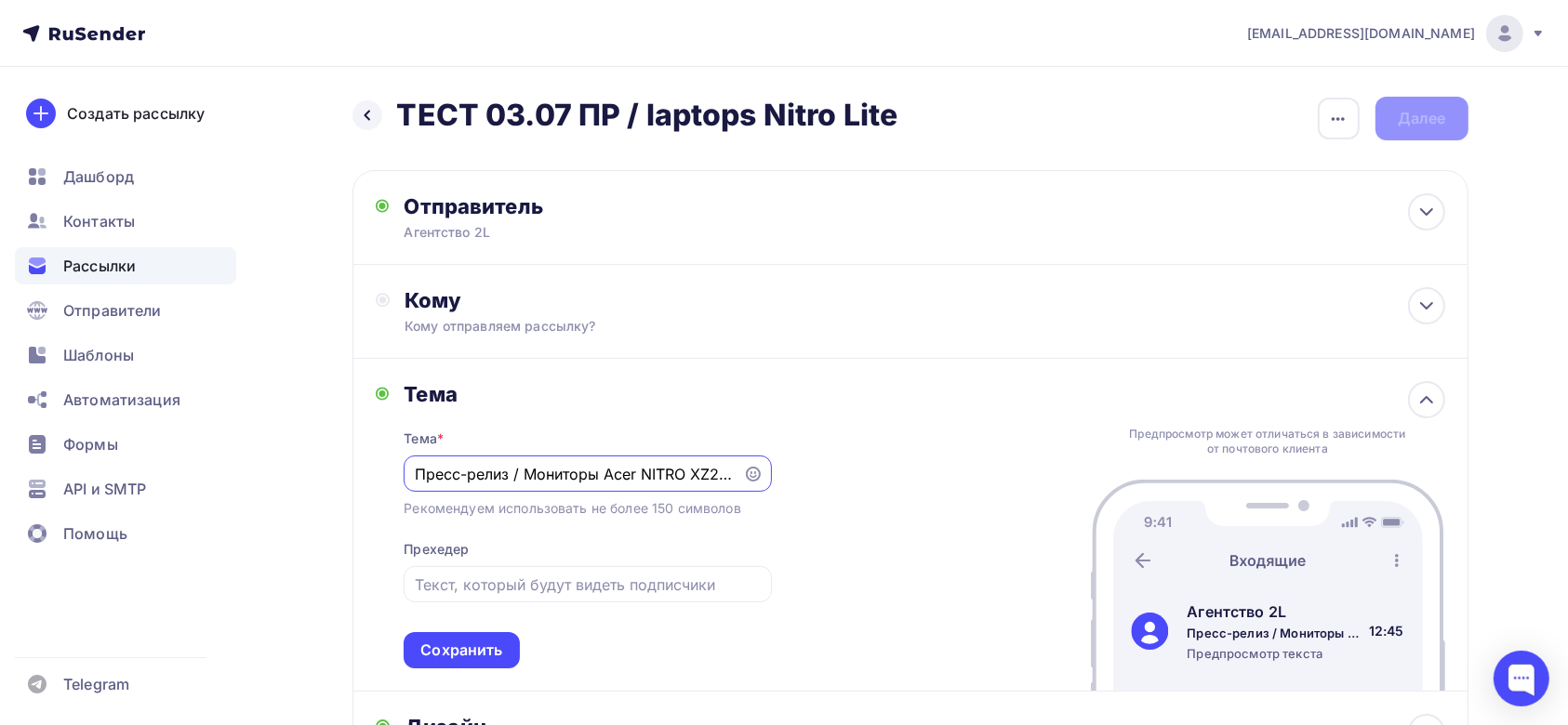 click on "Пресс-релиз / Мониторы Acer NITRO XZ2: широкоформатный контроль и полное погружение" at bounding box center (574, 474) 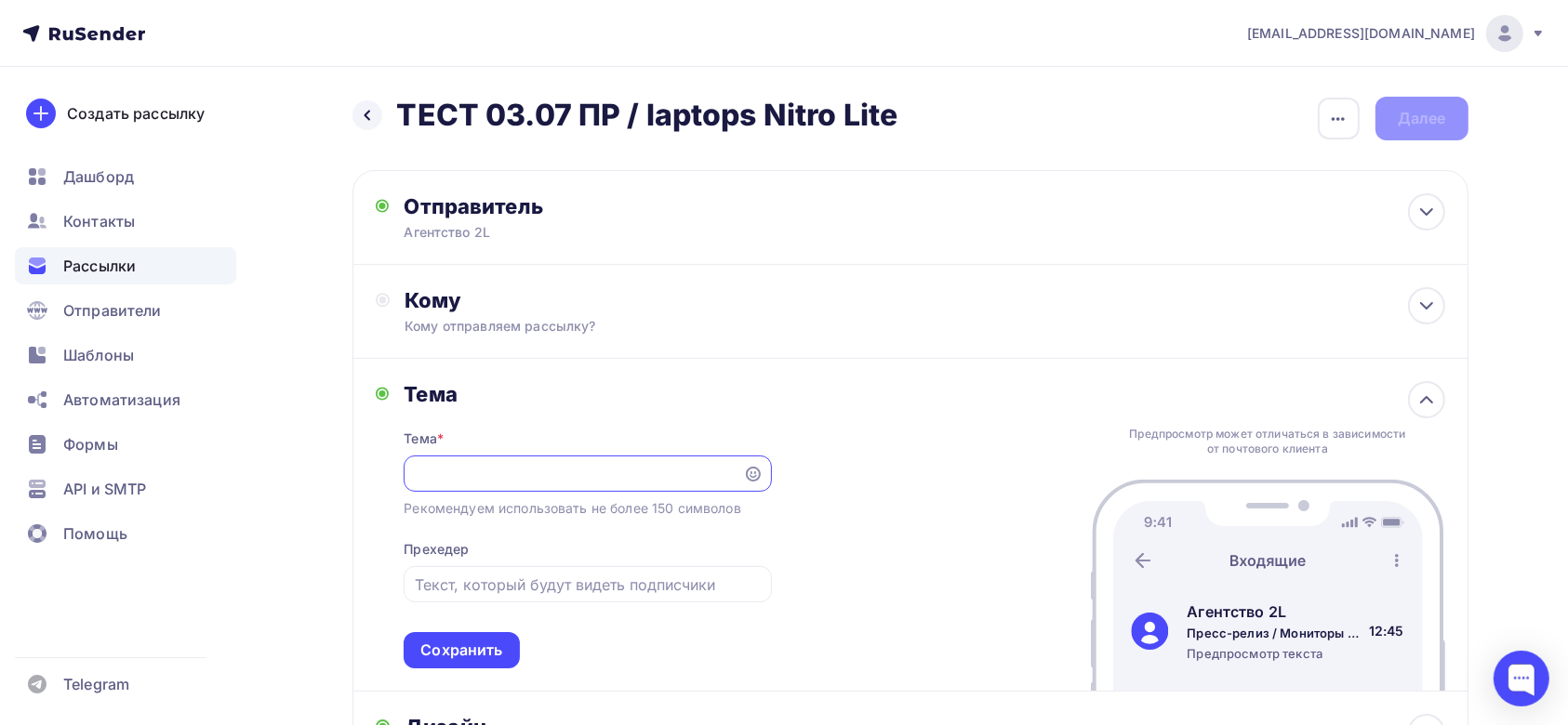 drag, startPoint x: 526, startPoint y: 471, endPoint x: 1257, endPoint y: 445, distance: 731.4622 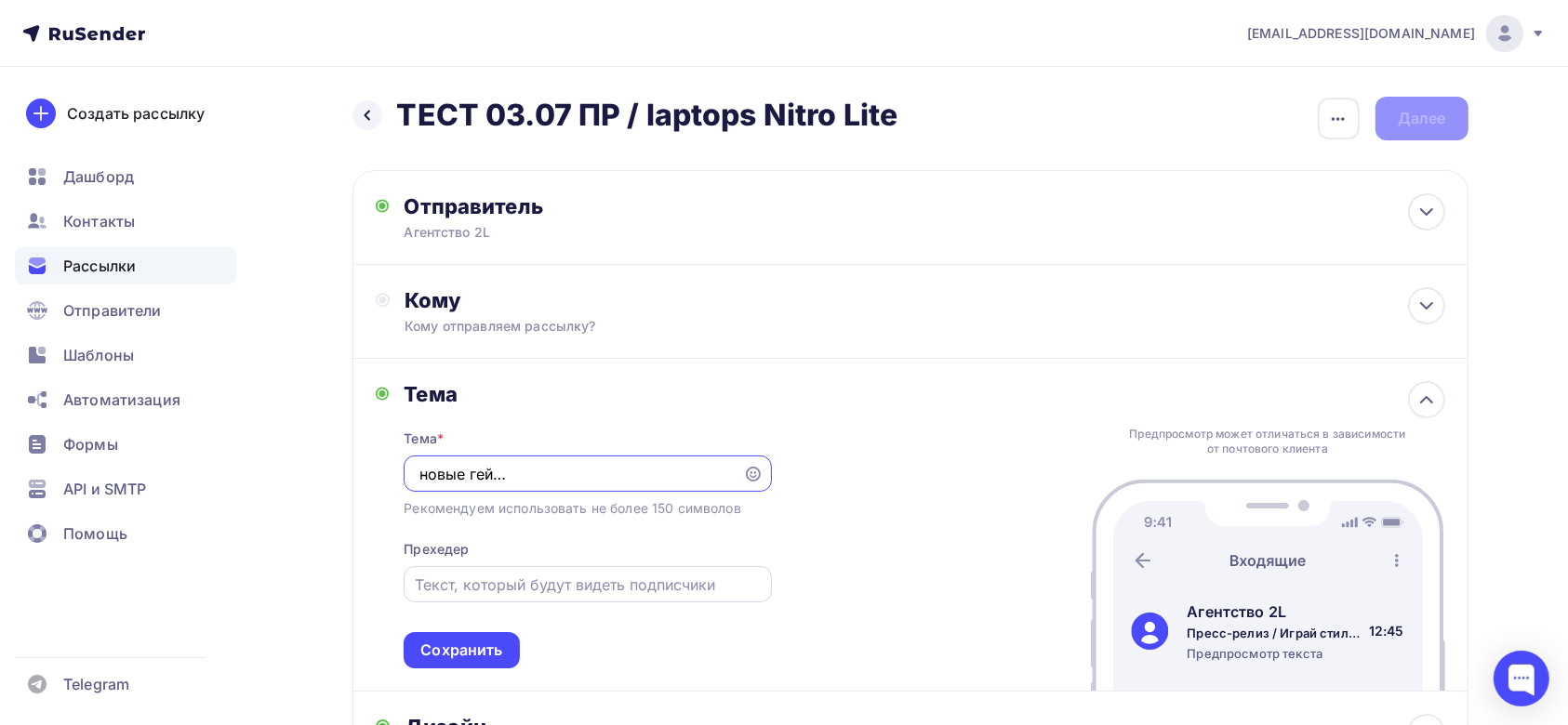 scroll, scrollTop: 0, scrollLeft: 219, axis: horizontal 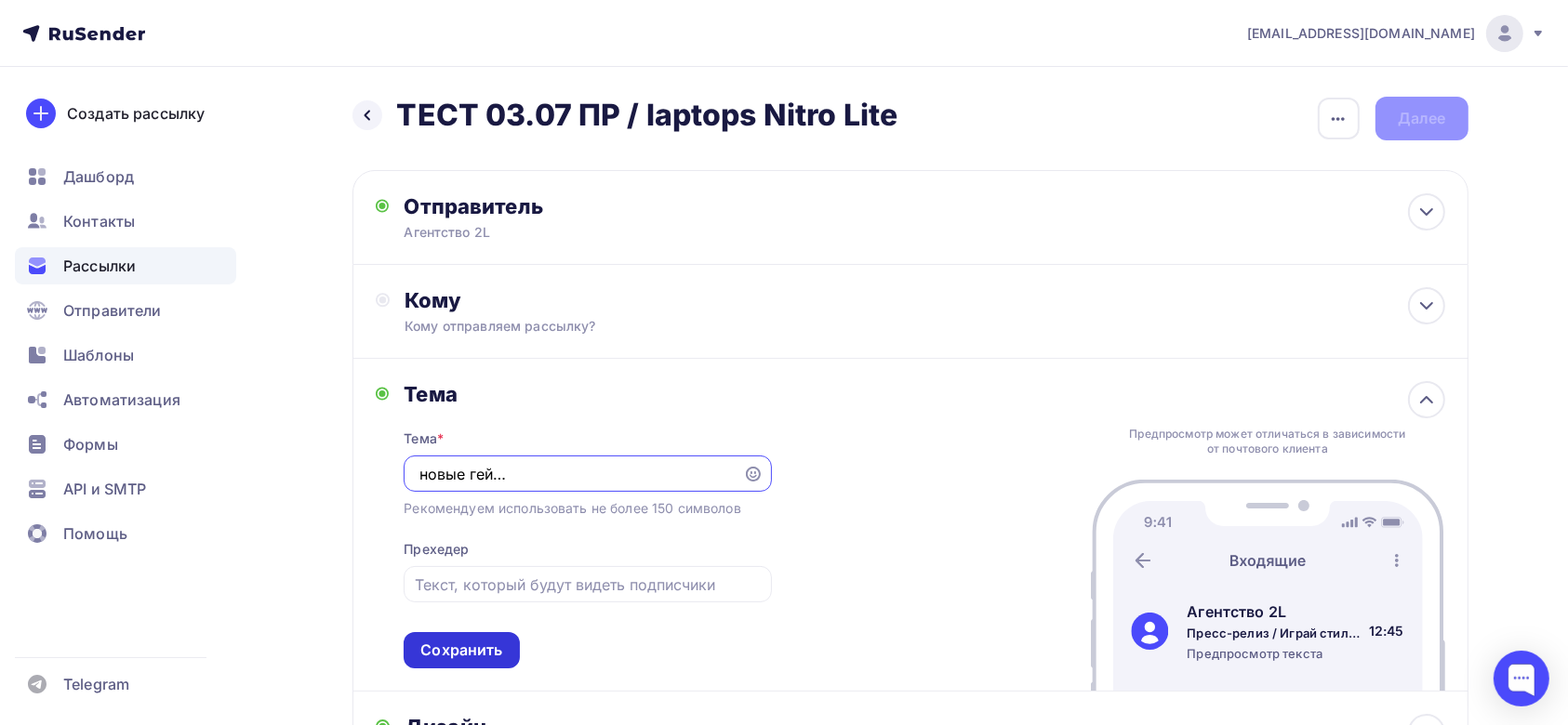 type on "Пресс-релиз / Играй стильно: новые геймерские ноутбуки Acer Nitro Lite" 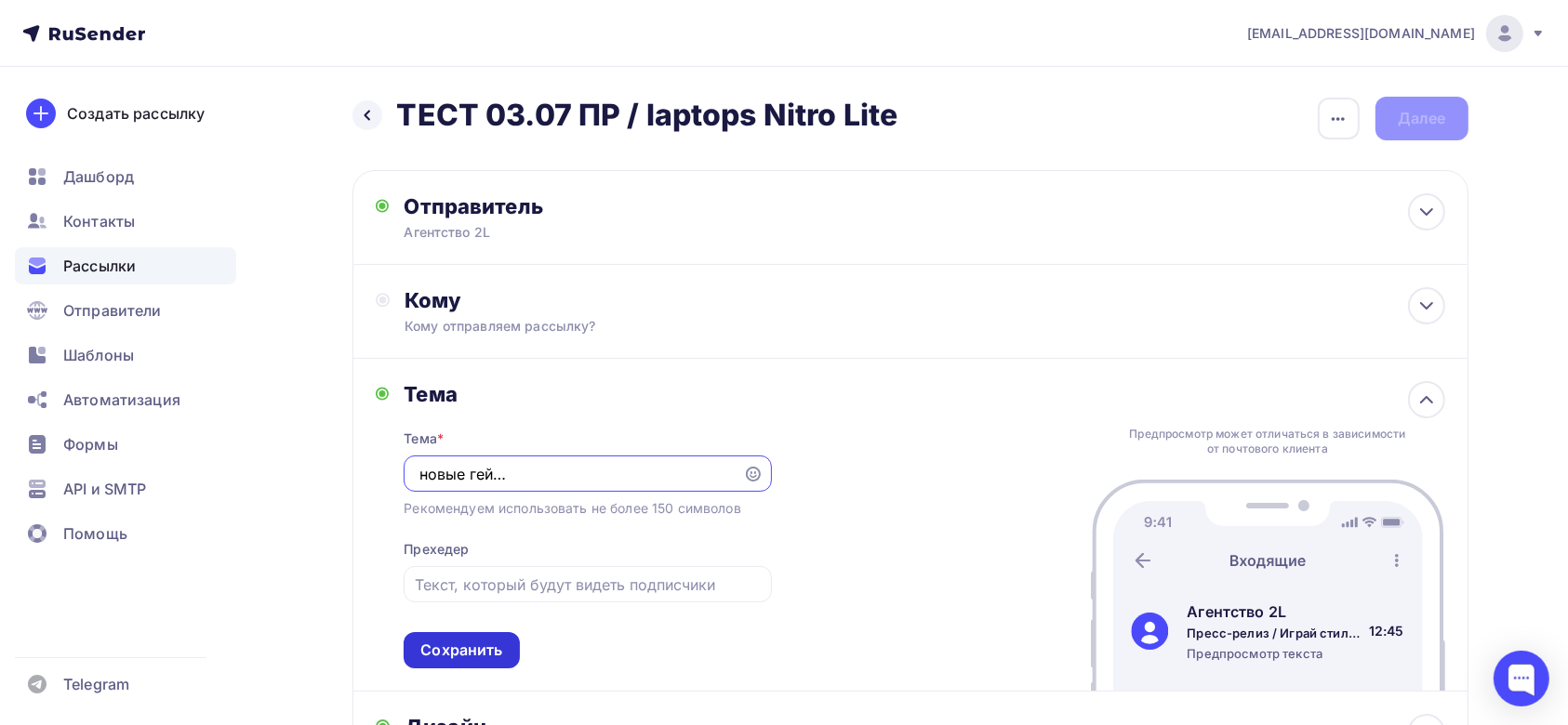 click on "Сохранить" at bounding box center [461, 650] 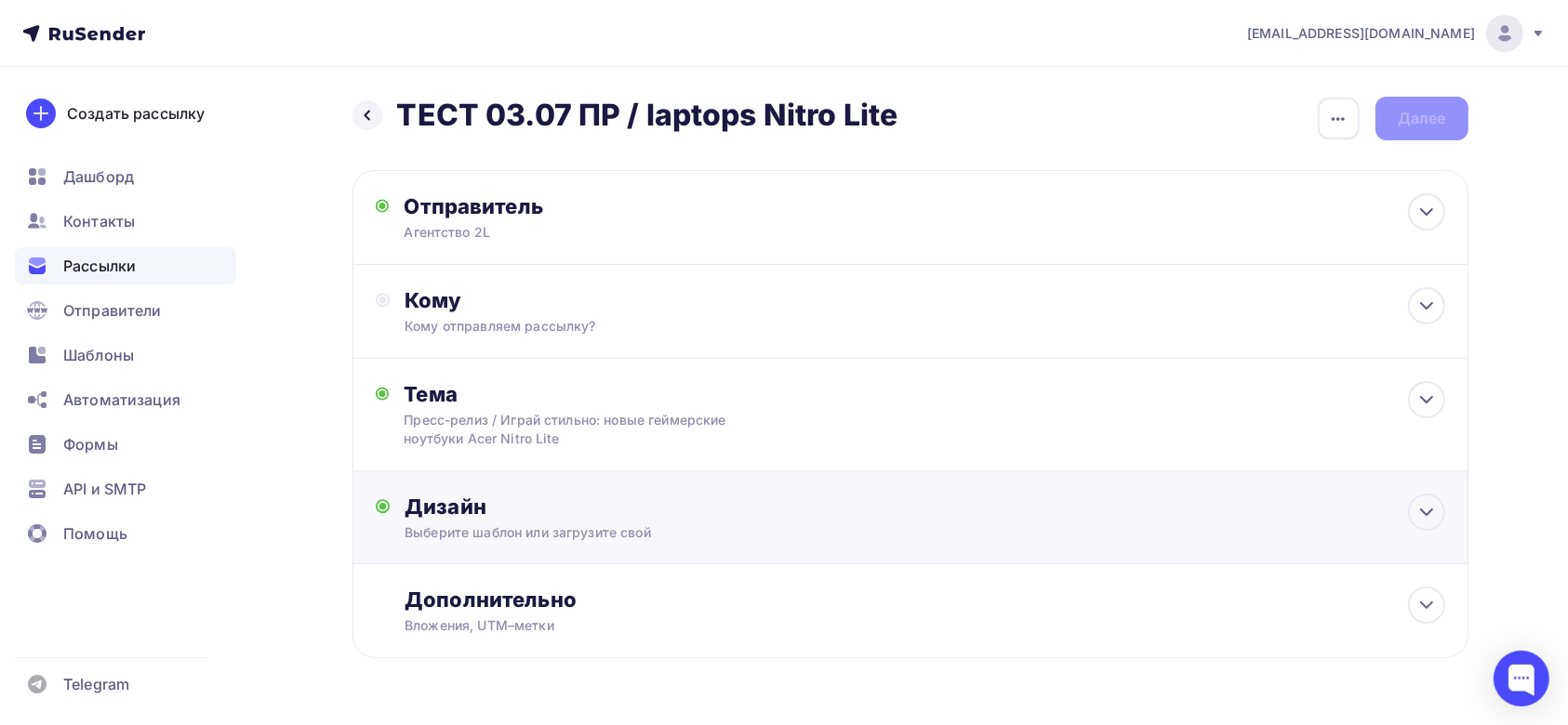 click on "Дизайн" at bounding box center (924, 507) 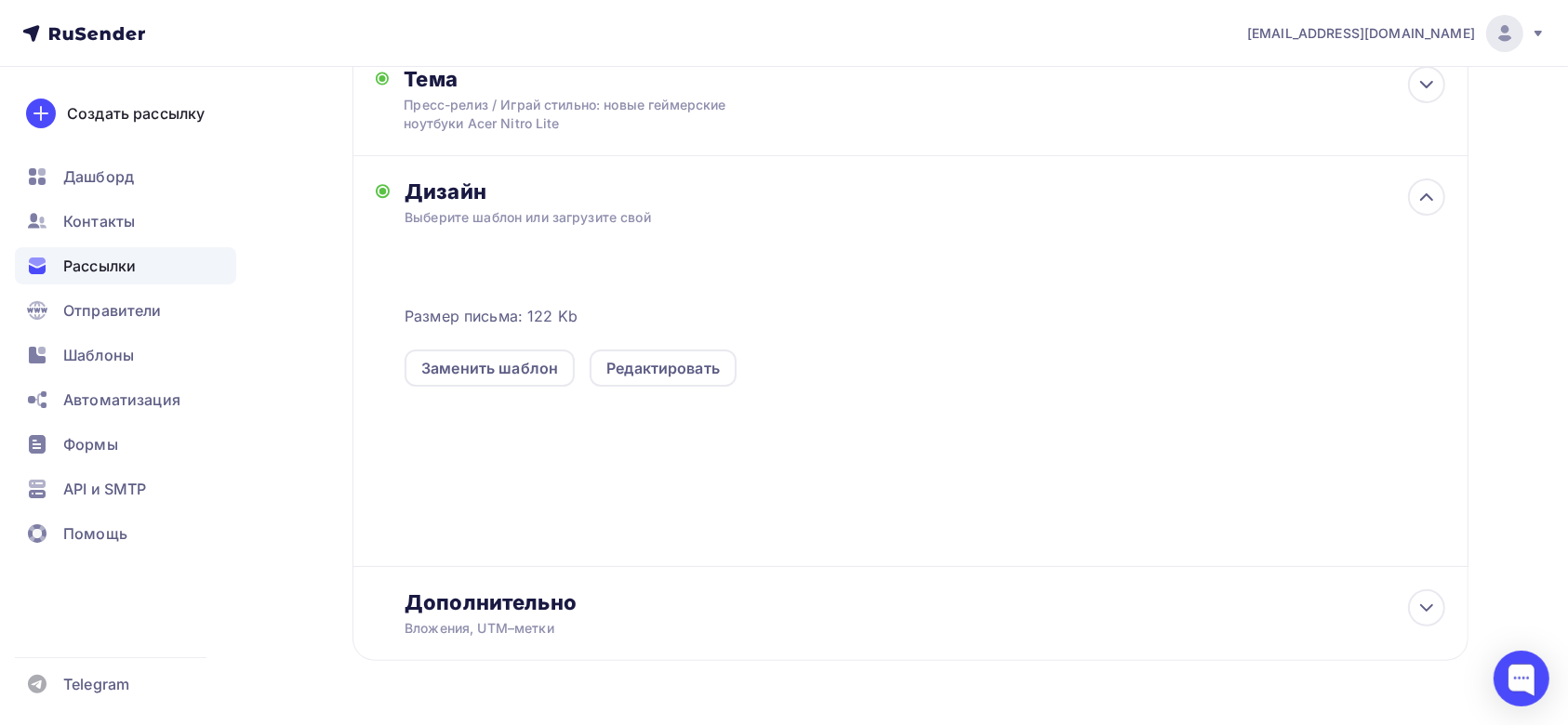 scroll, scrollTop: 368, scrollLeft: 0, axis: vertical 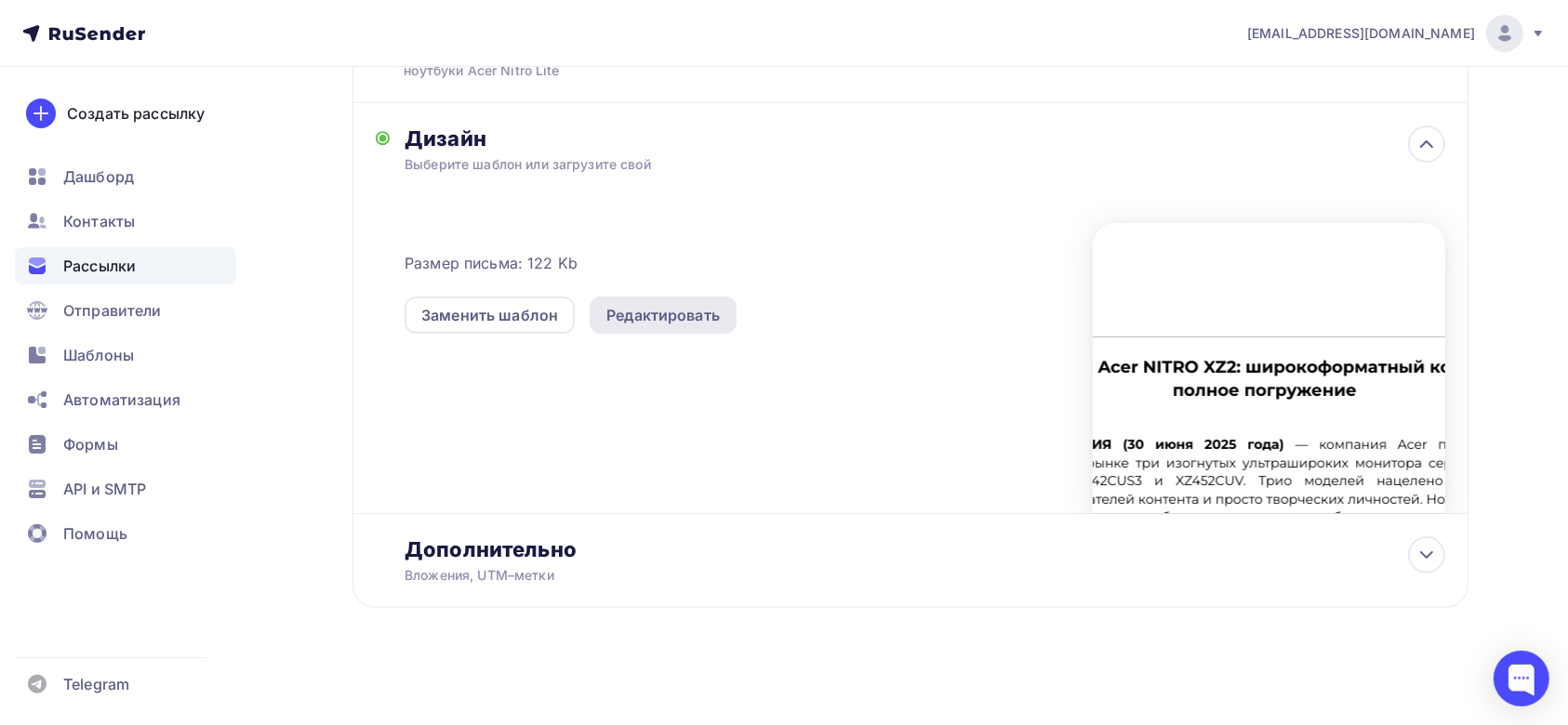 click on "Редактировать" at bounding box center [663, 315] 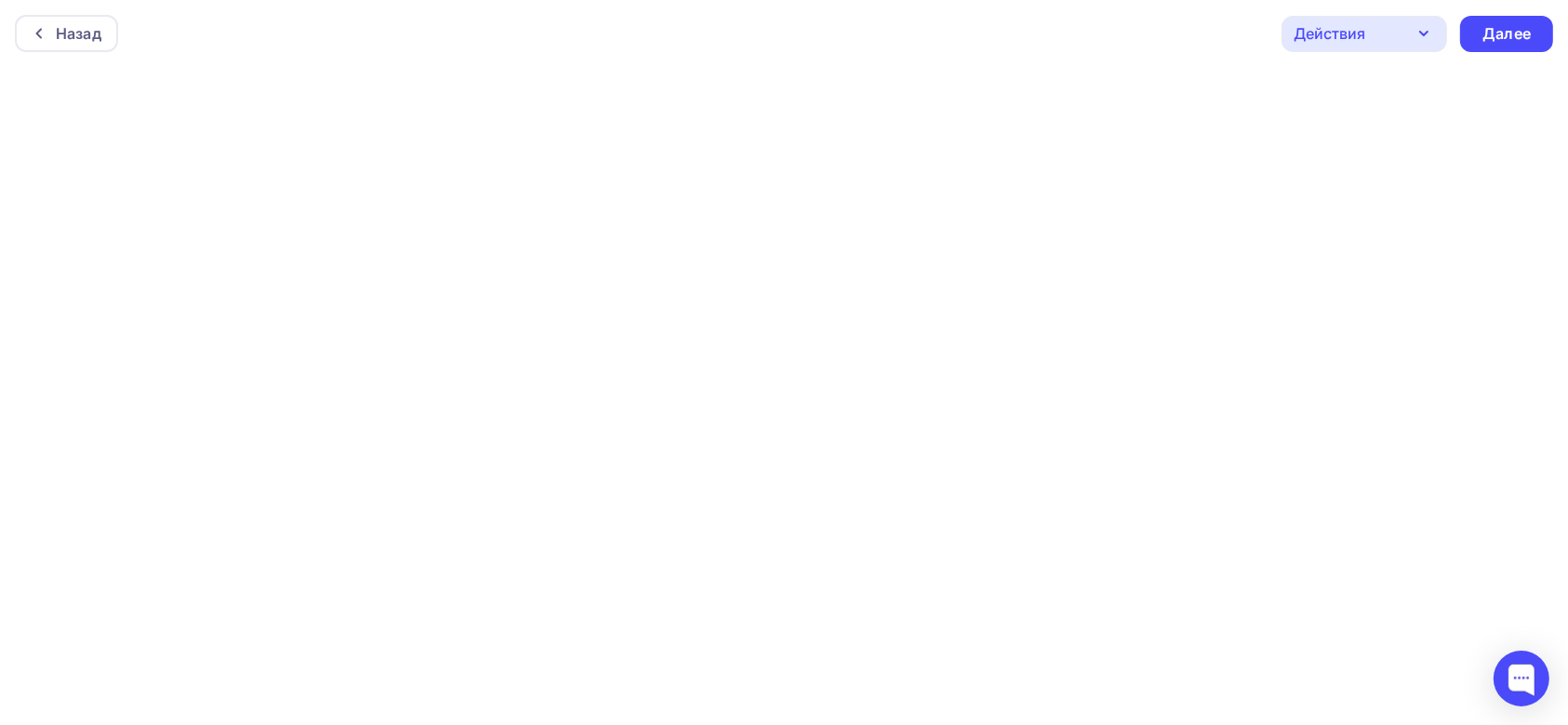 scroll, scrollTop: 0, scrollLeft: 0, axis: both 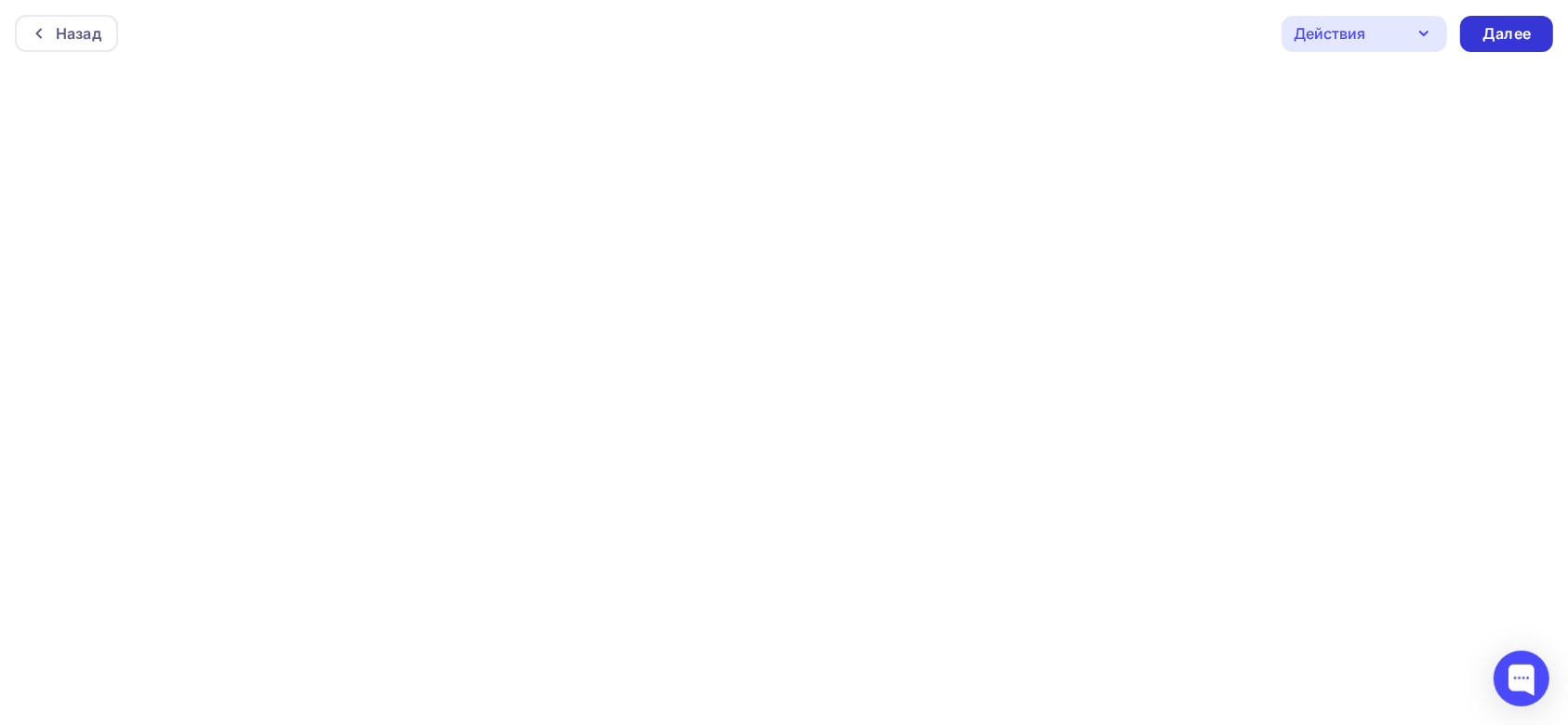 click on "Далее" at bounding box center [1507, 33] 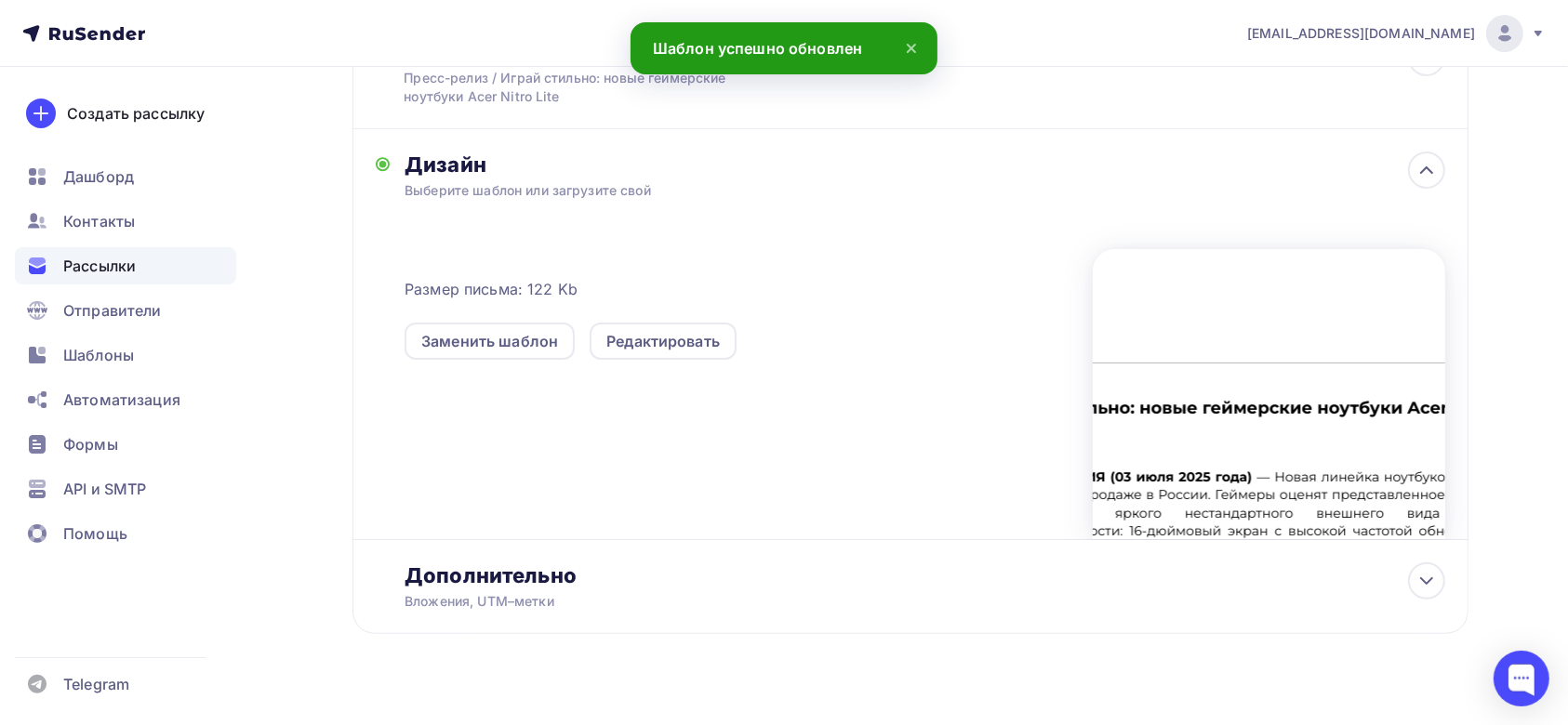 scroll, scrollTop: 370, scrollLeft: 0, axis: vertical 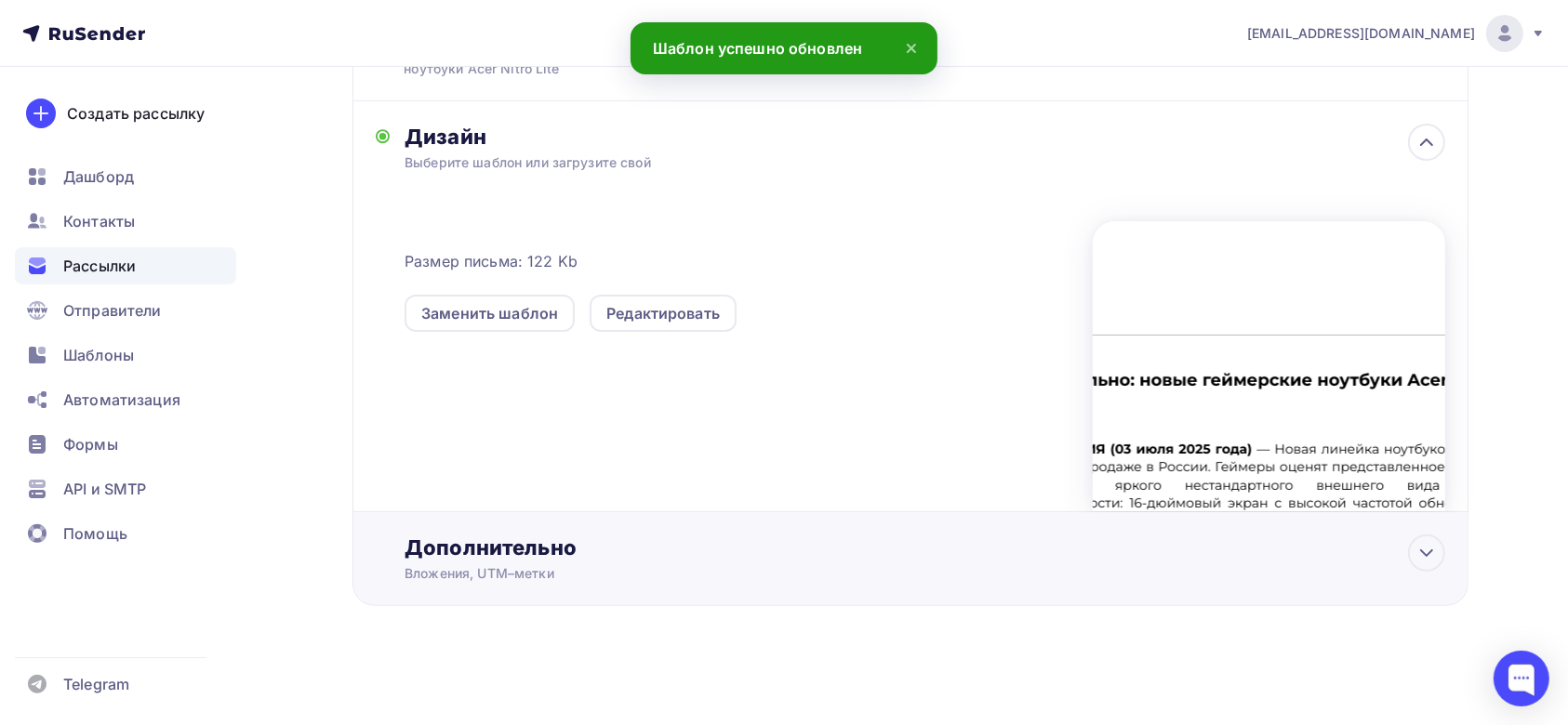 click on "Дополнительно" at bounding box center [924, 547] 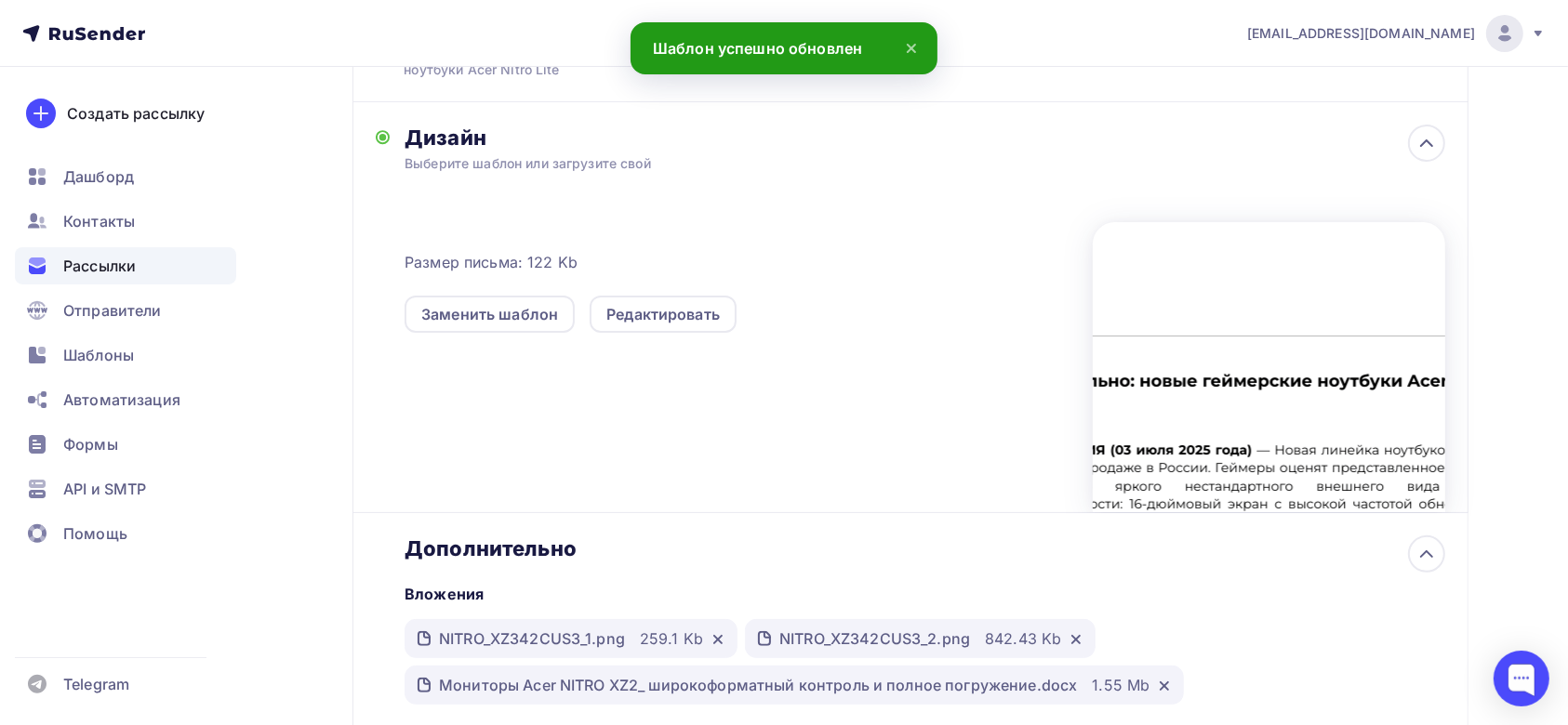 scroll, scrollTop: 0, scrollLeft: 0, axis: both 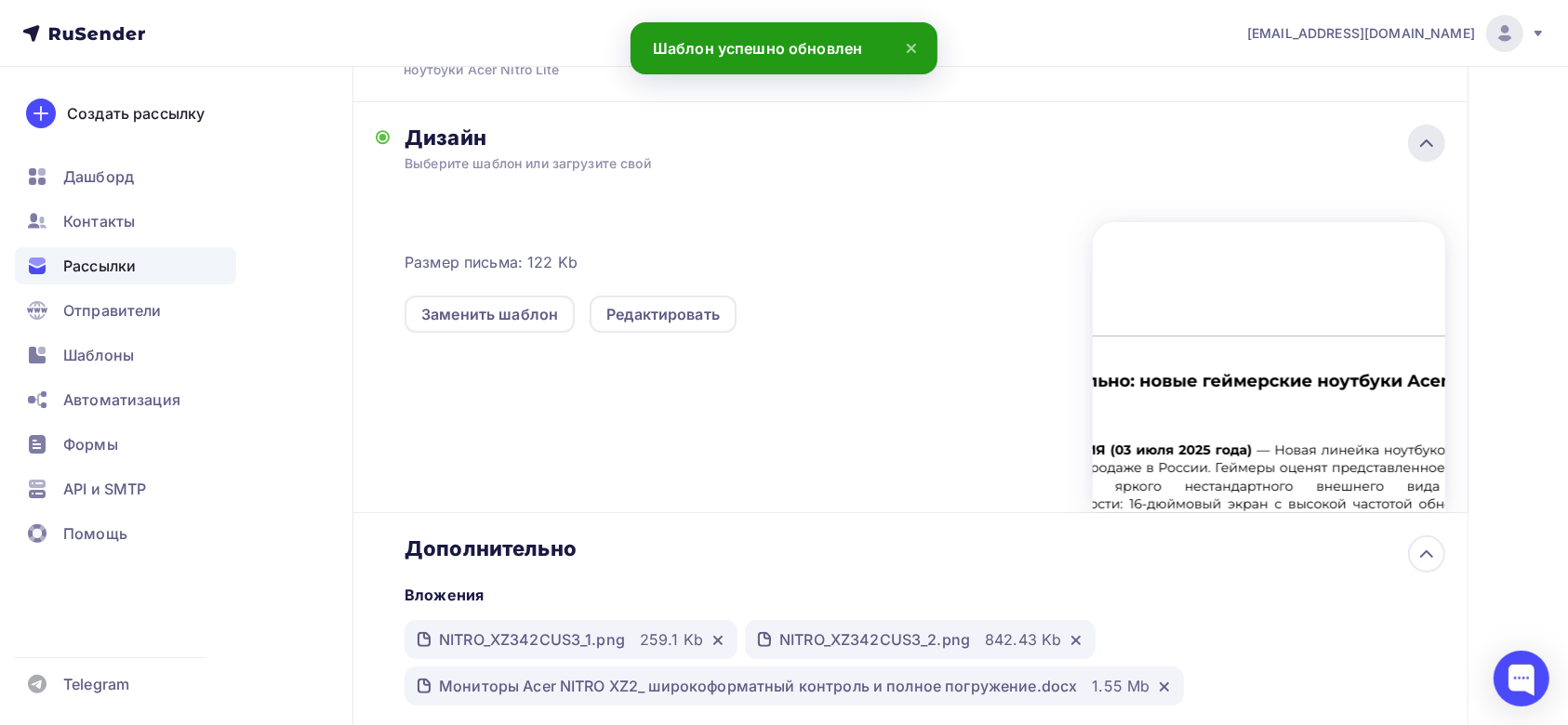 click 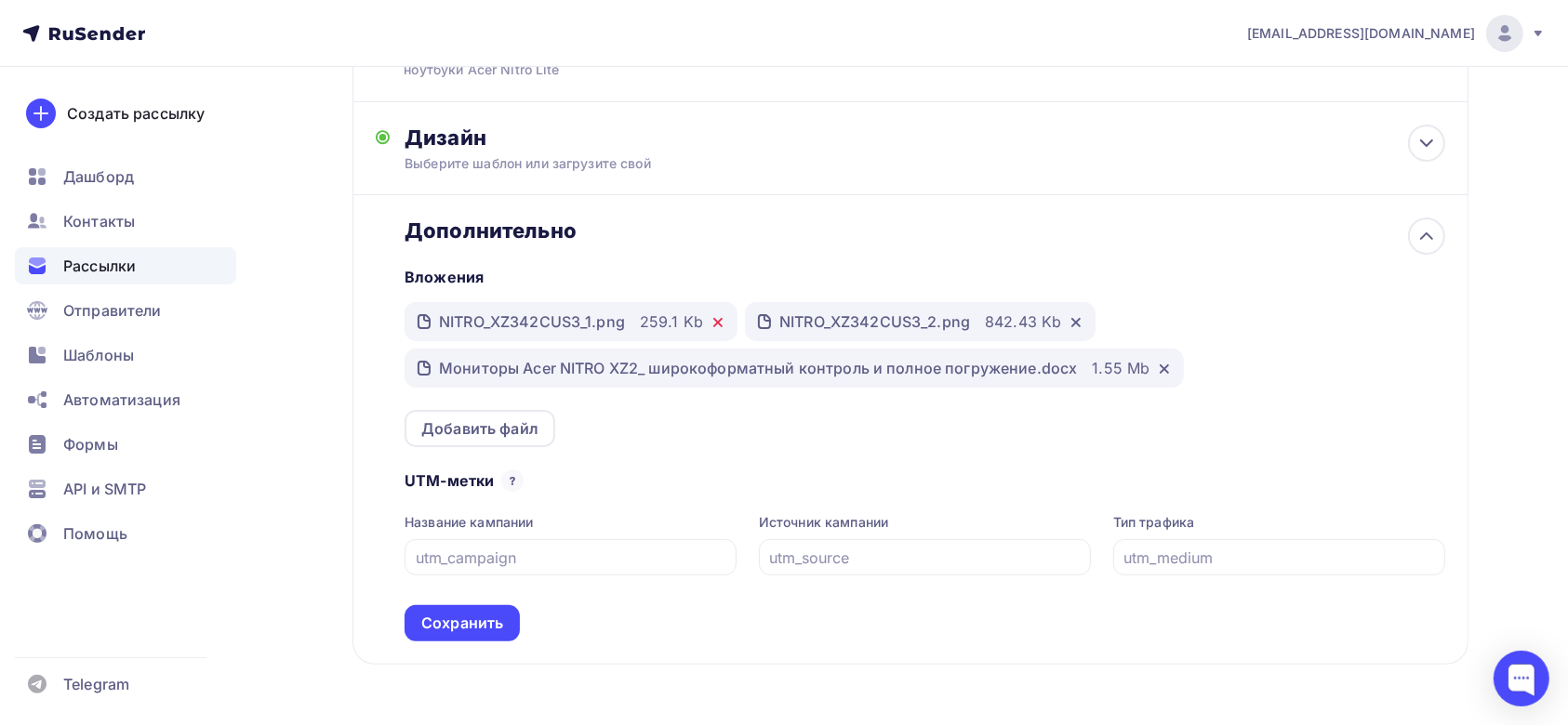 click 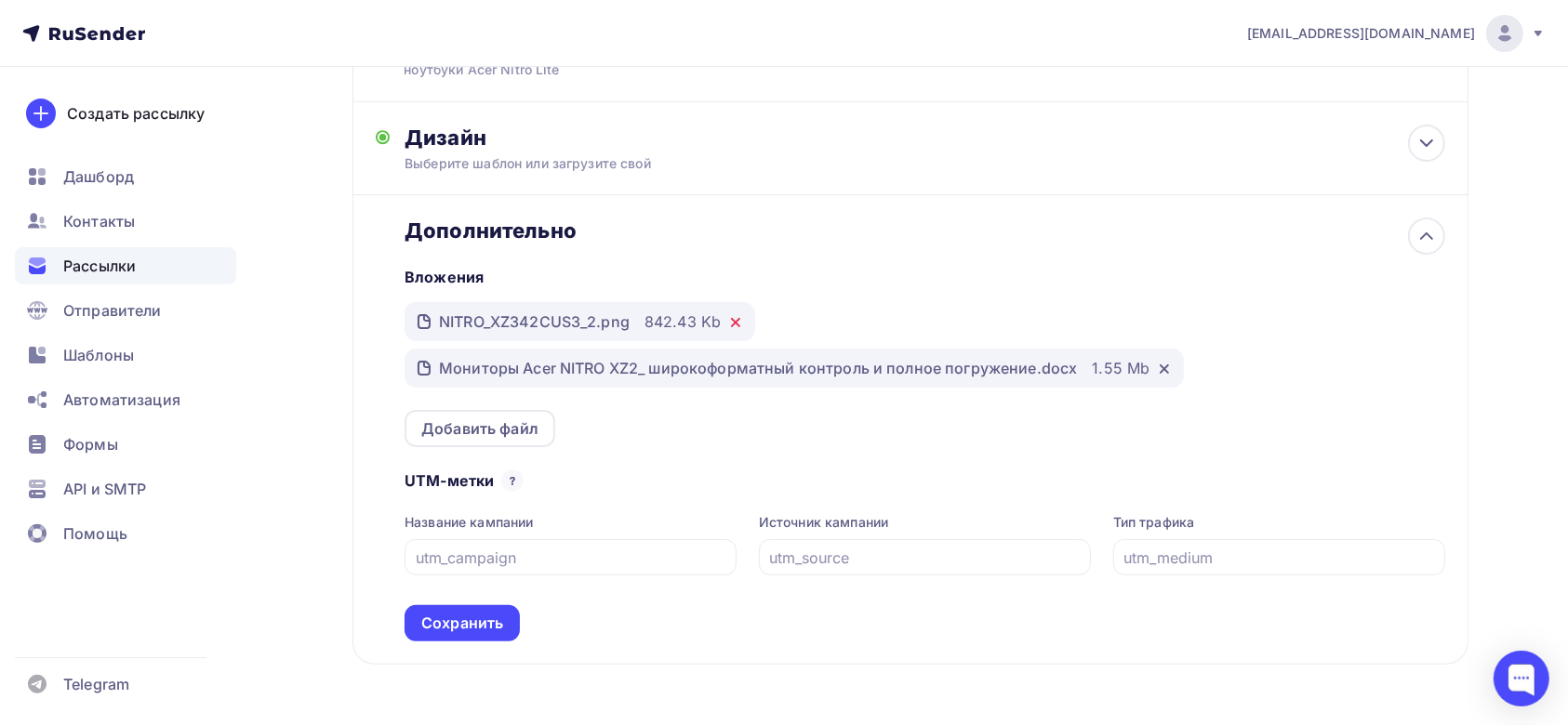 click 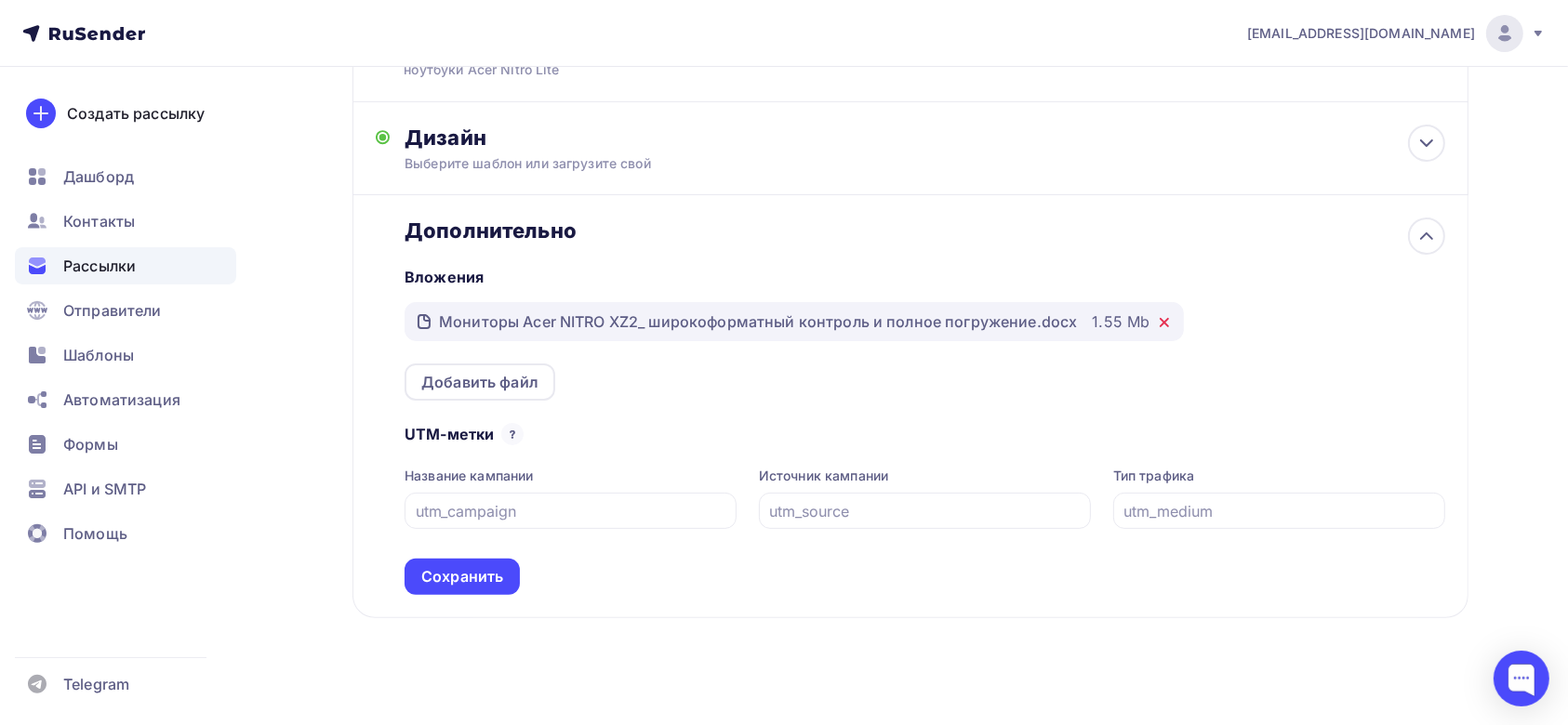 click 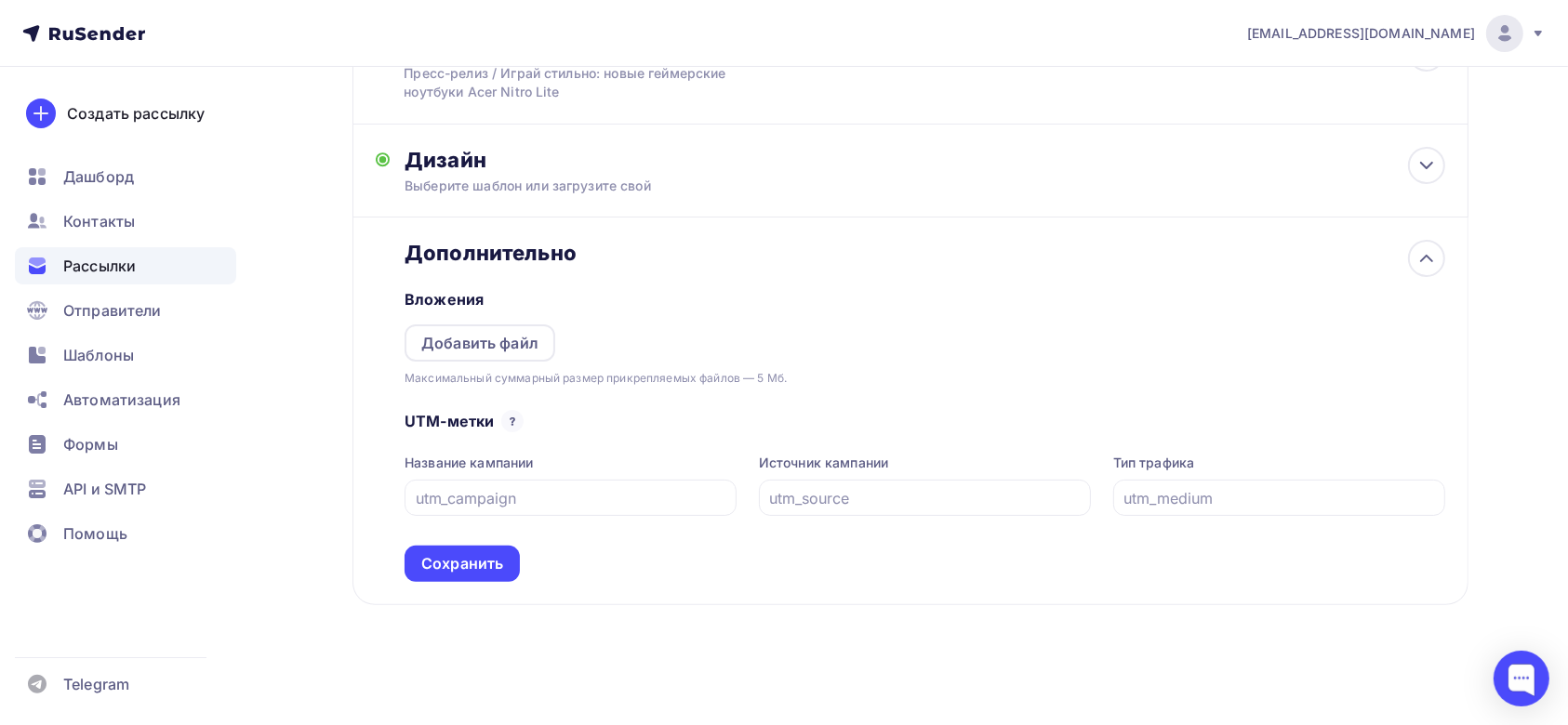 scroll, scrollTop: 345, scrollLeft: 0, axis: vertical 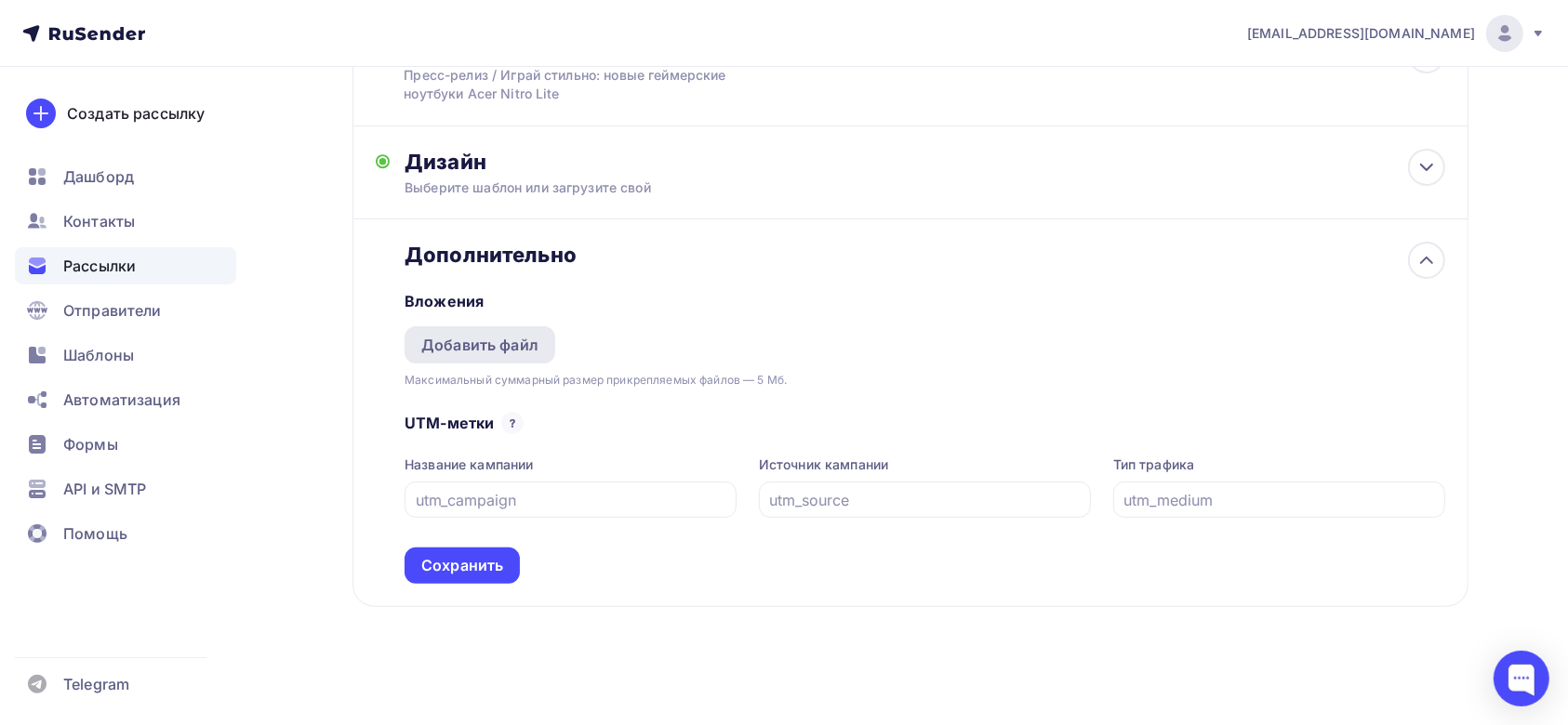 click on "Добавить файл" at bounding box center (480, 345) 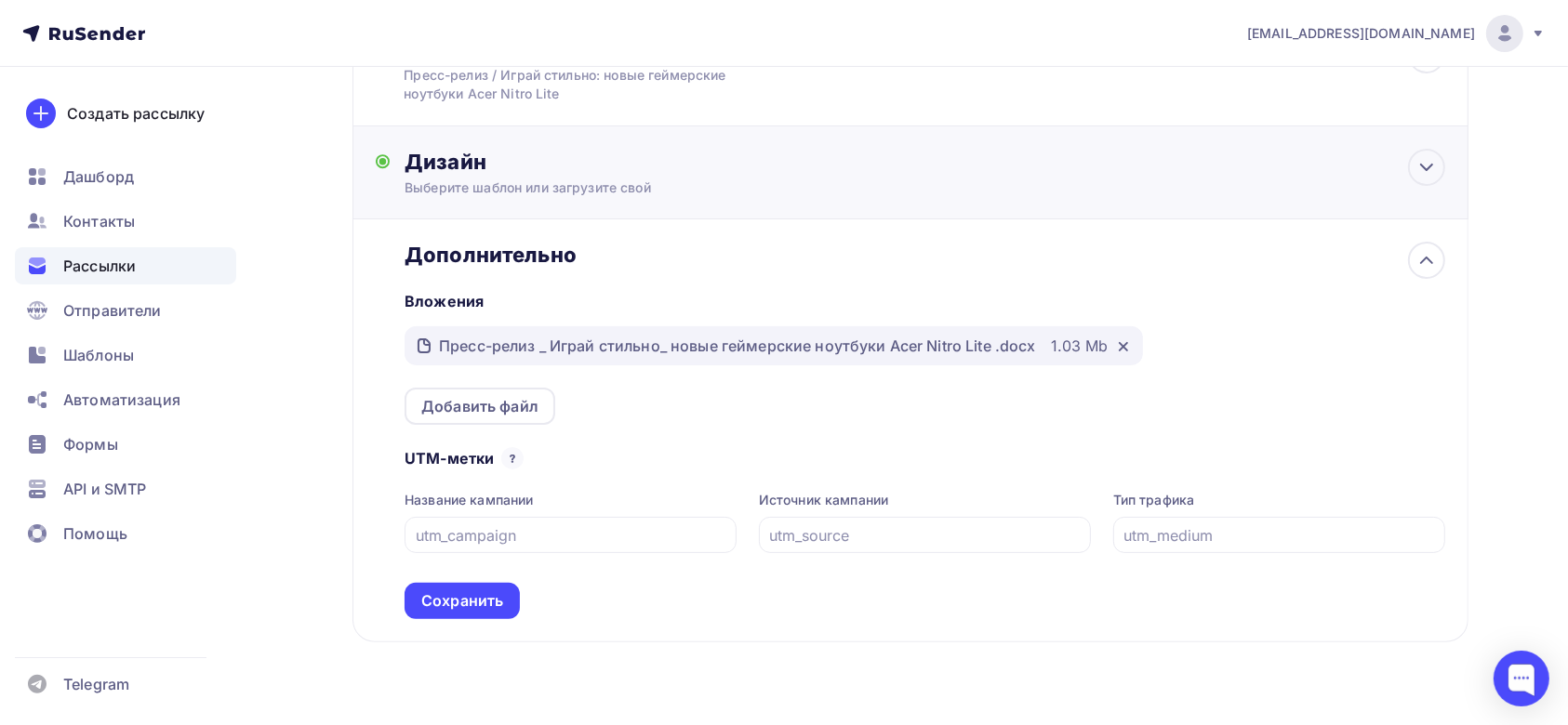 scroll, scrollTop: 369, scrollLeft: 0, axis: vertical 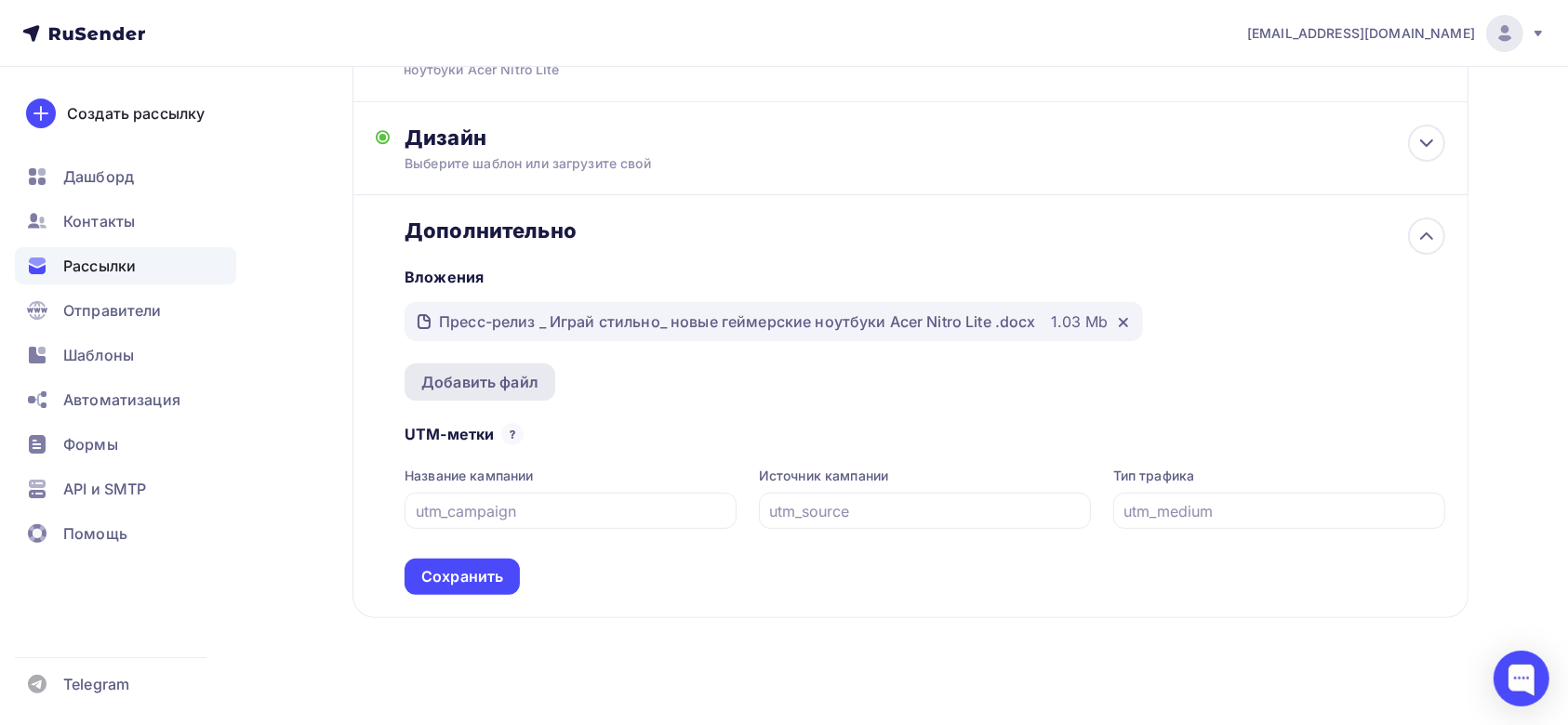 click on "Добавить файл" at bounding box center (480, 382) 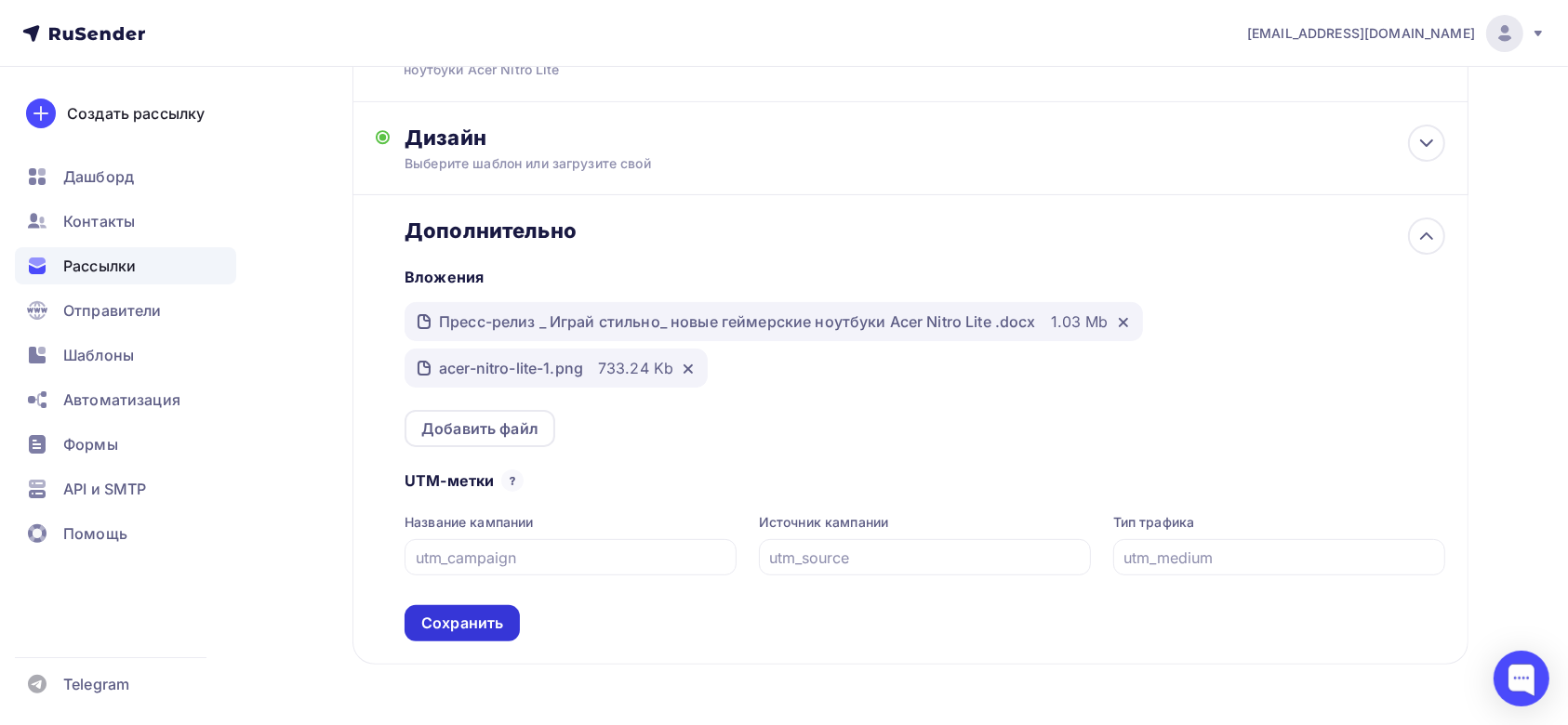 click on "Сохранить" at bounding box center [462, 623] 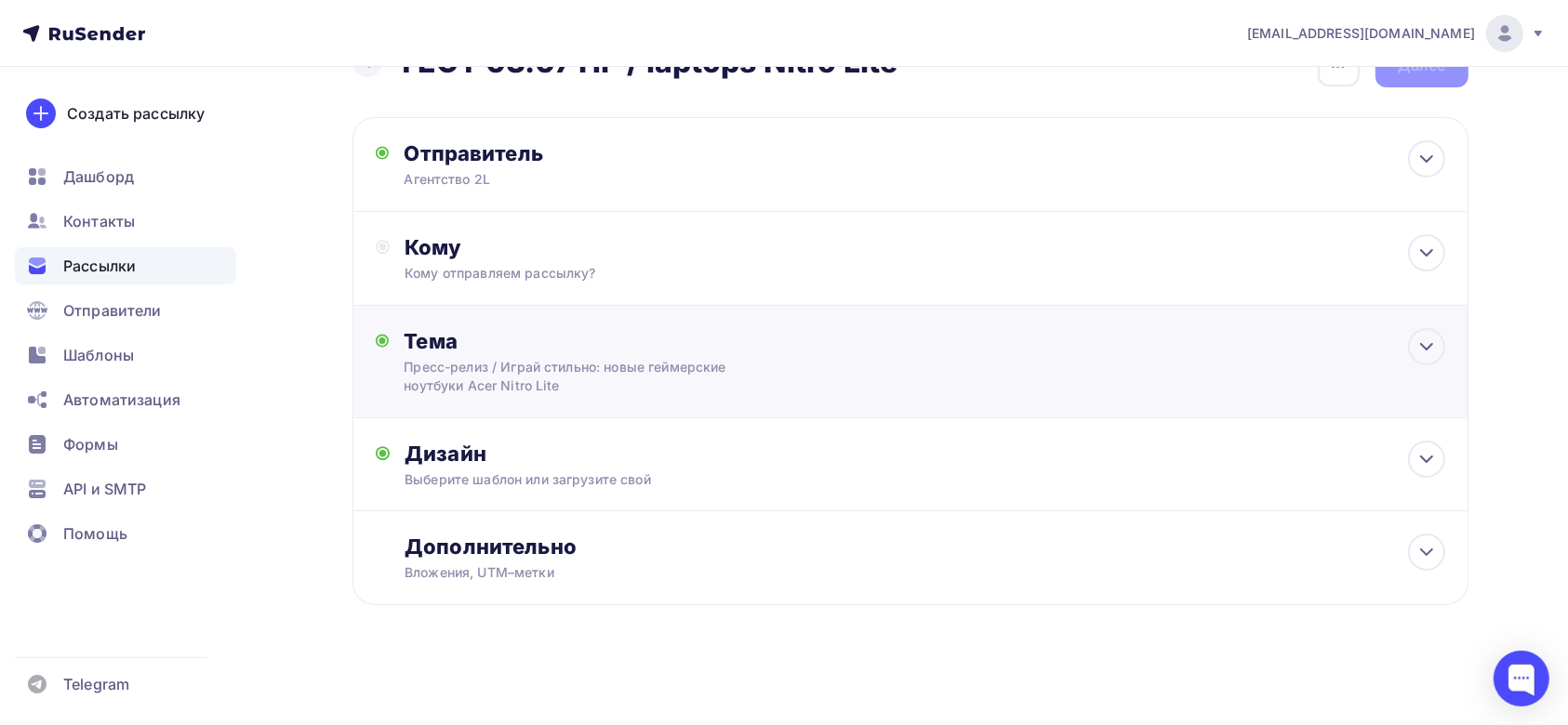 scroll, scrollTop: 52, scrollLeft: 0, axis: vertical 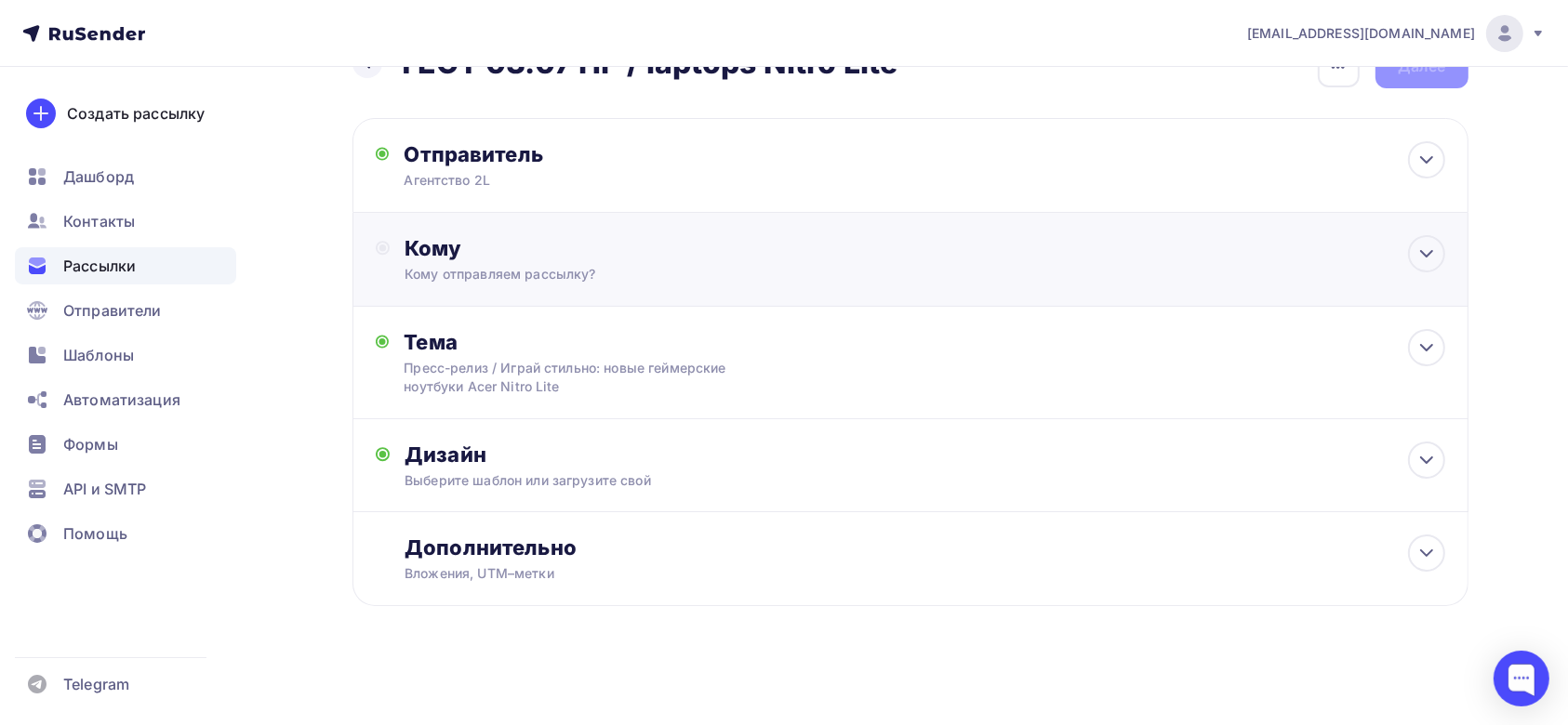 click on "Кому" at bounding box center (924, 248) 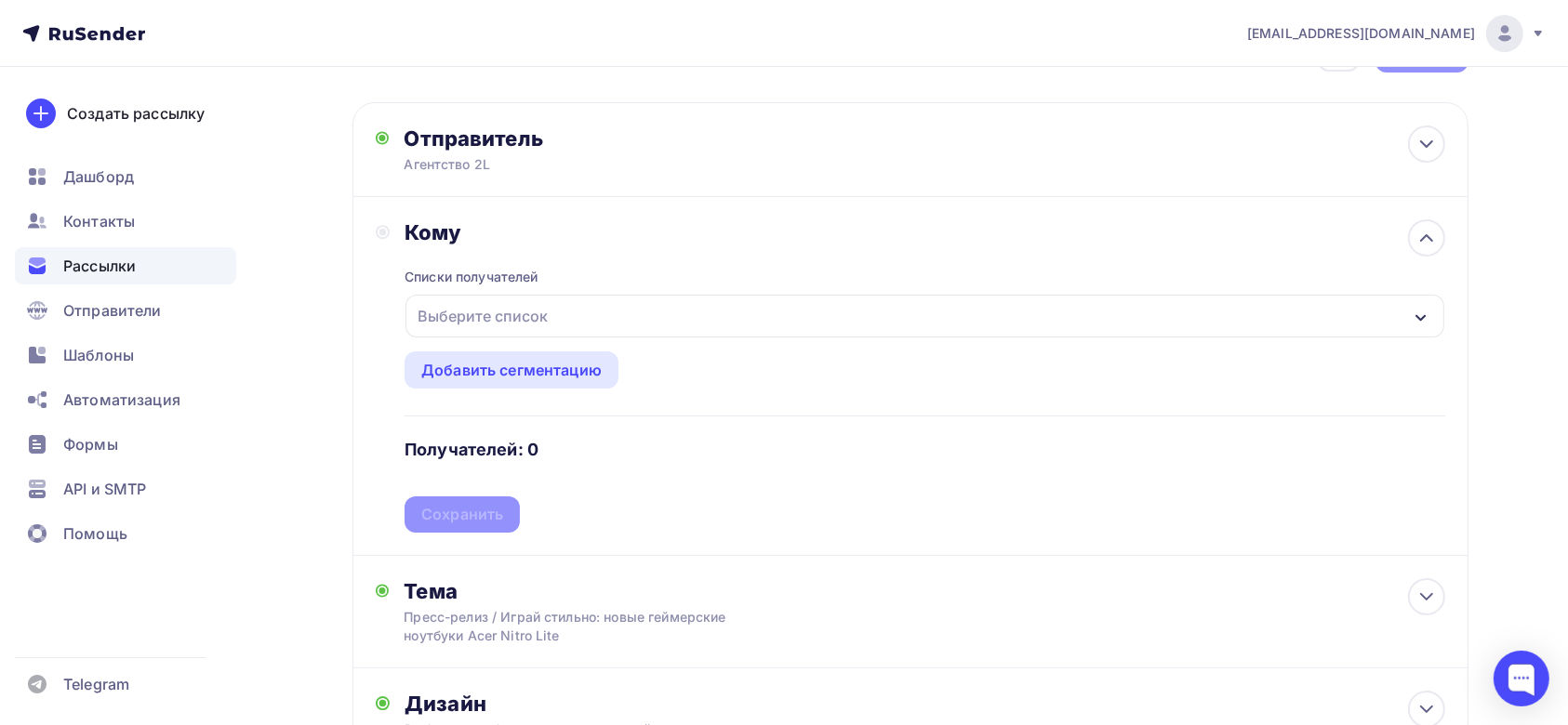 click on "Выберите список" at bounding box center (924, 316) 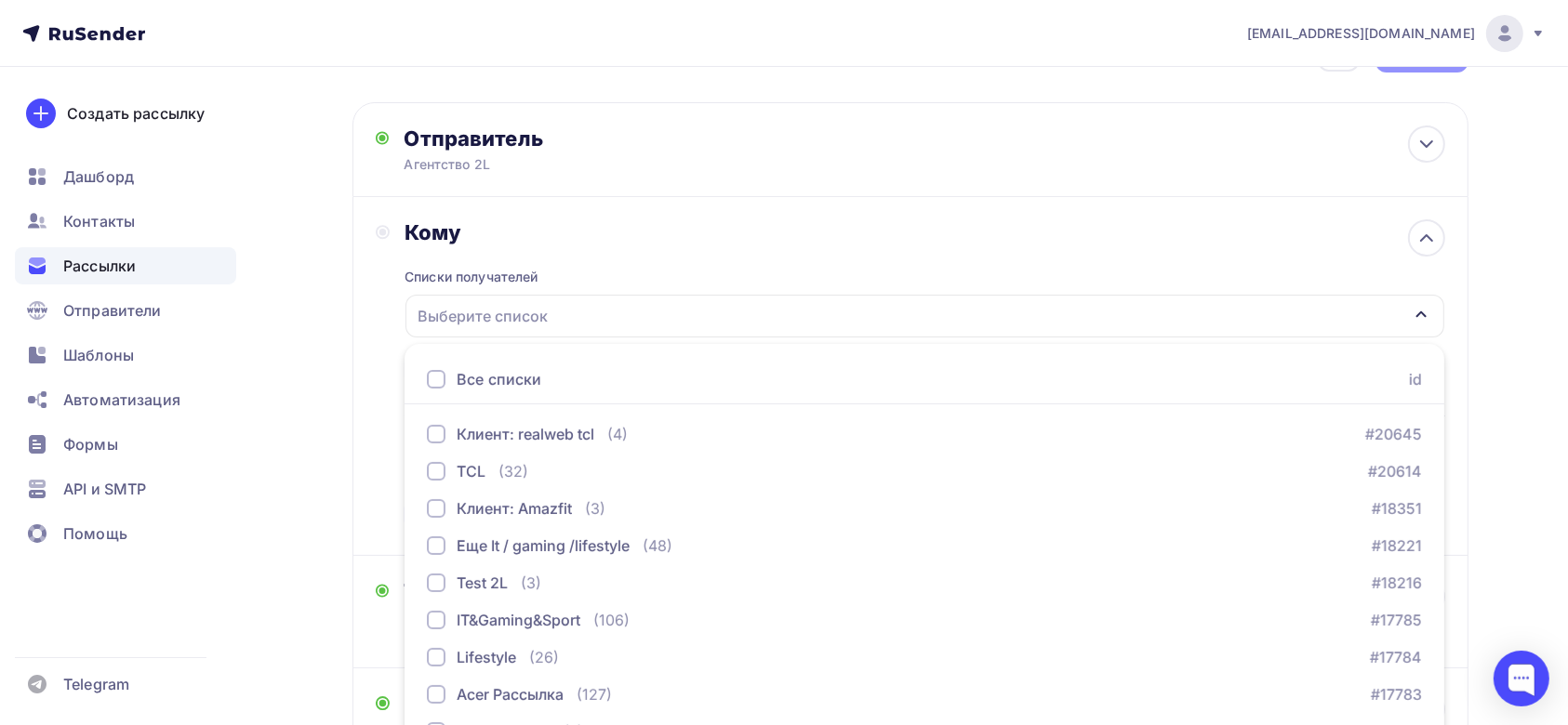 scroll, scrollTop: 167, scrollLeft: 0, axis: vertical 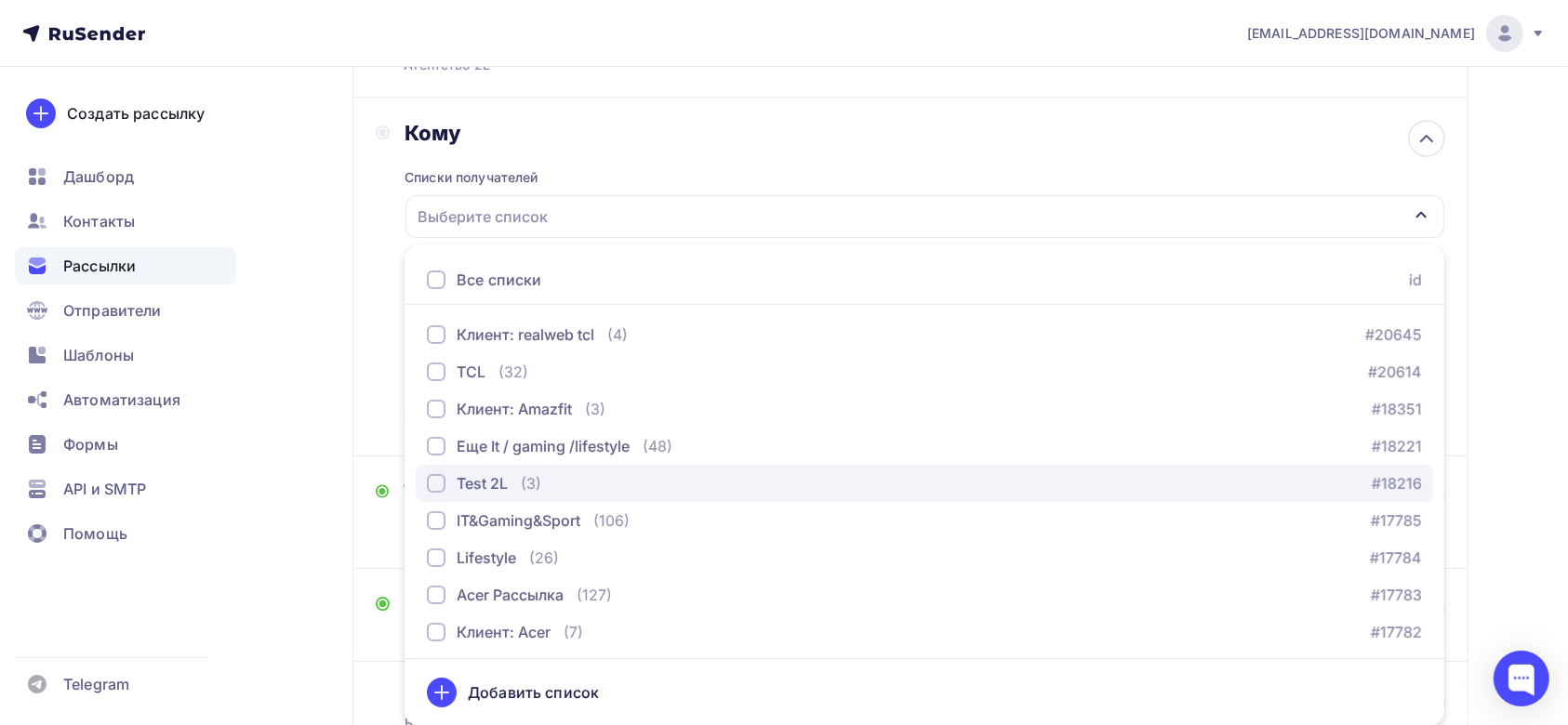 click on "Test 2L" at bounding box center (467, 483) 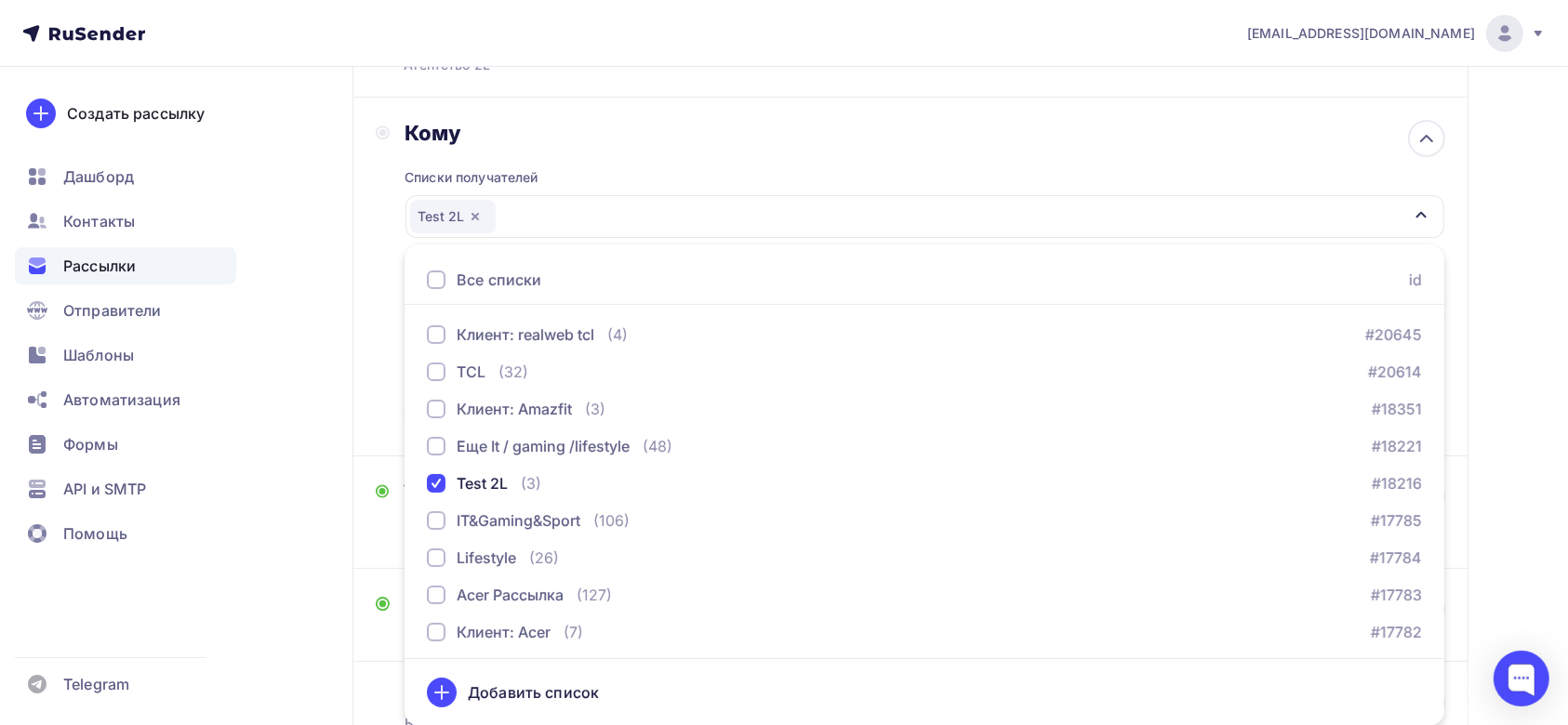 click on "Кому
Списки получателей
Test 2L
Все списки
id
Клиент: realweb tcl
(4)
#20645
TCL
(32)
#20614
Клиент: Amazfit
(3)
#18351
Еще It / gaming /lifestyle
(48)
#18221
Test 2L
(3)
#18216
IT&Gaming&Sport
(106)
#17785
Lifestyle
(26)
#17784
Acer Рассылка" at bounding box center (910, 277) 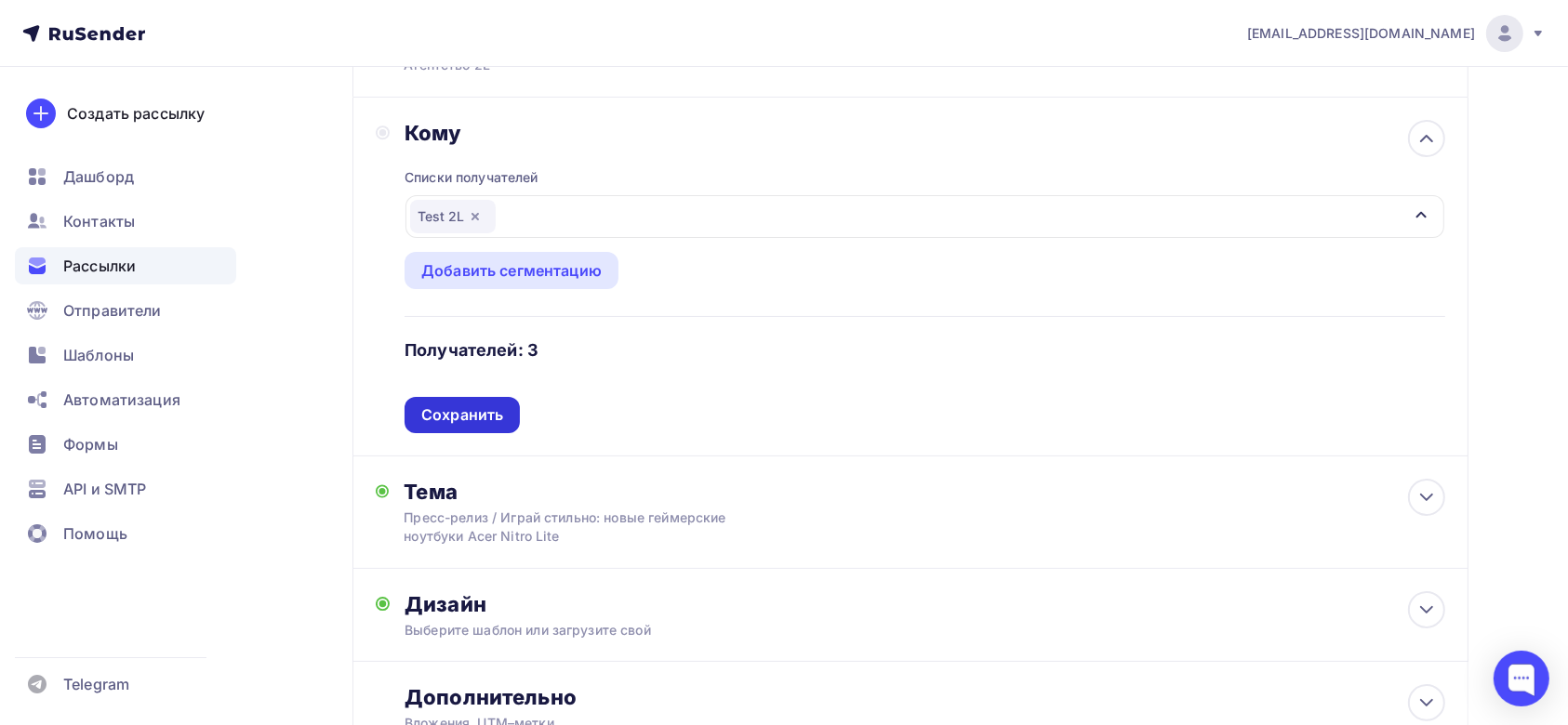 click on "Сохранить" at bounding box center [462, 415] 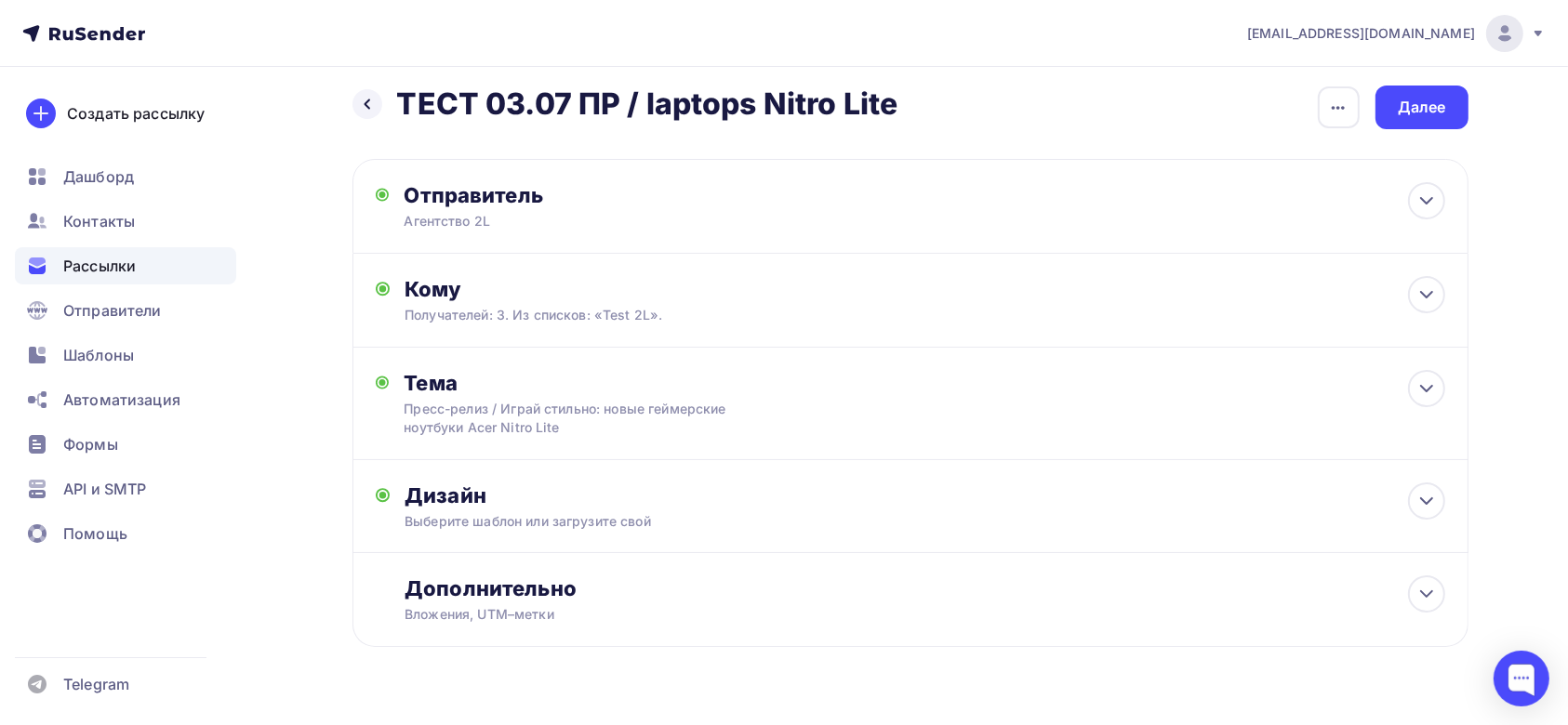 scroll, scrollTop: 0, scrollLeft: 0, axis: both 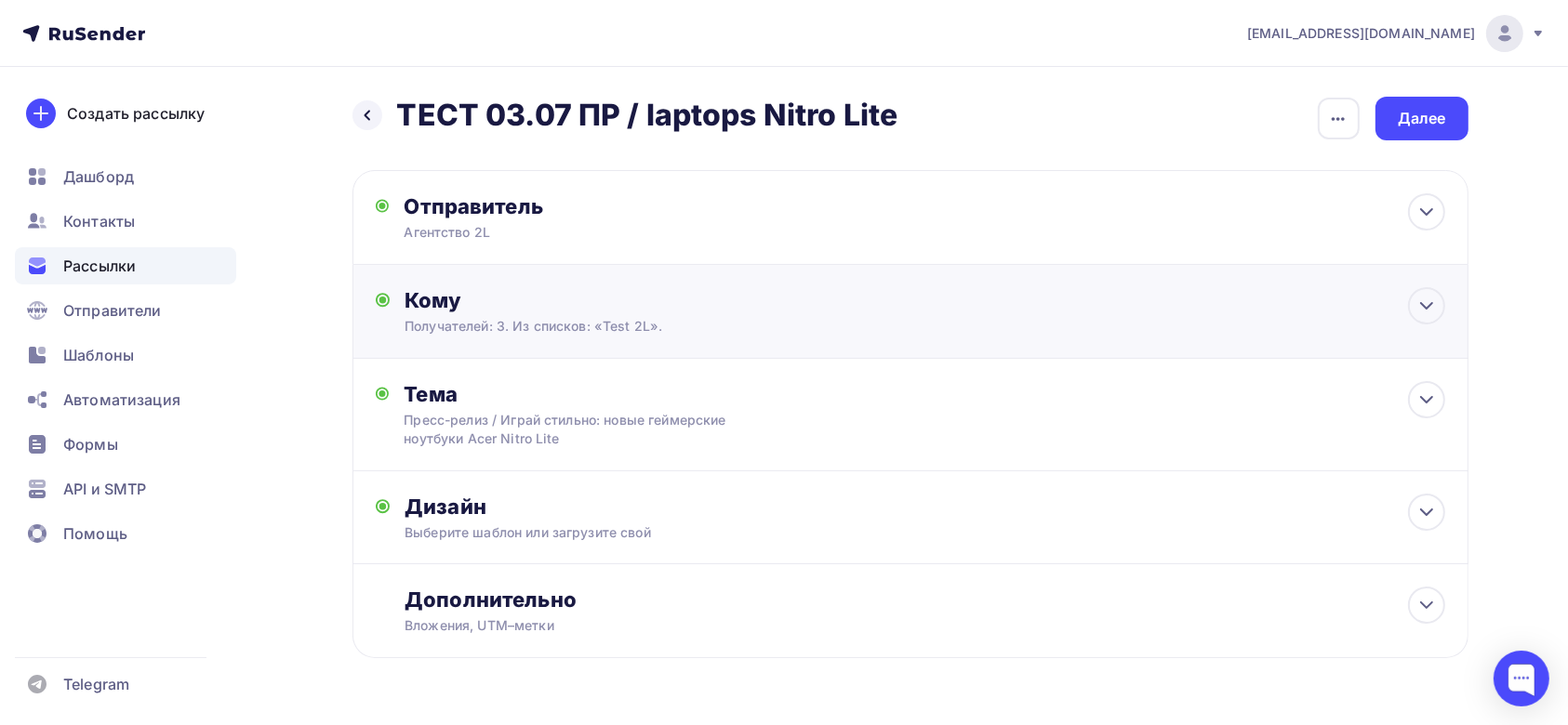 click on "Кому" at bounding box center (924, 300) 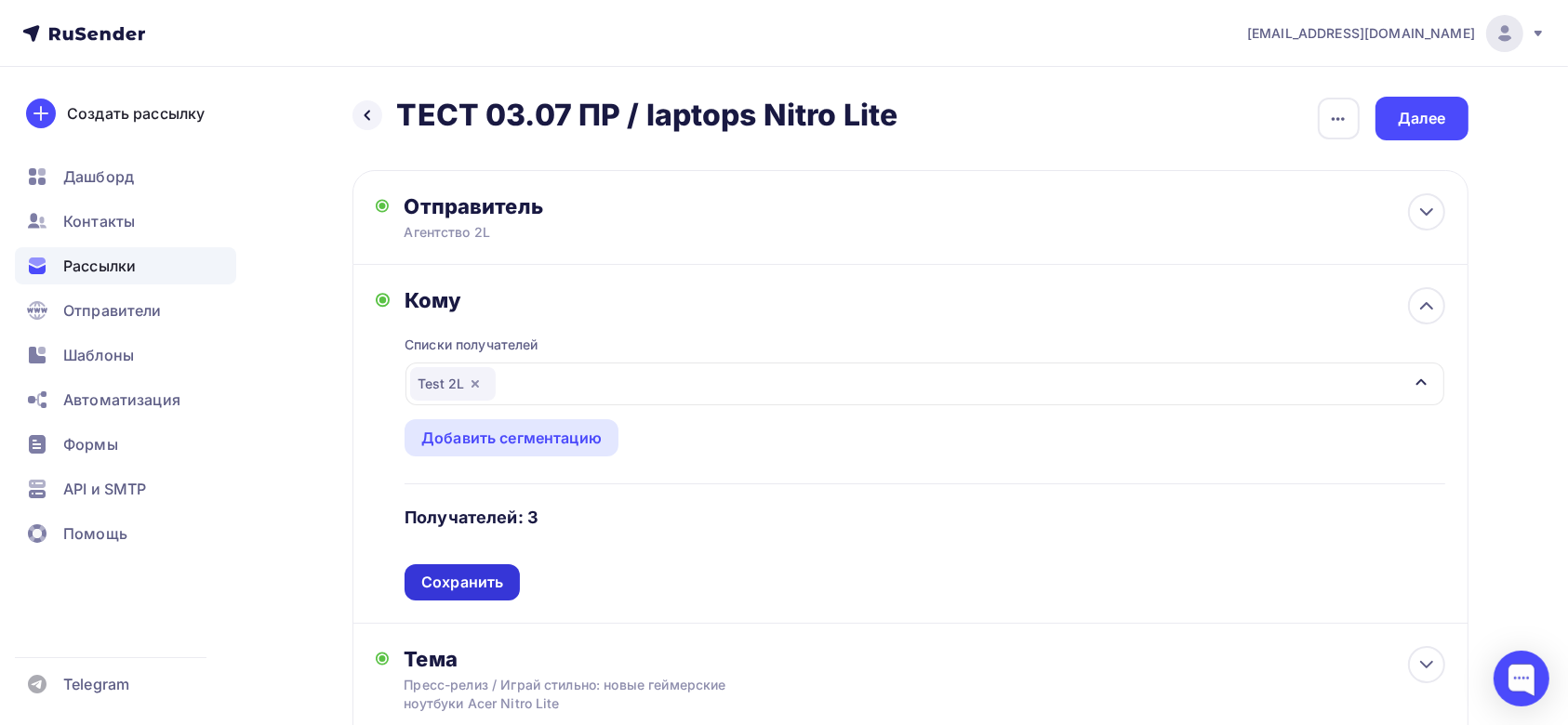 click on "Сохранить" at bounding box center (462, 582) 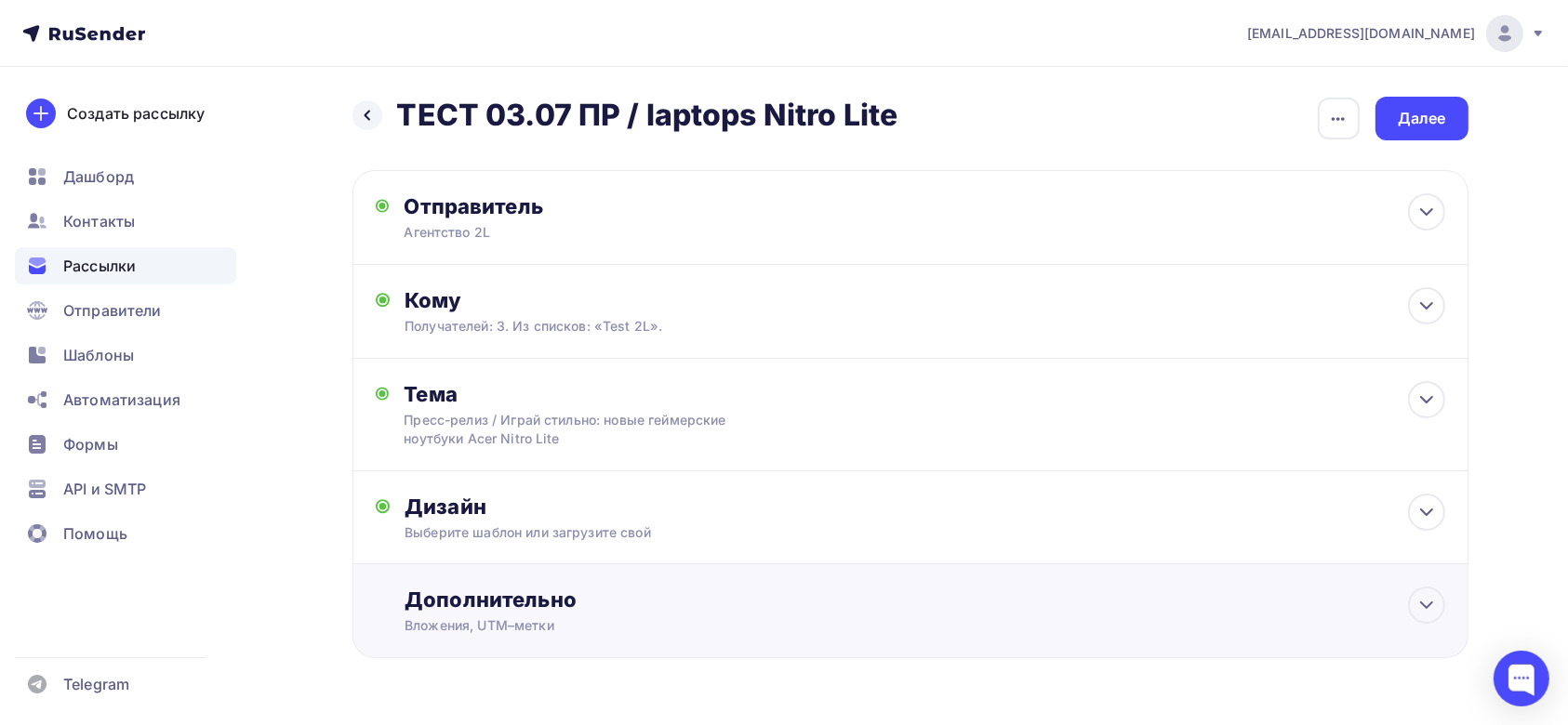 click on "Вложения, UTM–метки" at bounding box center (872, 626) 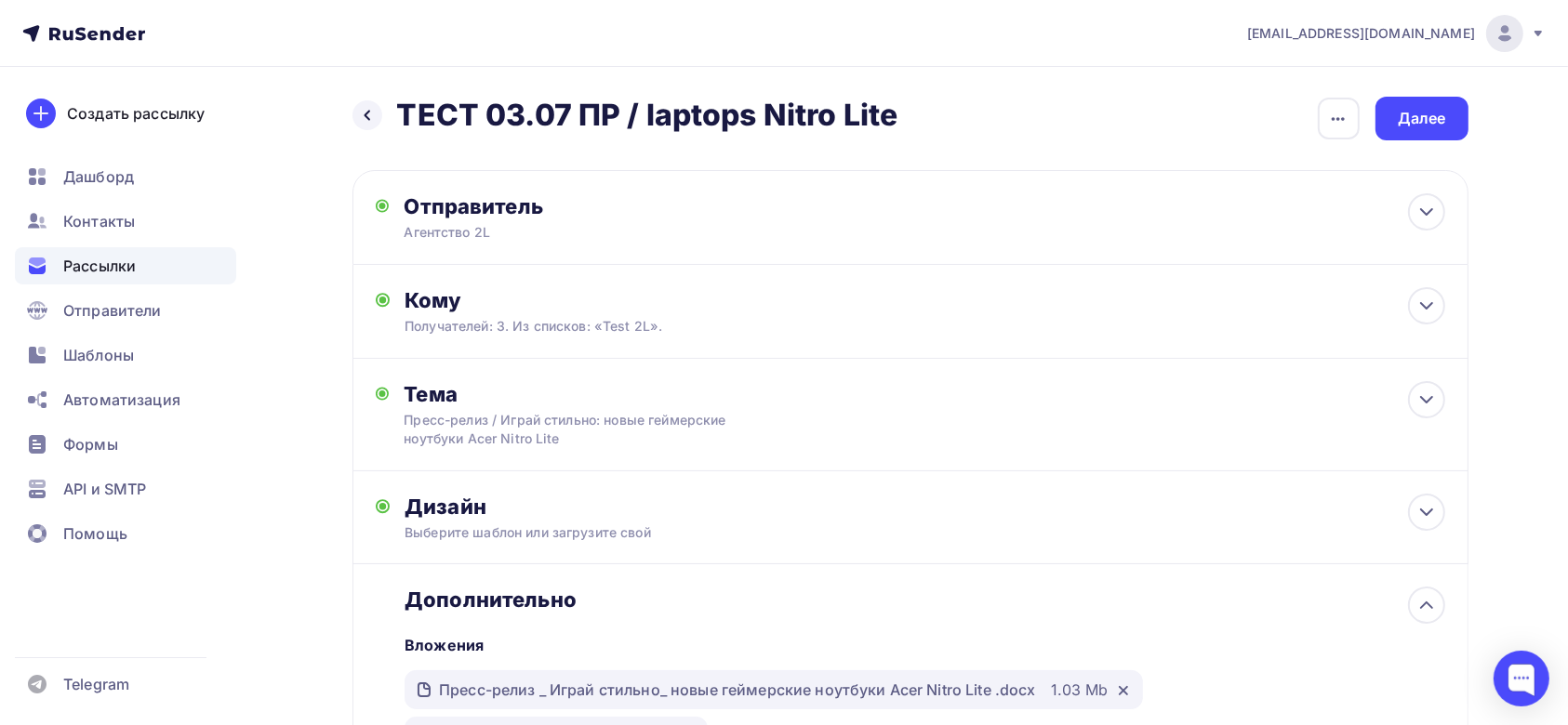 scroll, scrollTop: 0, scrollLeft: 0, axis: both 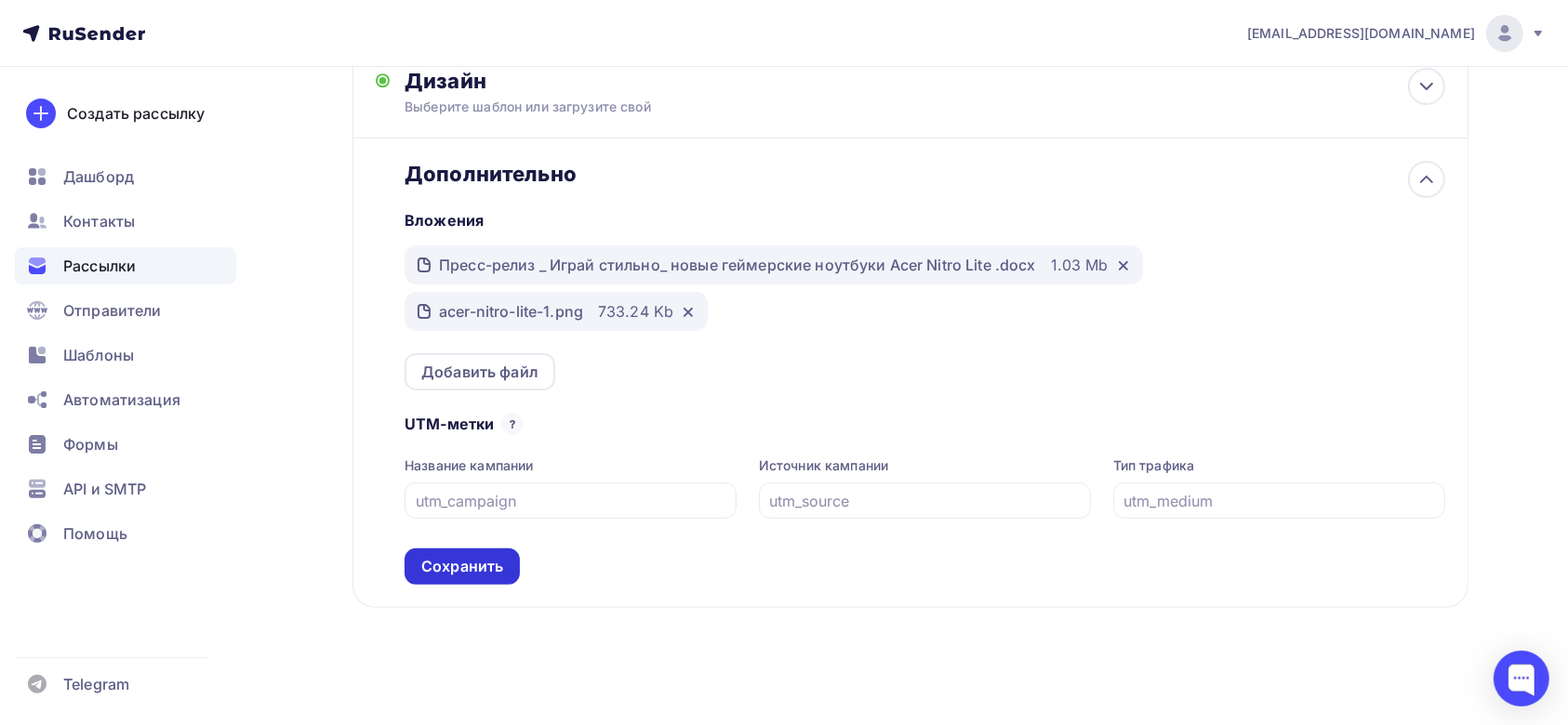 click on "Сохранить" at bounding box center (462, 566) 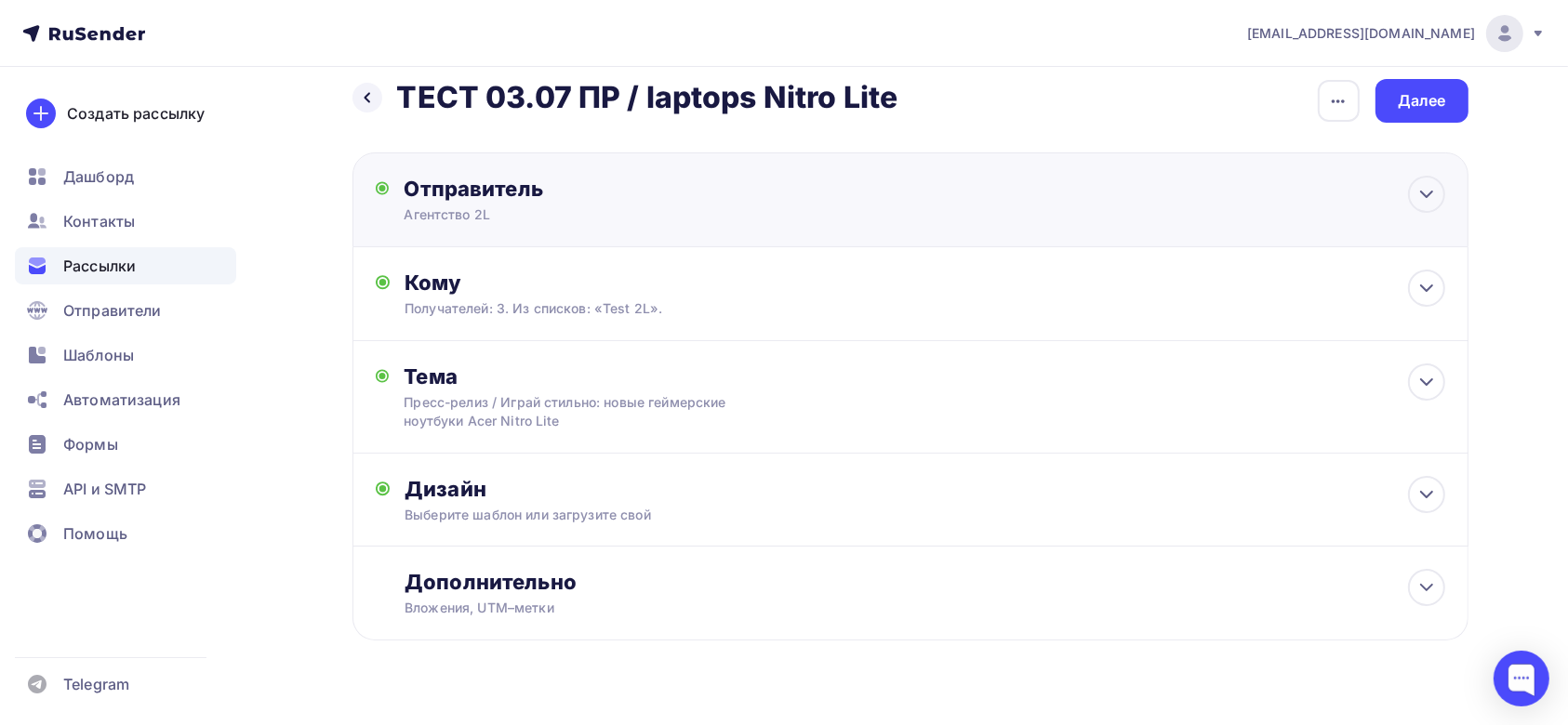 scroll, scrollTop: 0, scrollLeft: 0, axis: both 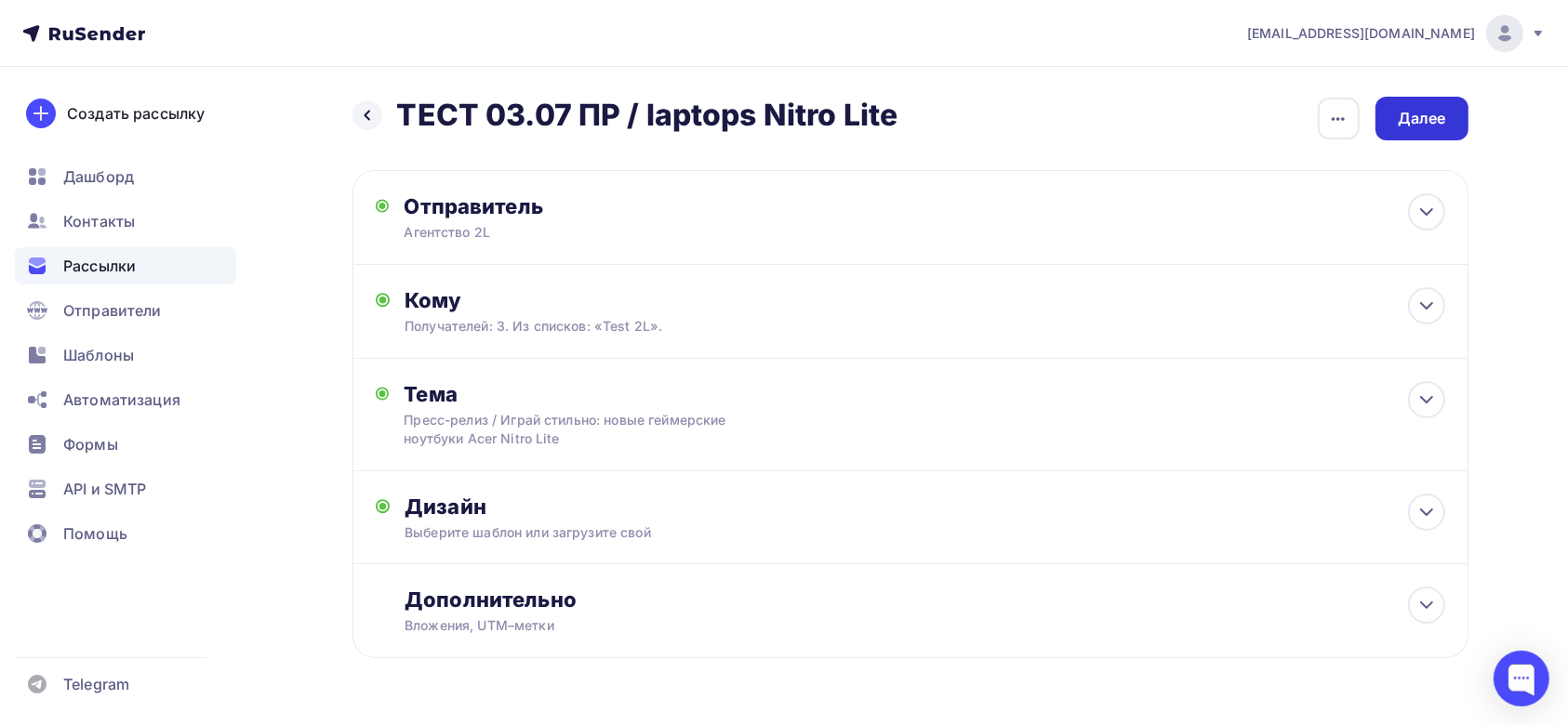 click on "Далее" at bounding box center [1422, 118] 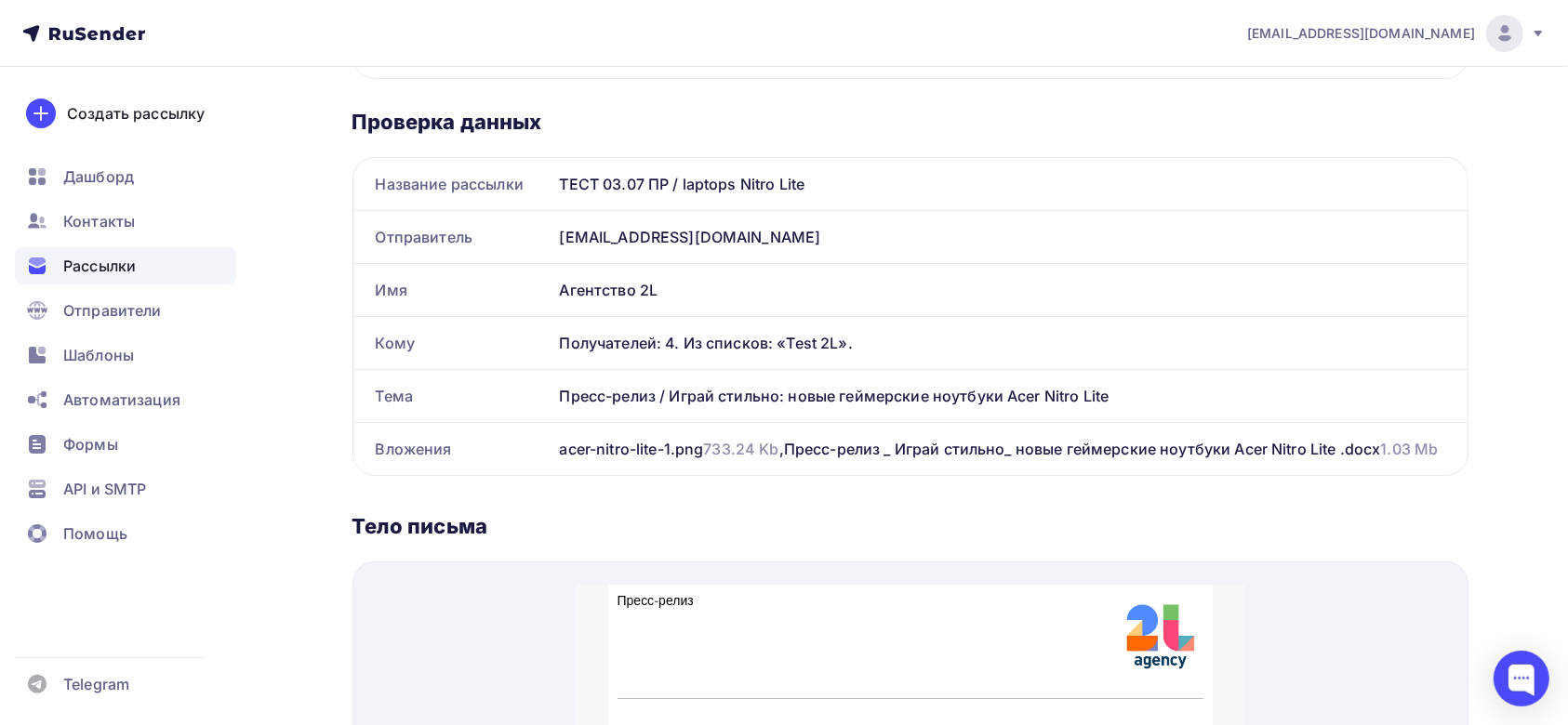 scroll, scrollTop: 372, scrollLeft: 0, axis: vertical 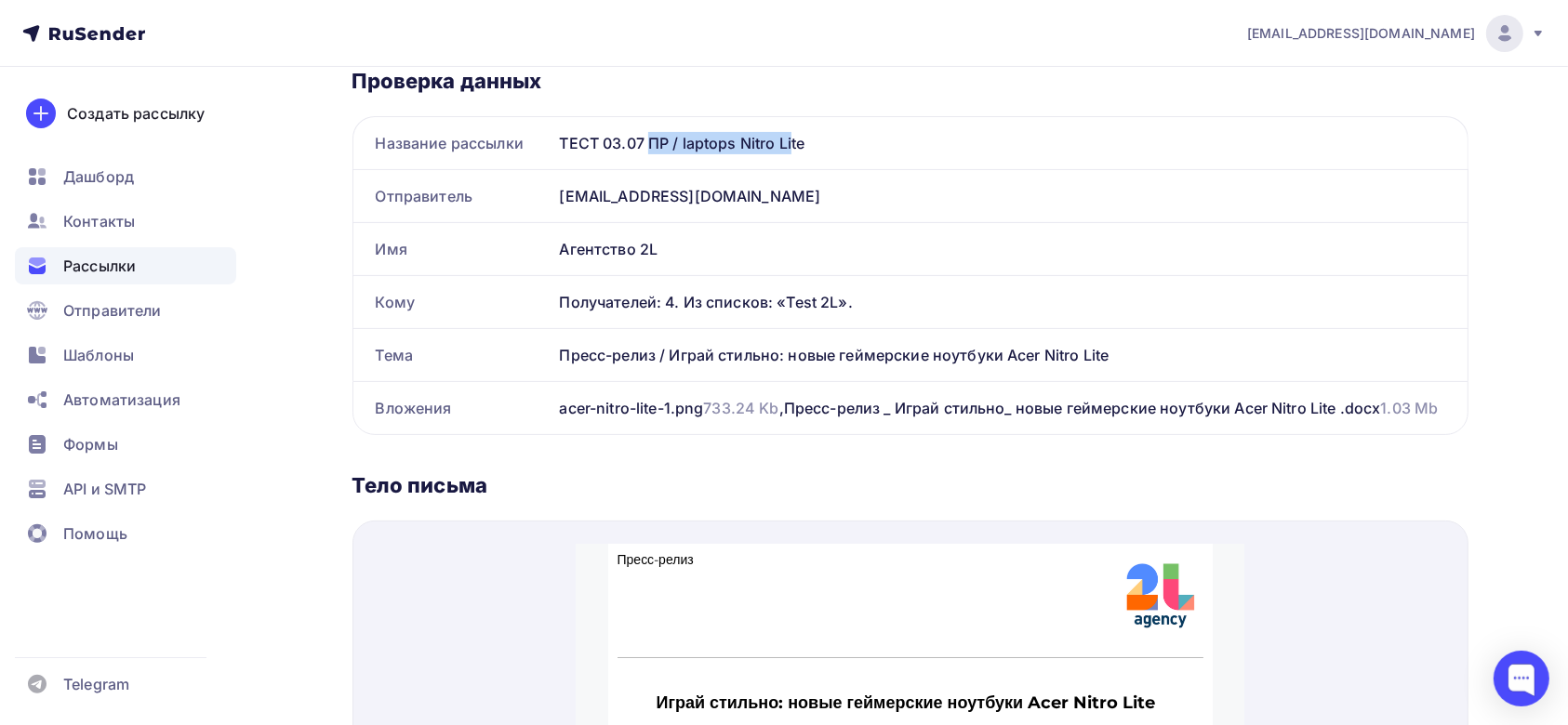 drag, startPoint x: 577, startPoint y: 148, endPoint x: 760, endPoint y: 136, distance: 183.39302 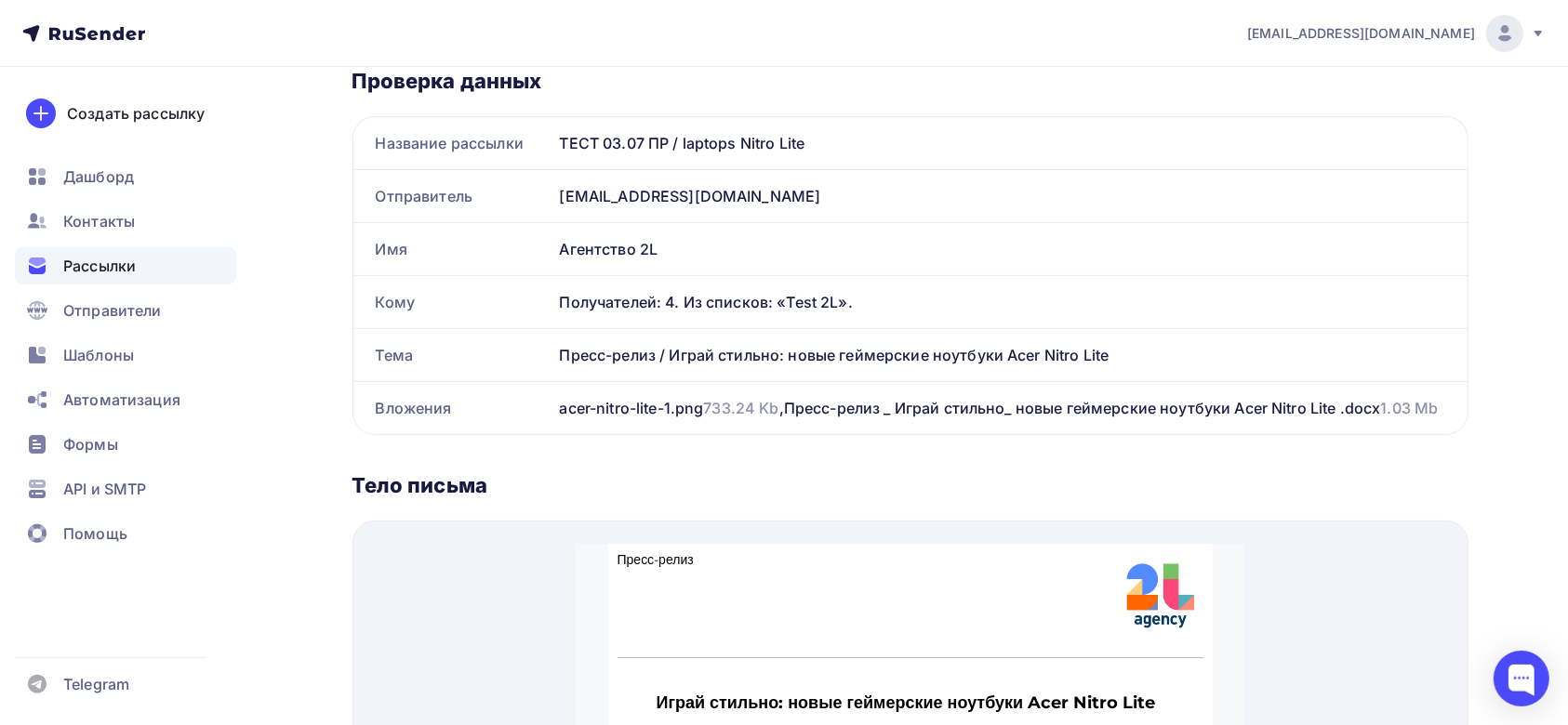 click on "ТЕСТ 03.07 ПР / laptops Nitro Lite" at bounding box center (1010, 143) 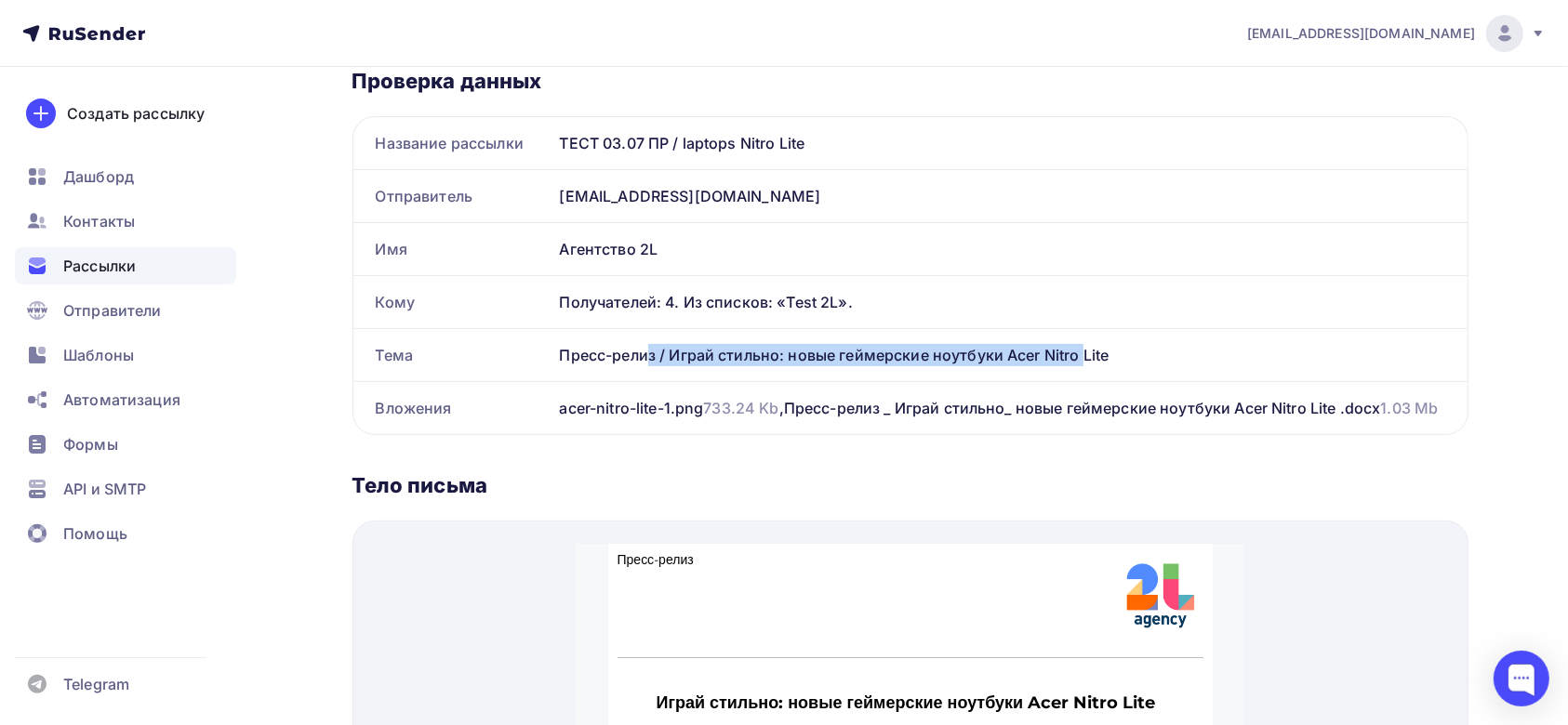 drag, startPoint x: 571, startPoint y: 354, endPoint x: 1060, endPoint y: 353, distance: 489.001 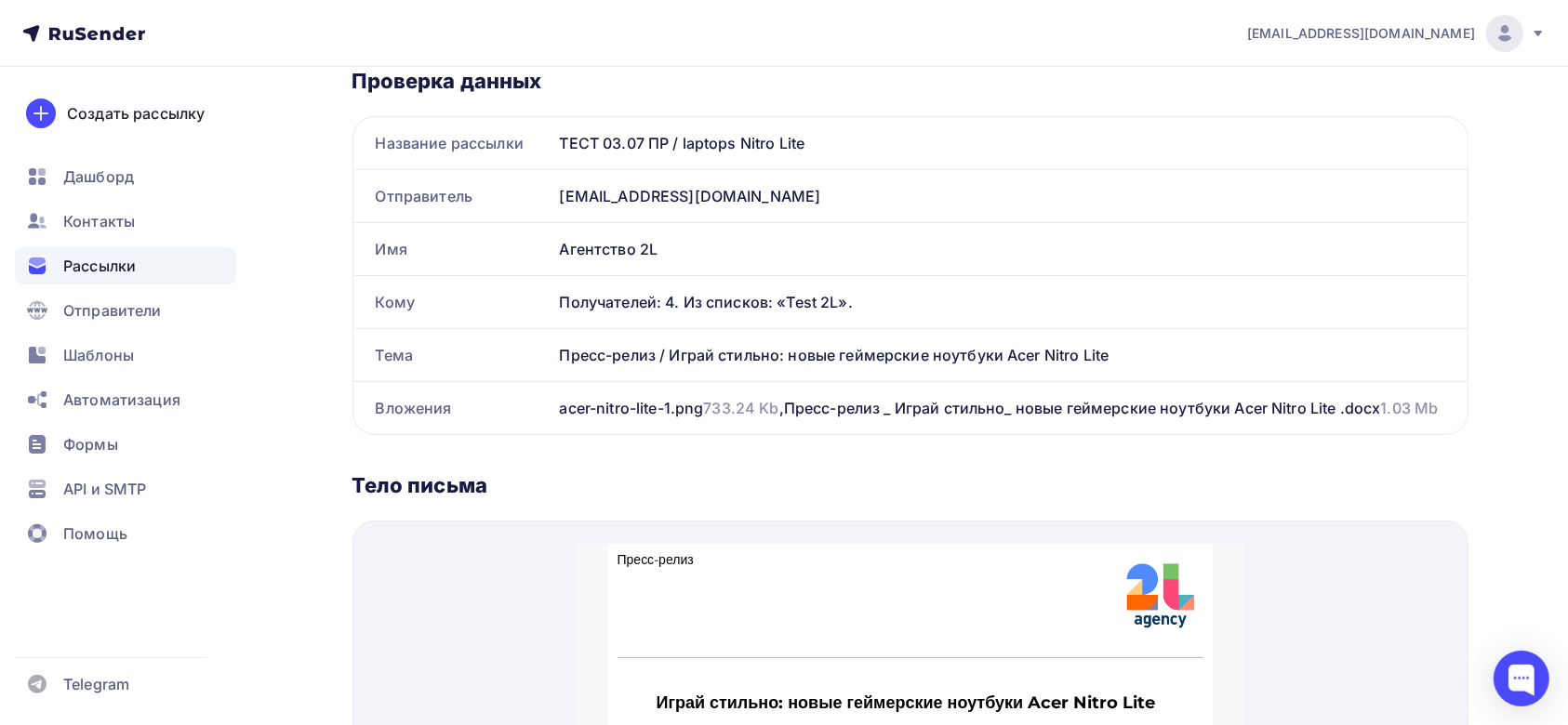 click on "Пресс-релиз / Играй стильно: новые геймерские ноутбуки Acer Nitro Lite" at bounding box center [1010, 355] 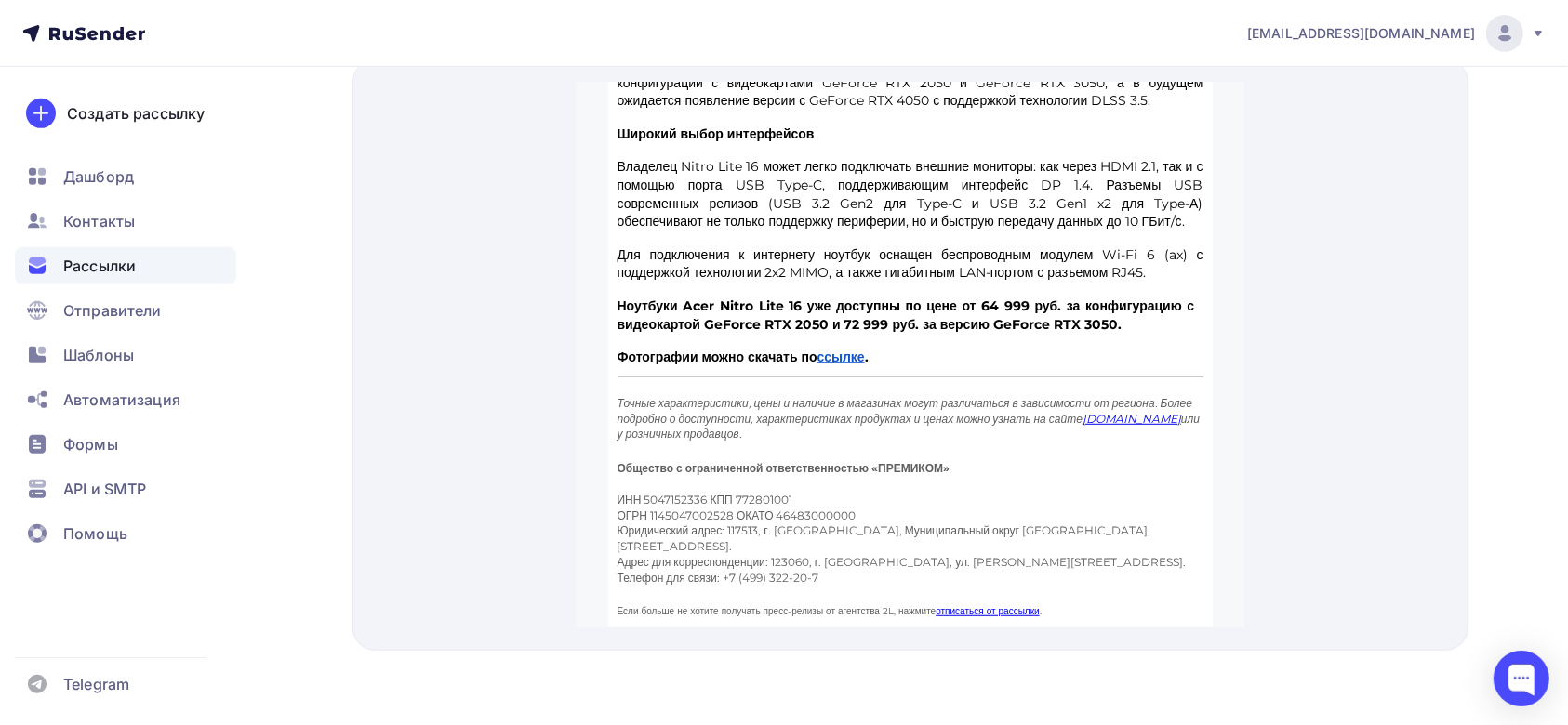scroll, scrollTop: 0, scrollLeft: 0, axis: both 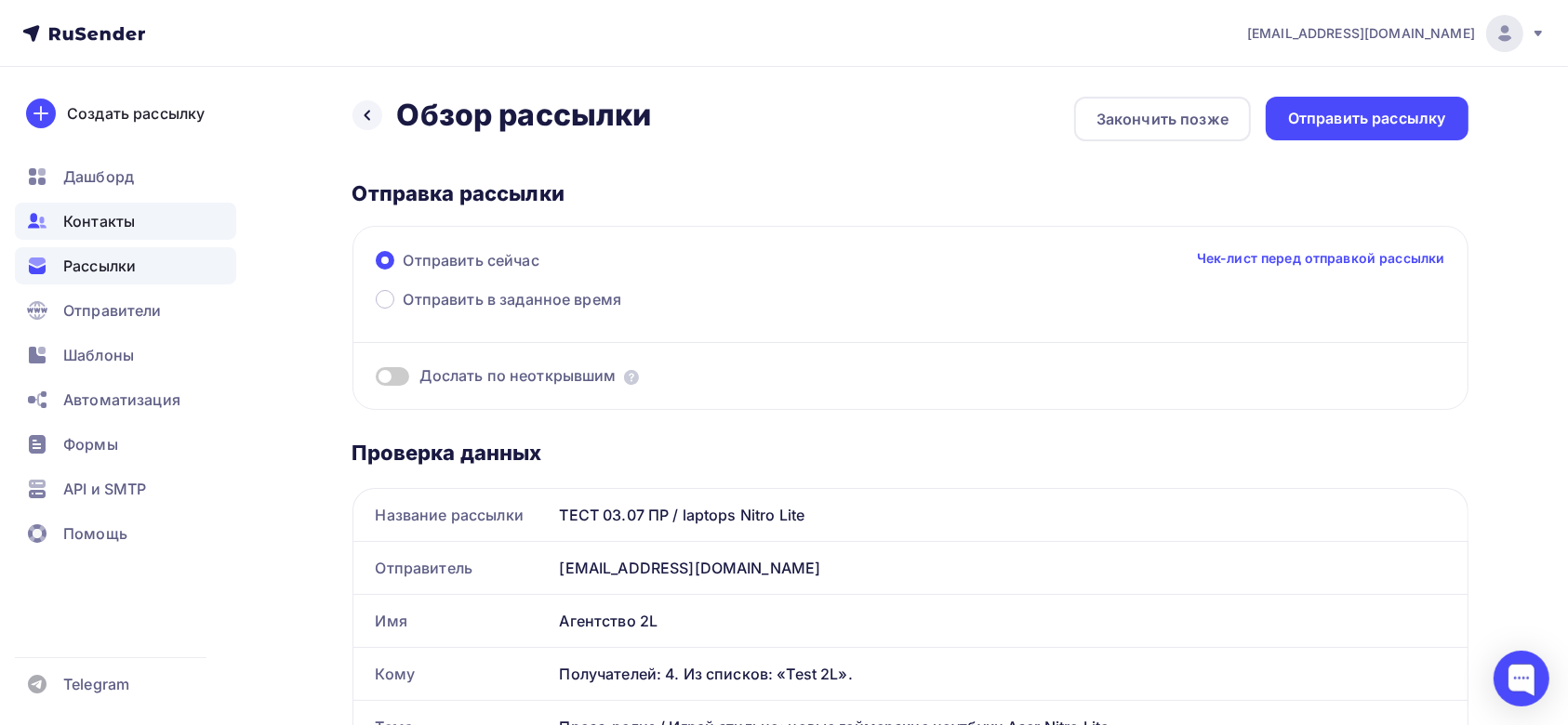 click on "Контакты" at bounding box center [99, 221] 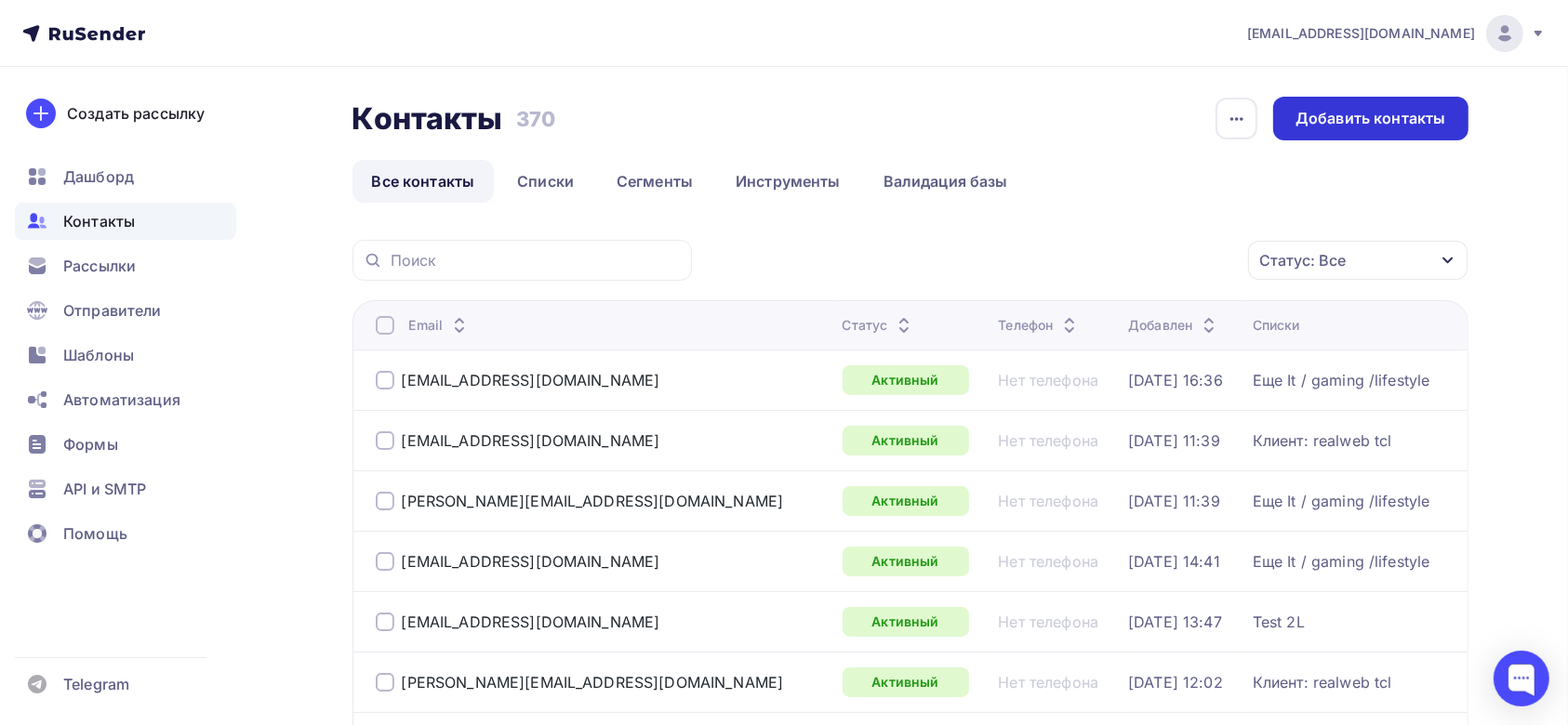 click on "Добавить контакты" at bounding box center [1370, 118] 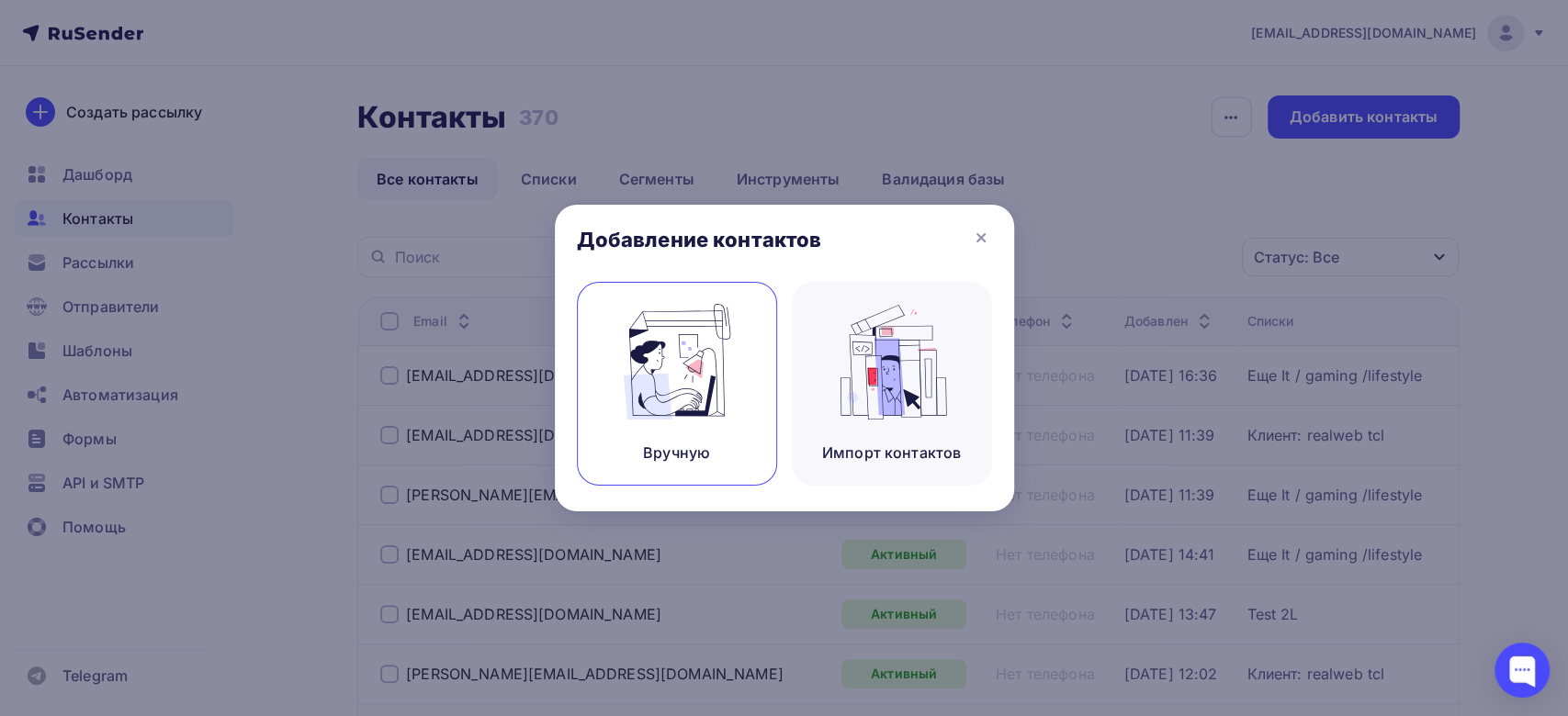 click at bounding box center [677, 362] 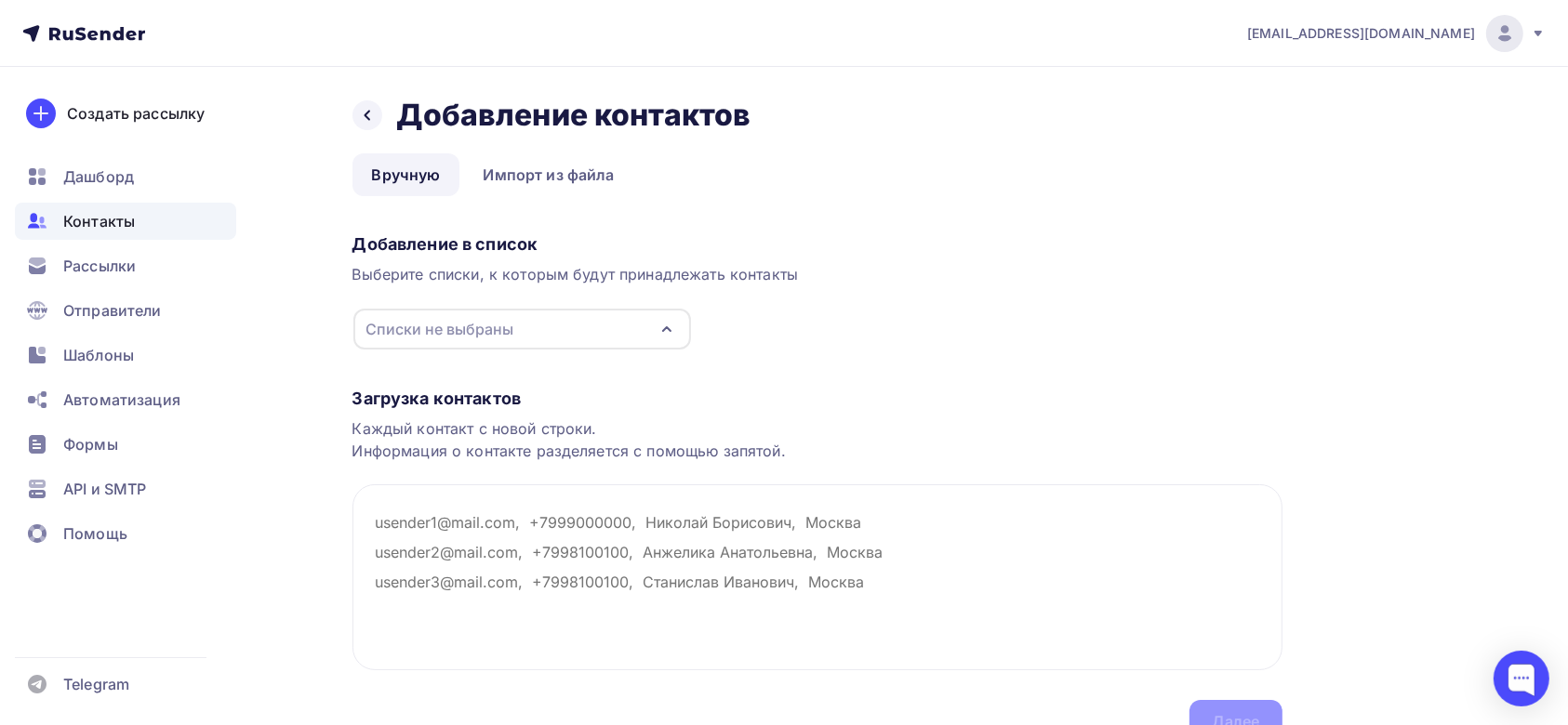 click at bounding box center (817, 577) 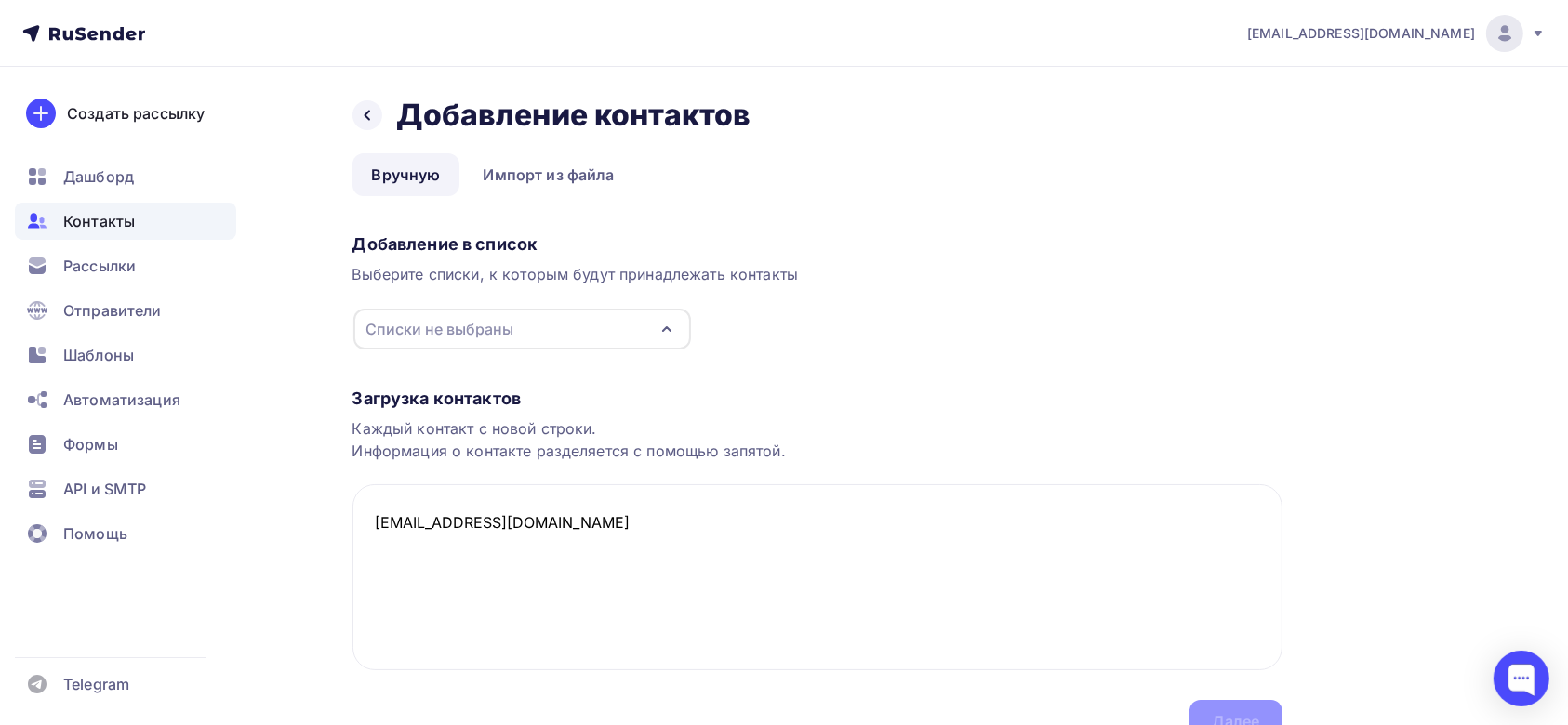 click on "Списки не выбраны" at bounding box center [522, 329] 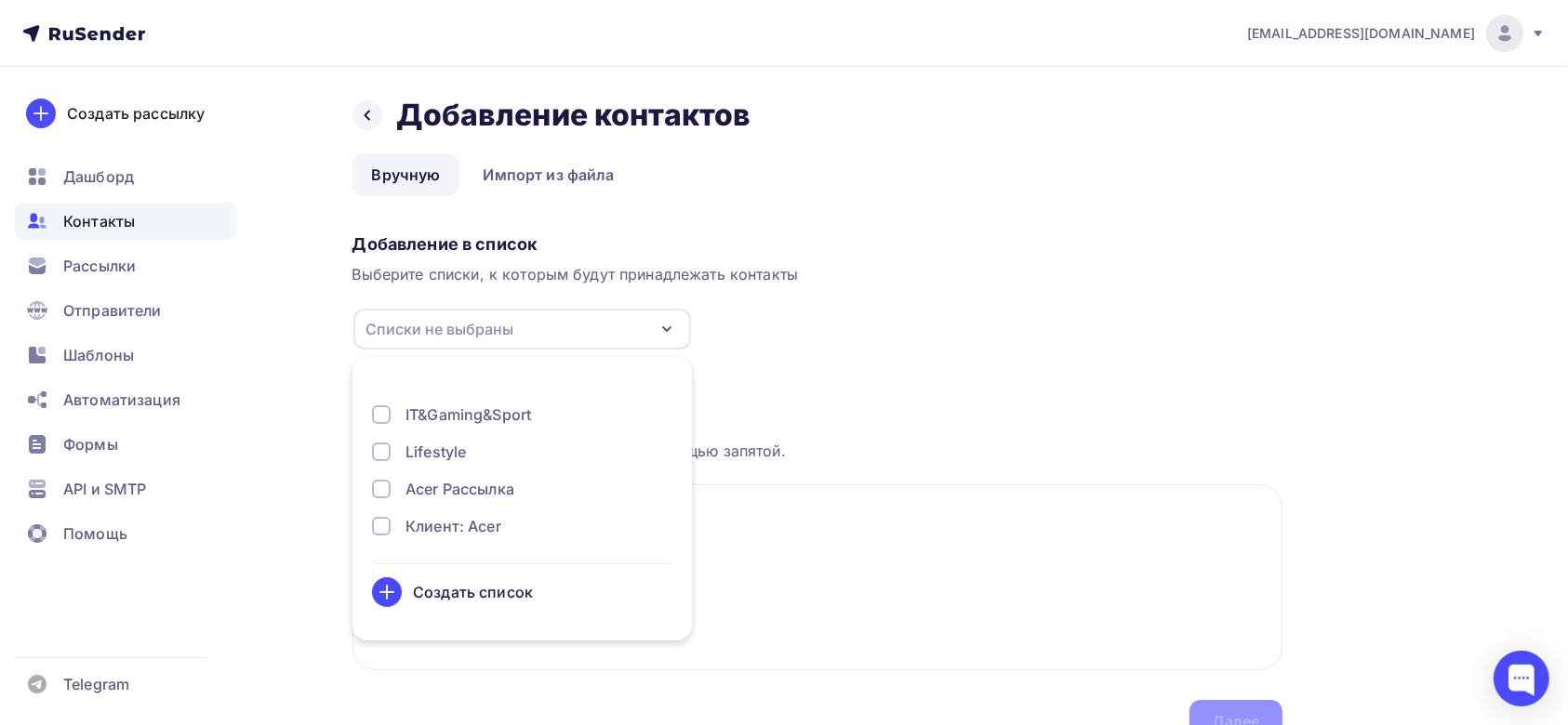 scroll, scrollTop: 245, scrollLeft: 0, axis: vertical 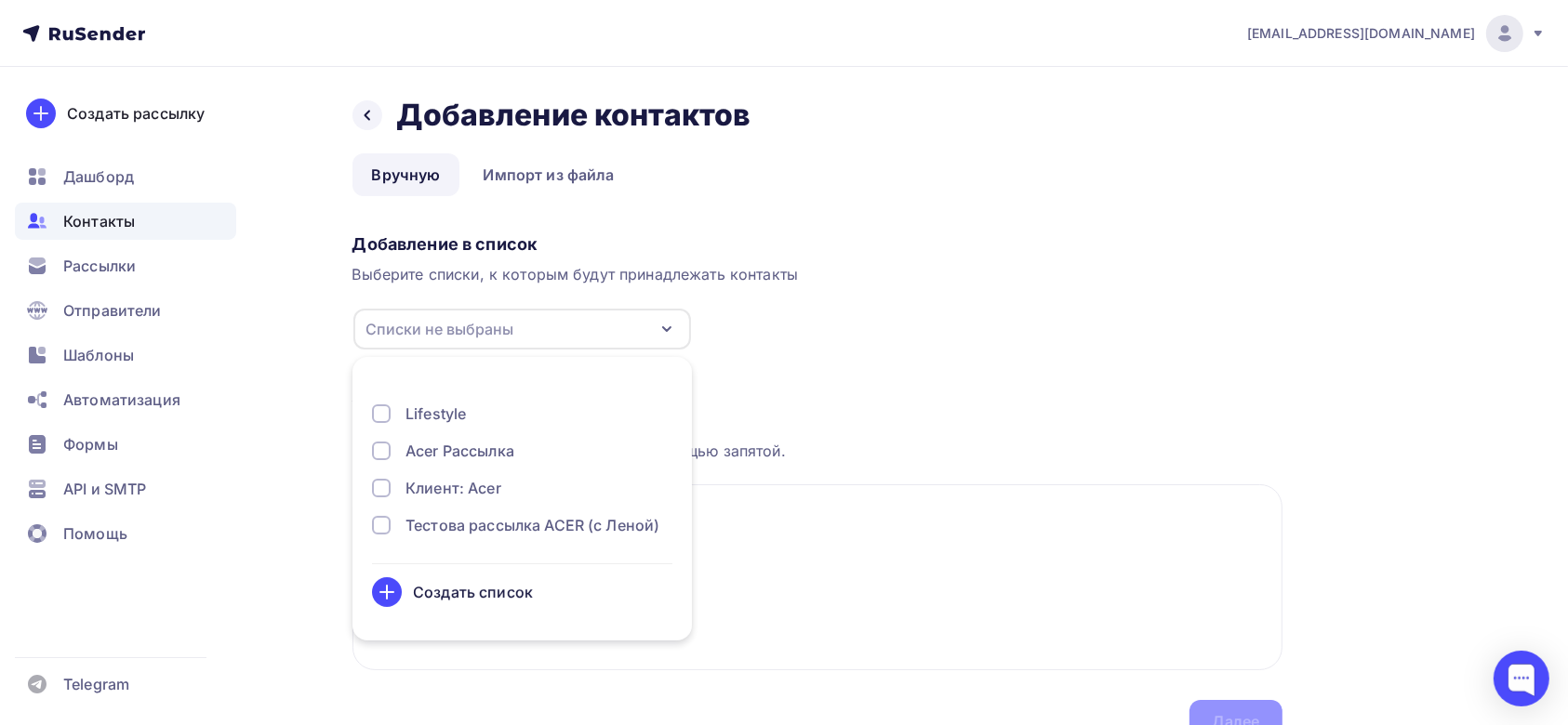 drag, startPoint x: 384, startPoint y: 520, endPoint x: 395, endPoint y: 519, distance: 11.045361 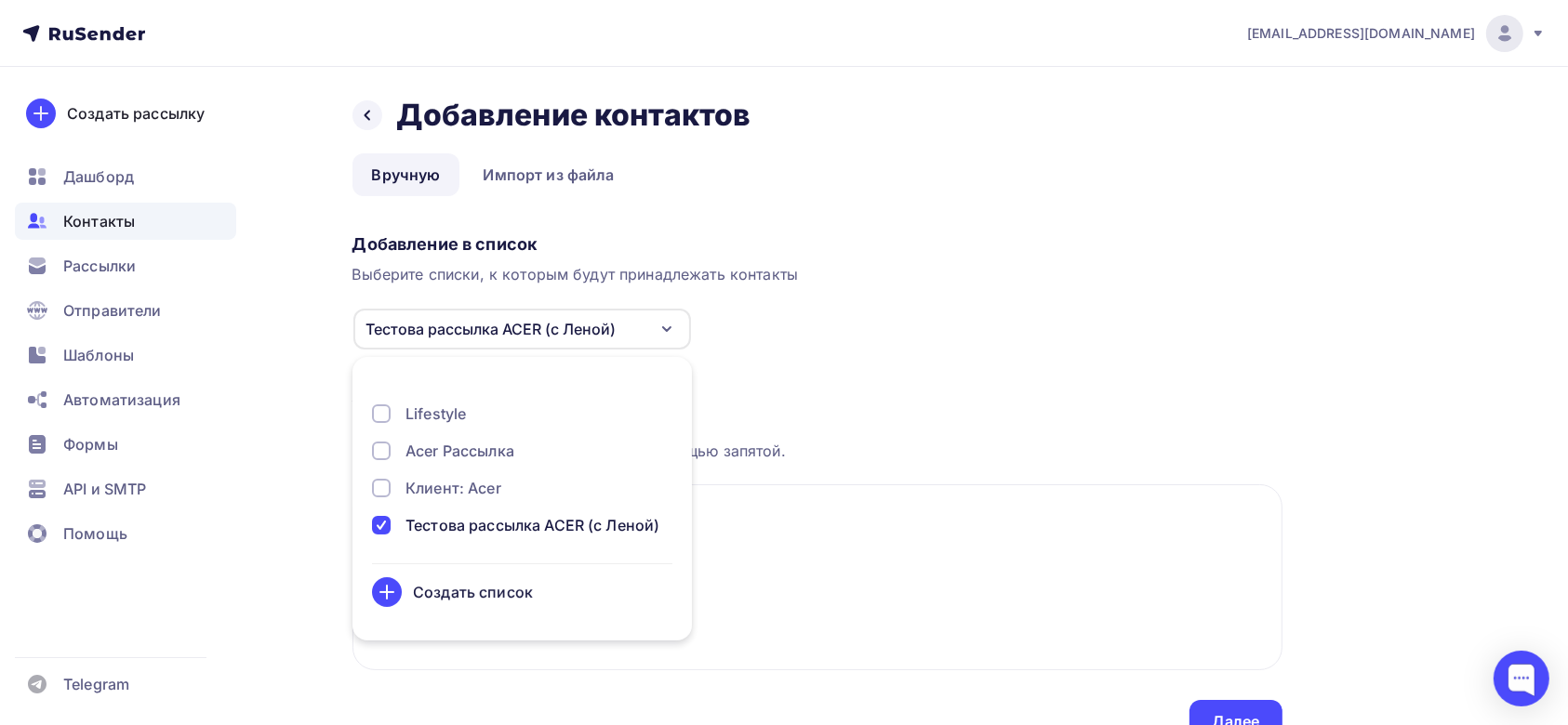 scroll, scrollTop: 122, scrollLeft: 0, axis: vertical 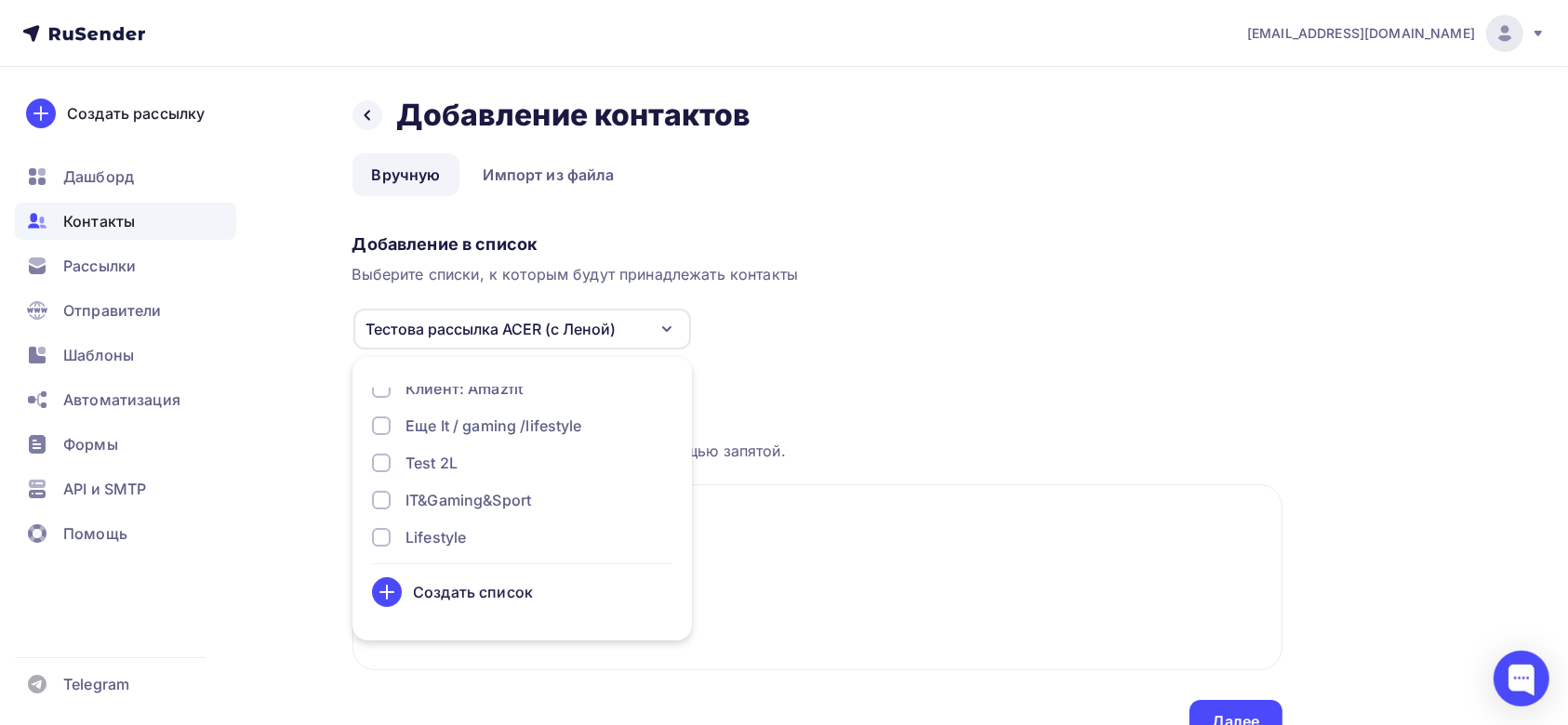 click at bounding box center [381, 463] 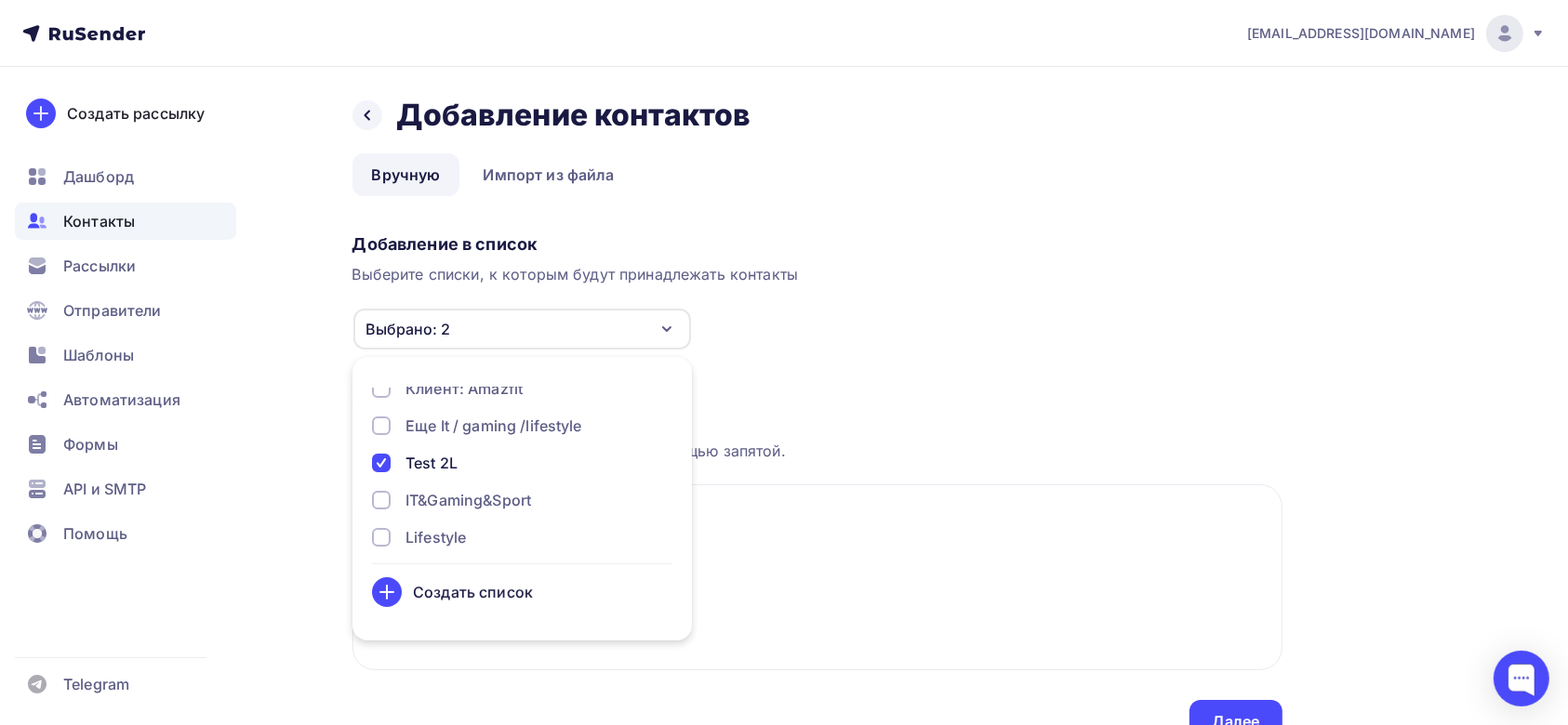 click on "Добавление в список
Выберите списки, к которым будут принадлежать контакты
Выбрано: 2
2L адреса расыслок
Клиент: realweb tcl
TCL
Клиент: Amazfit
Еще It / gaming /lifestyle
Test 2L
IT&Gaming&Sport
Lifestyle
Acer Рассылка
Клиент: Acer
Тестова рассылка ACER (с Леной)
Создать список
Для добавления контактов необходимо  создать список" at bounding box center [817, 288] 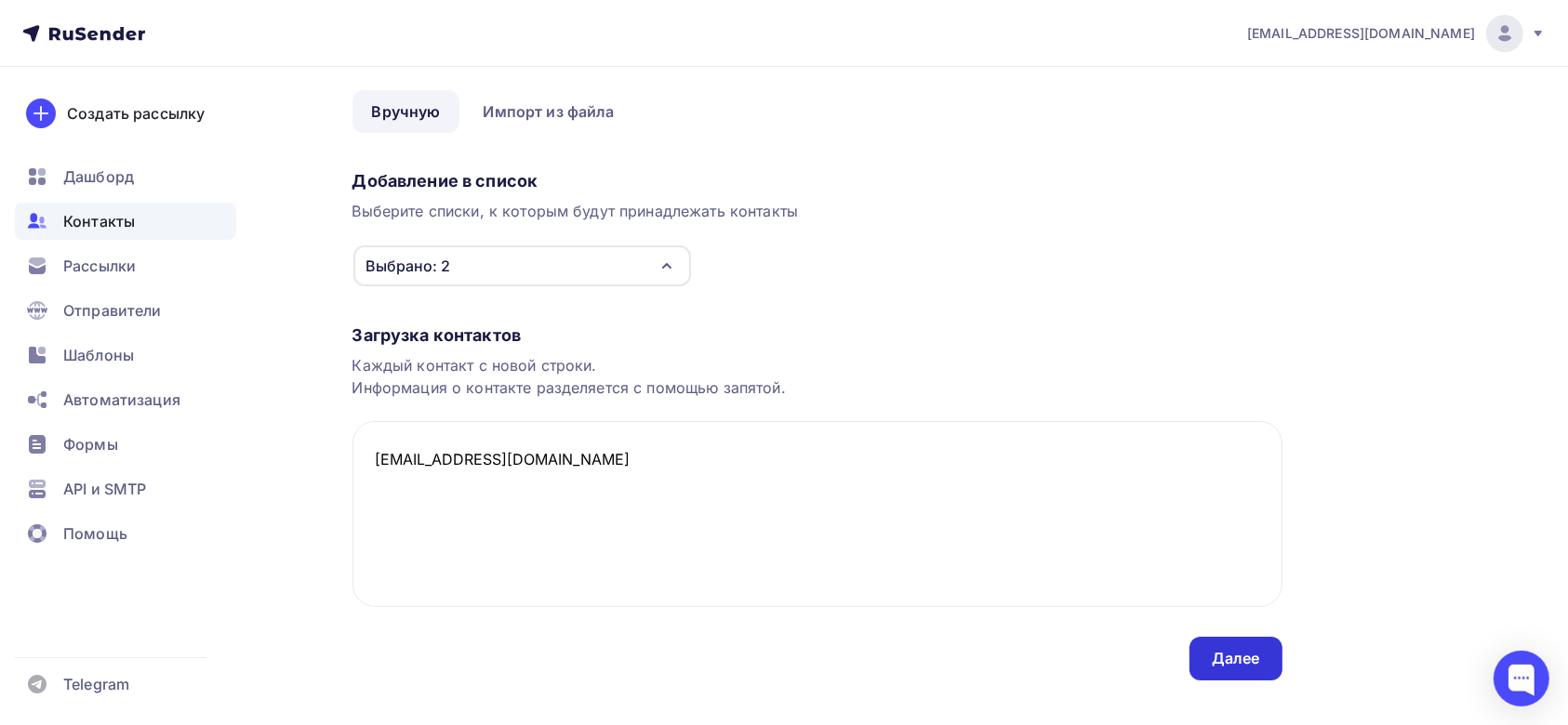 scroll, scrollTop: 91, scrollLeft: 0, axis: vertical 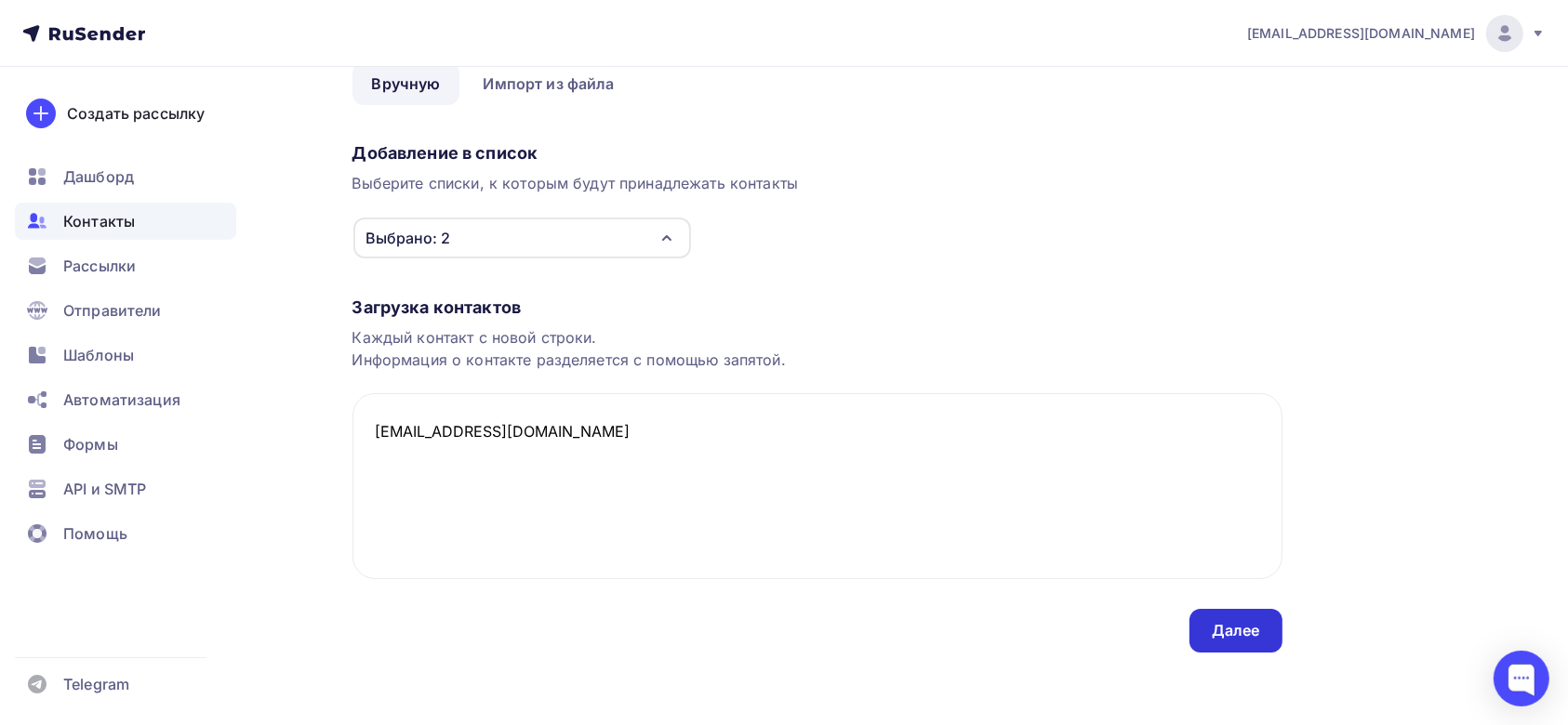 click on "Далее" at bounding box center (1236, 630) 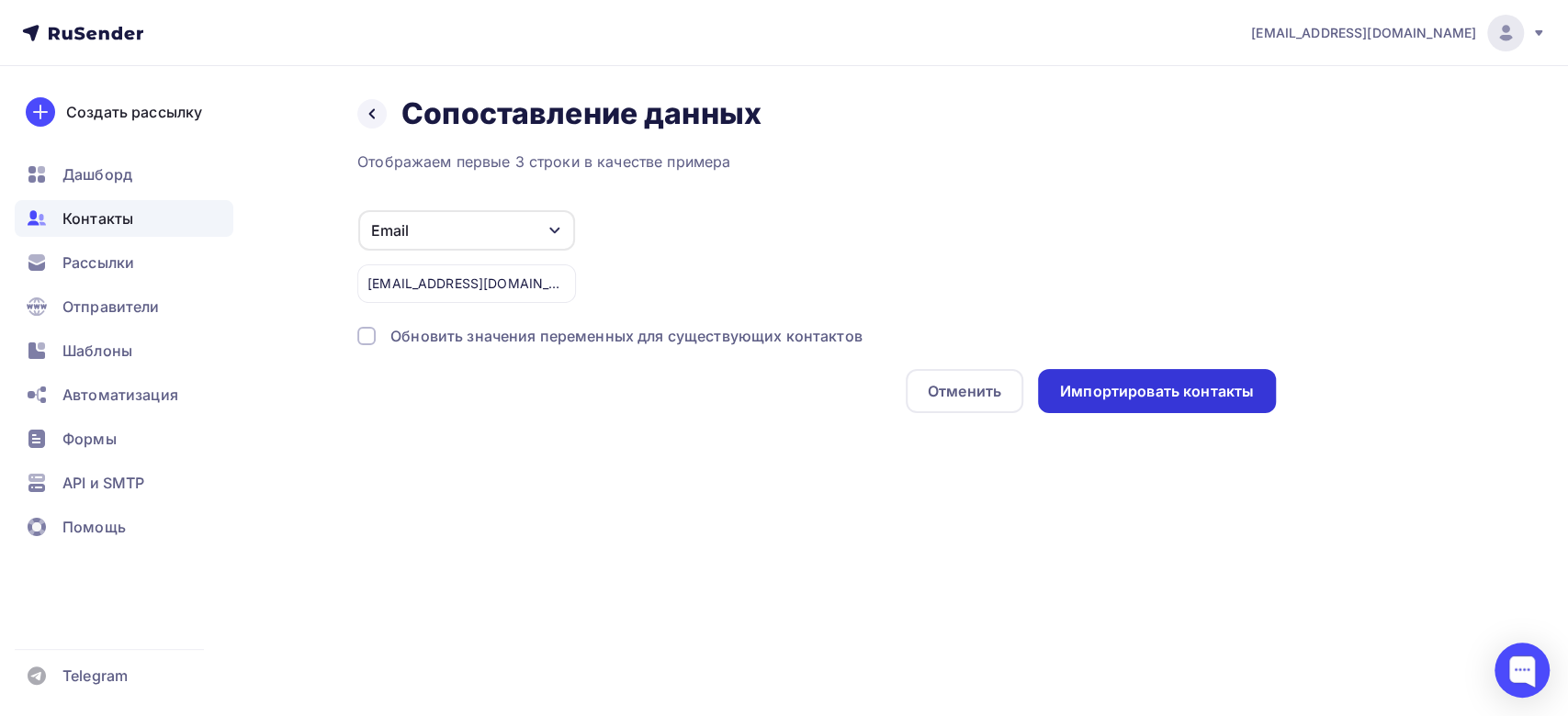 click on "Импортировать контакты" at bounding box center (1156, 391) 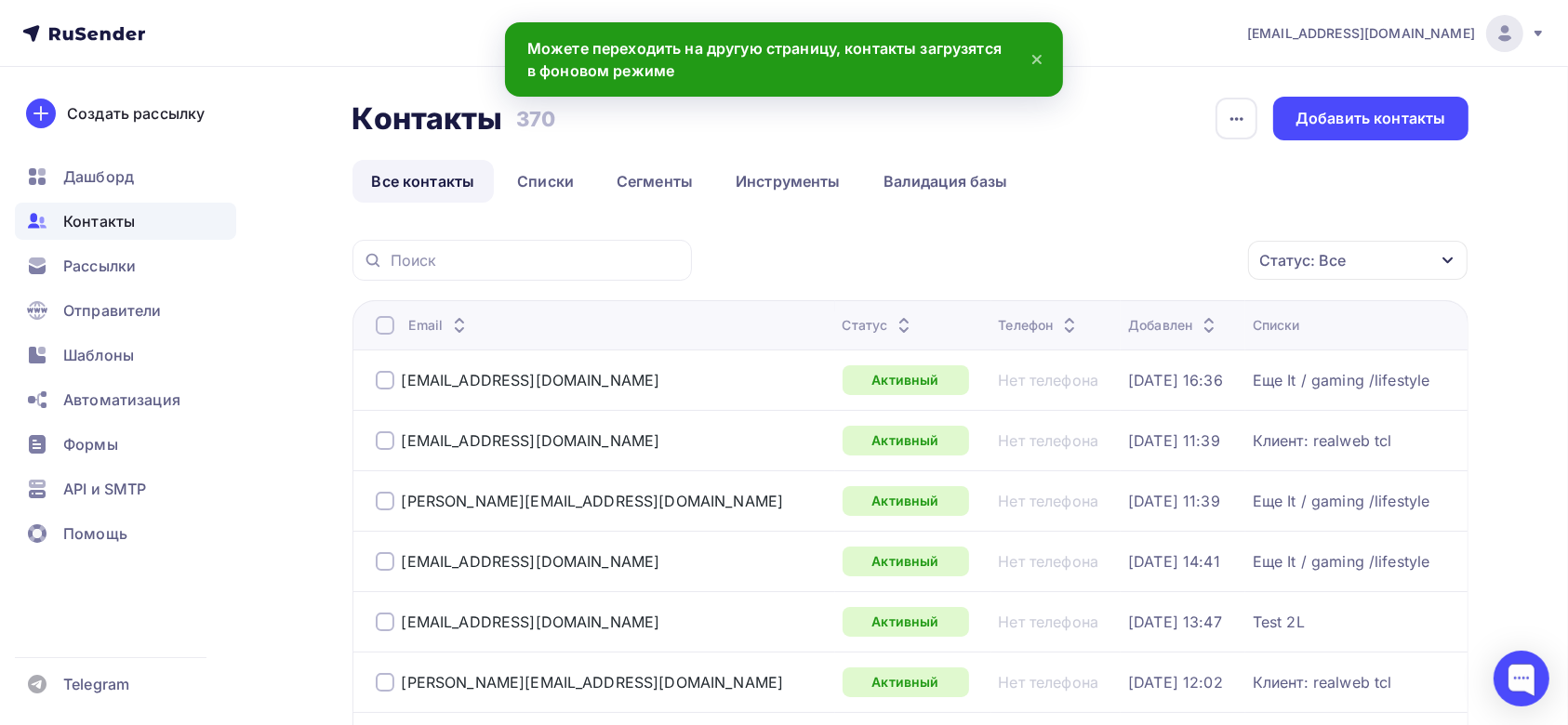 click on "Контакты" at bounding box center (99, 221) 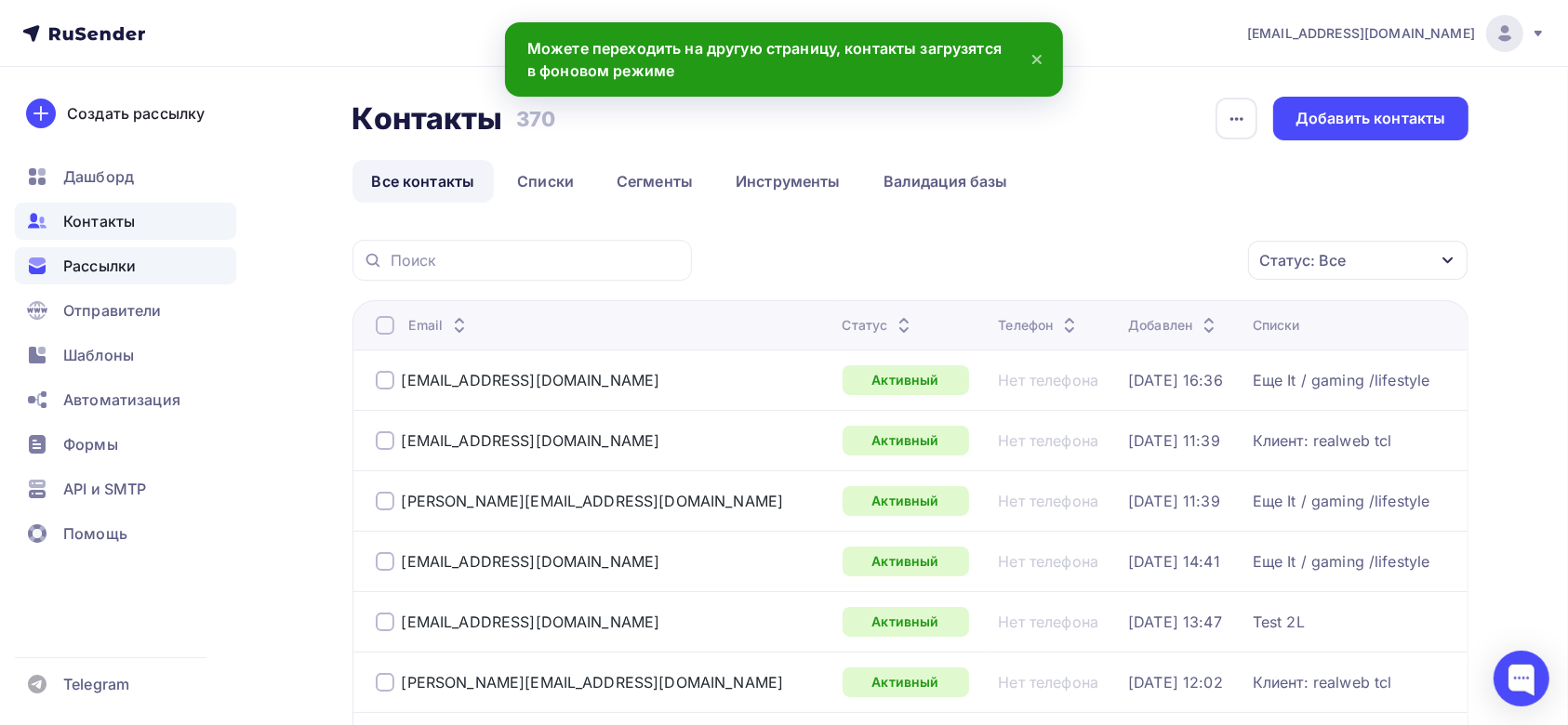 click on "Рассылки" at bounding box center (126, 266) 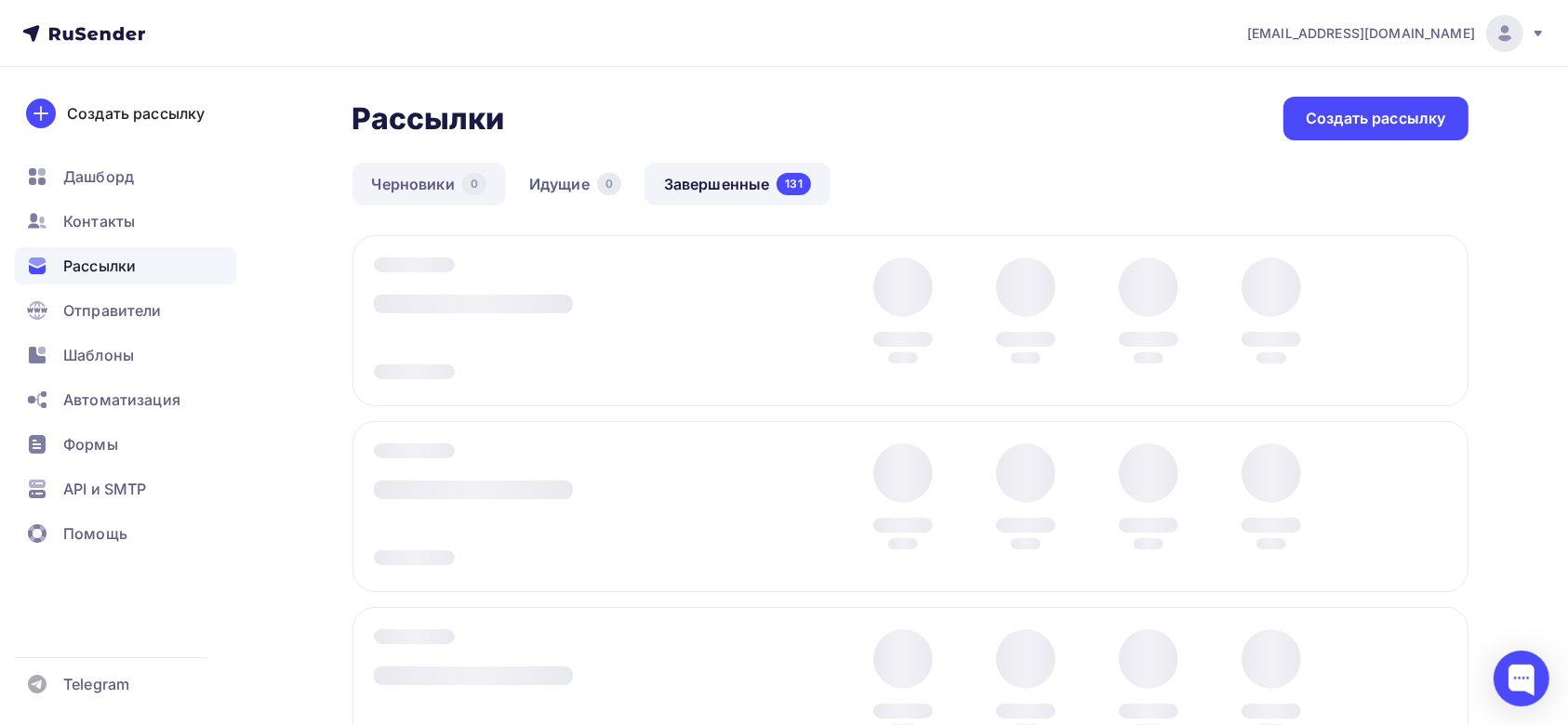 click on "Черновики
0" at bounding box center [429, 184] 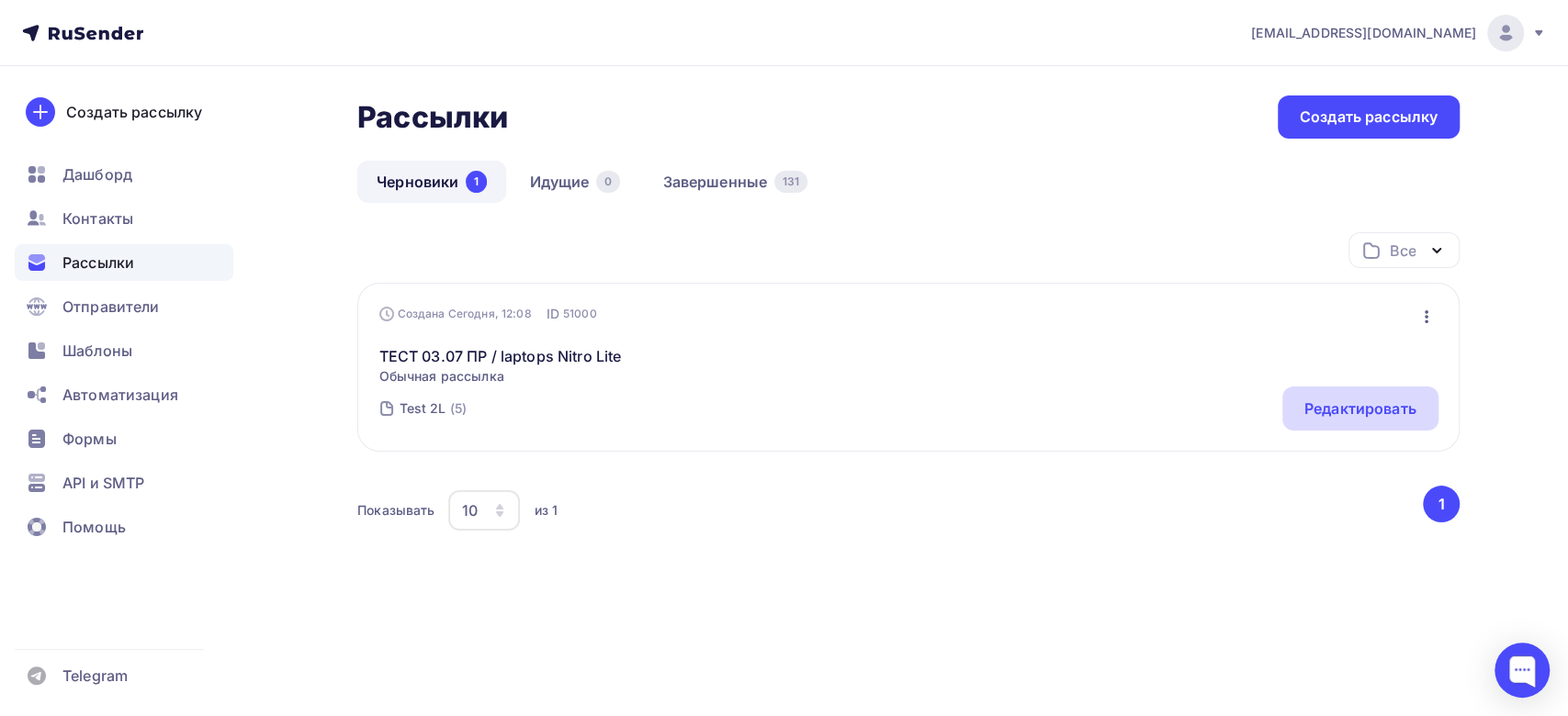 click on "Редактировать" at bounding box center [1360, 408] 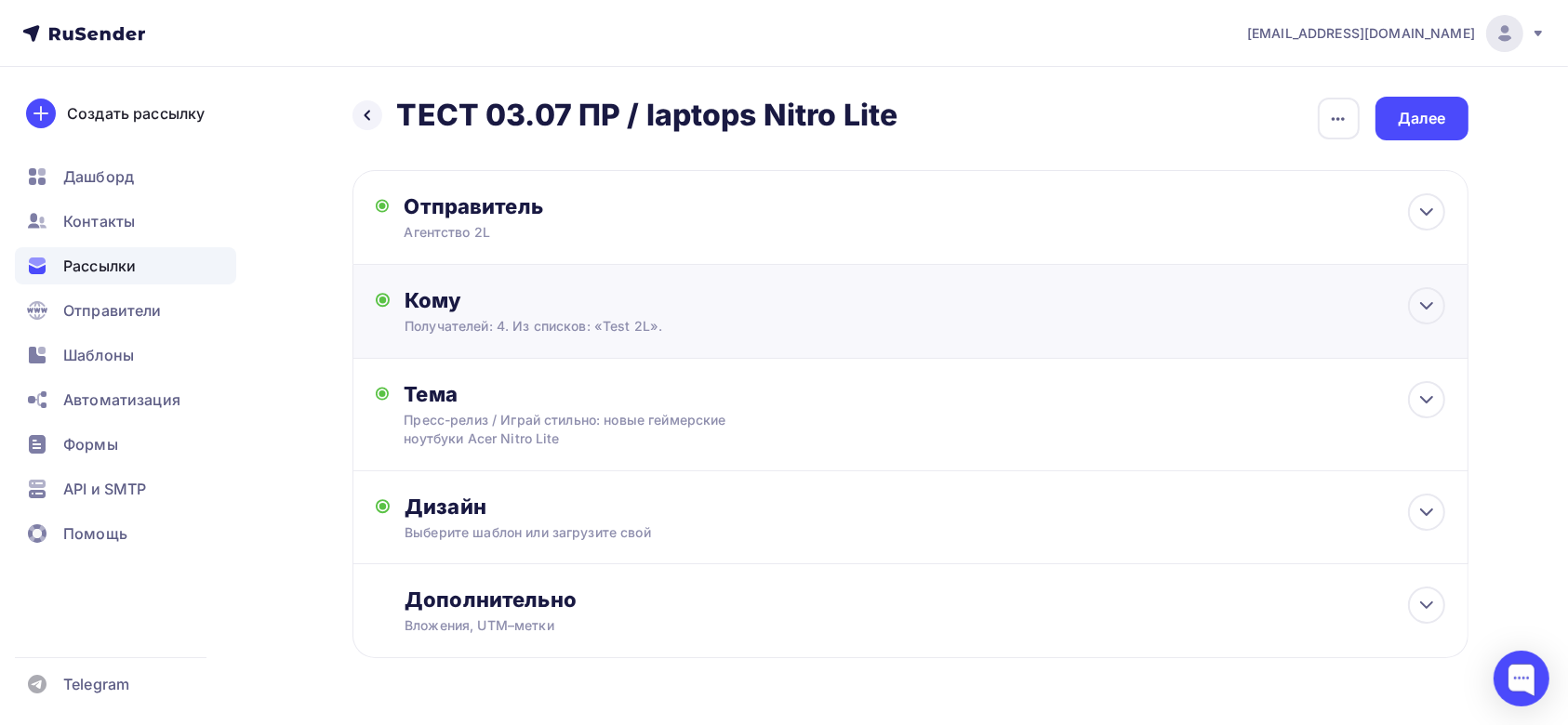 click on "Кому" at bounding box center [924, 300] 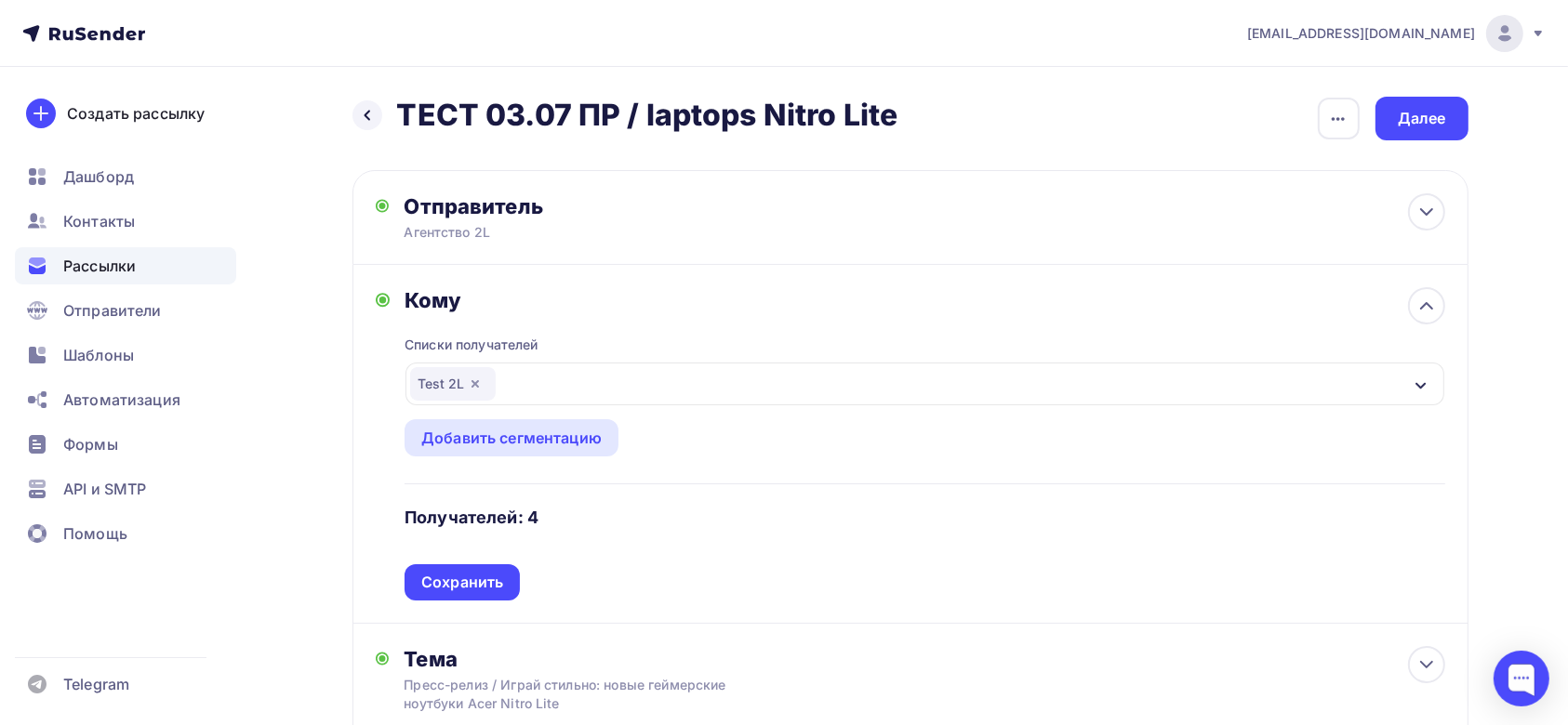 click 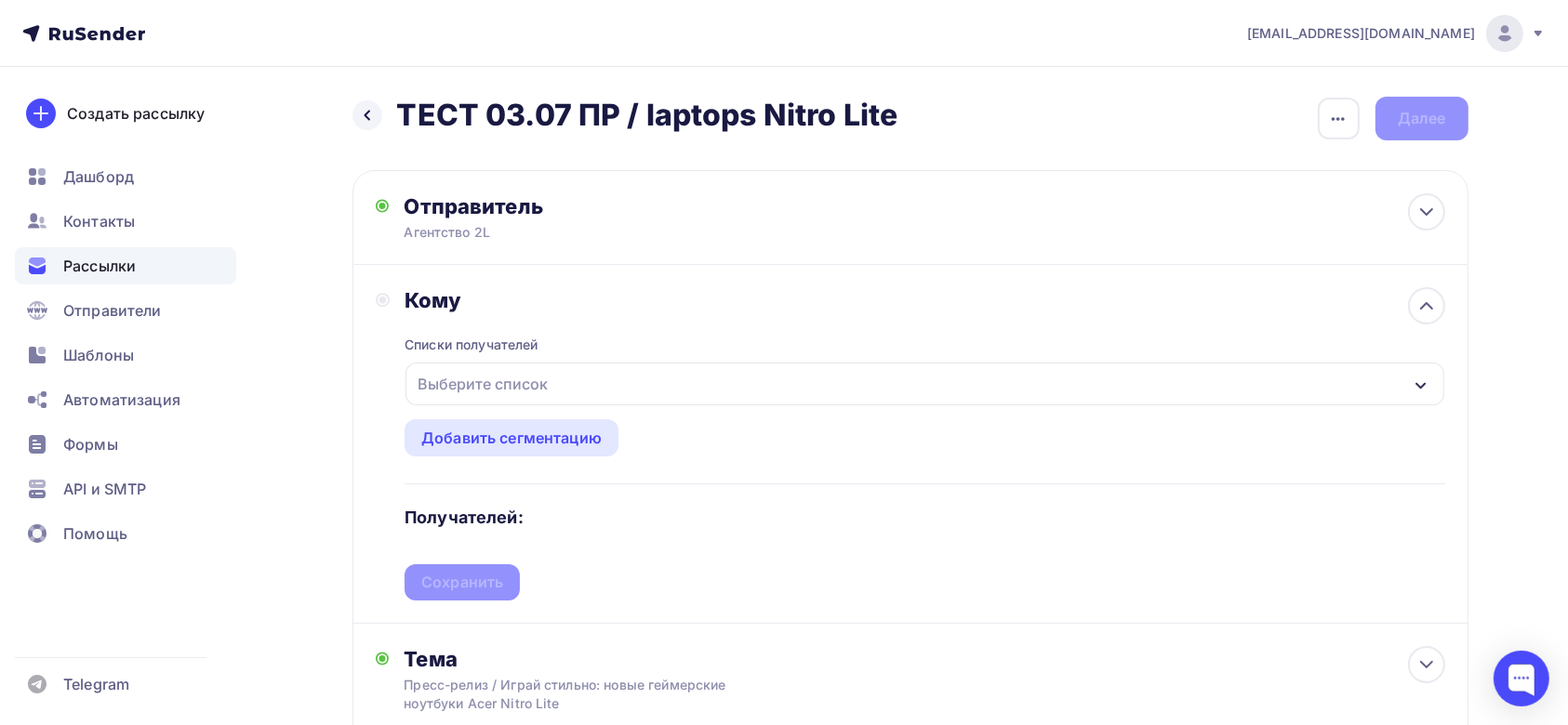 click on "Выберите список" at bounding box center [924, 384] 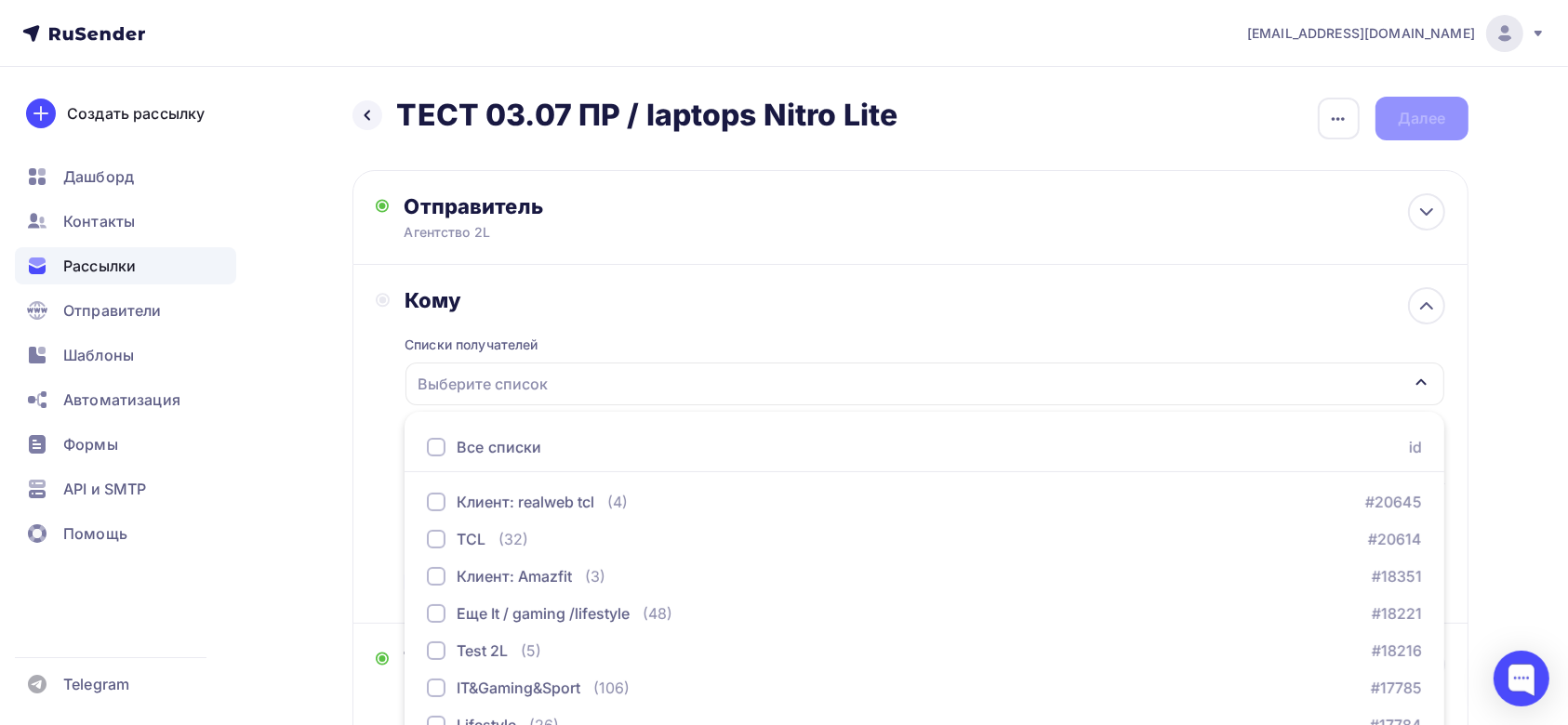 scroll, scrollTop: 167, scrollLeft: 0, axis: vertical 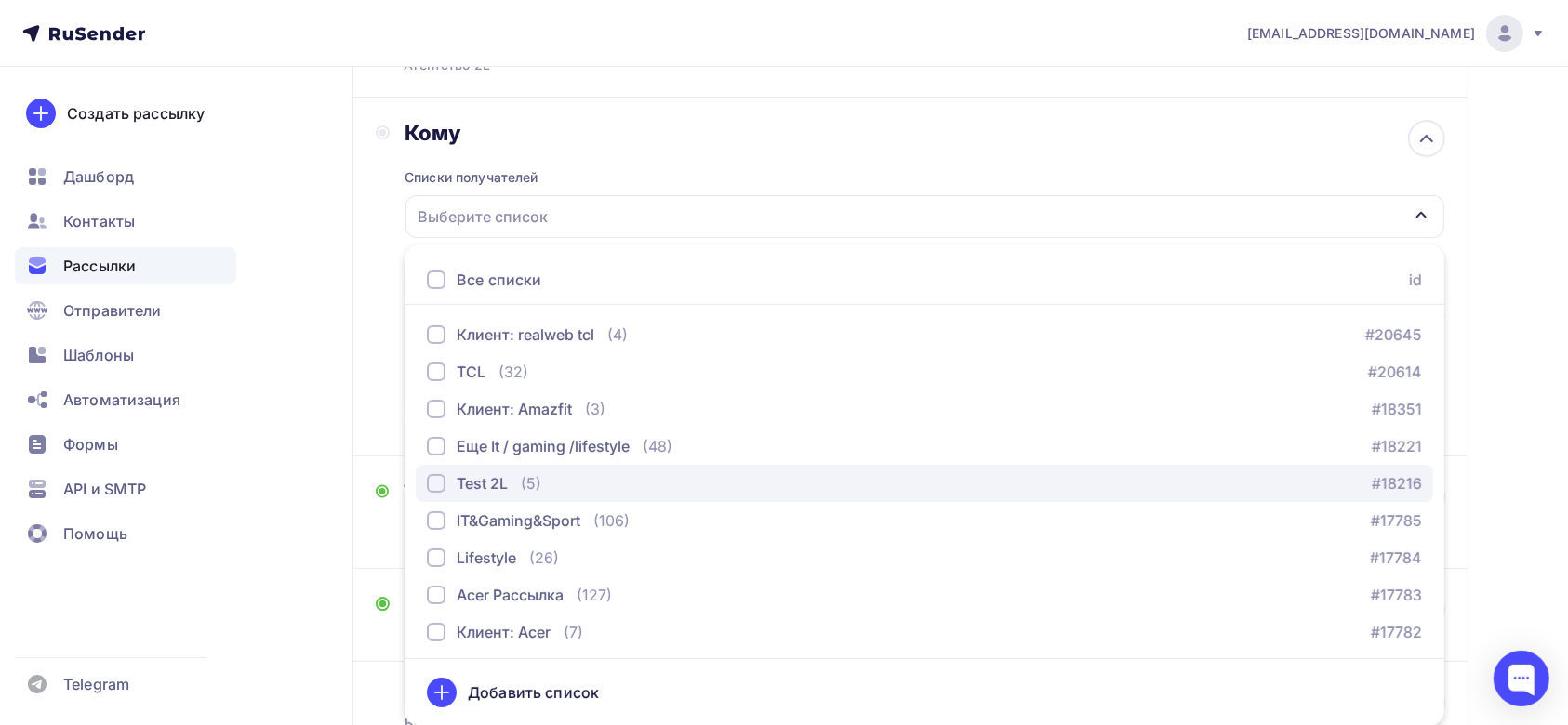 click at bounding box center (436, 483) 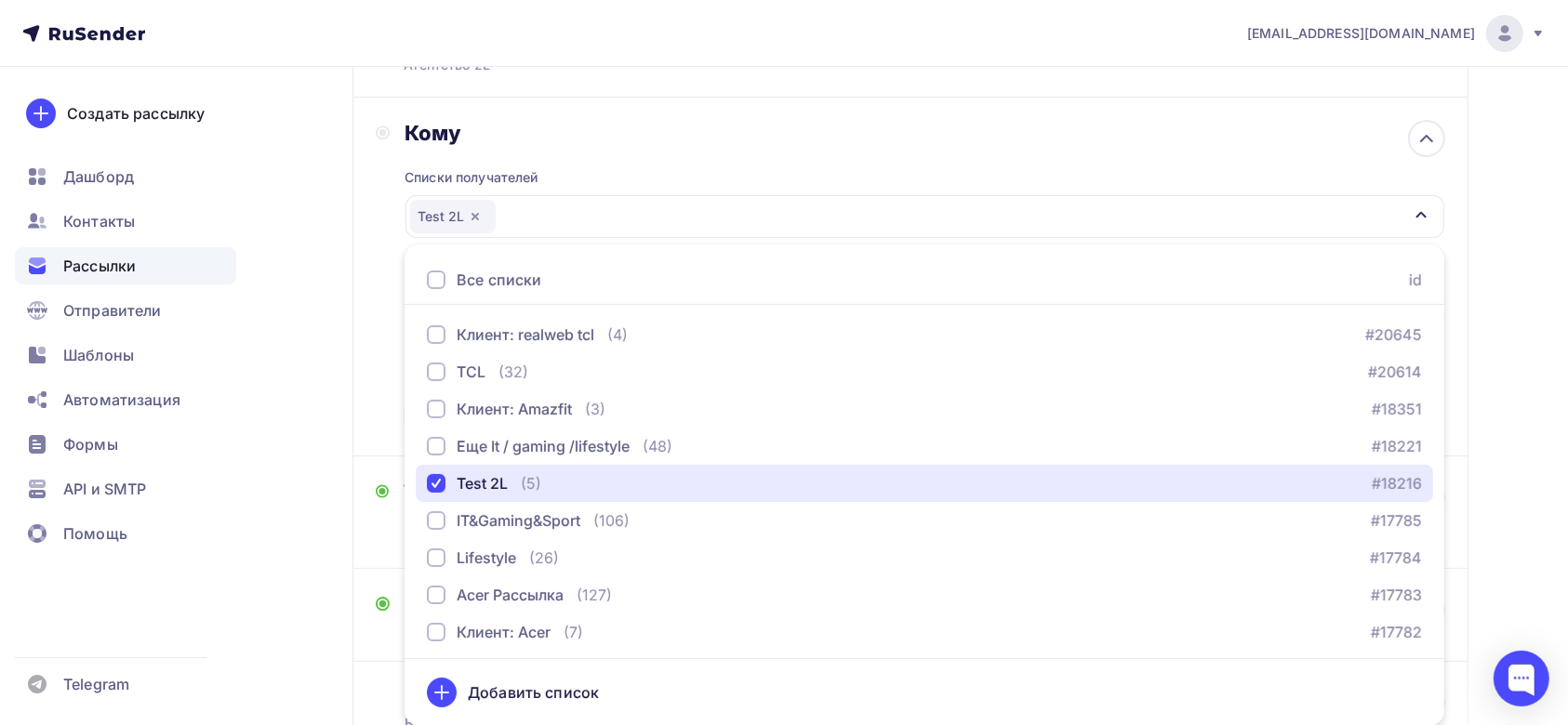 click 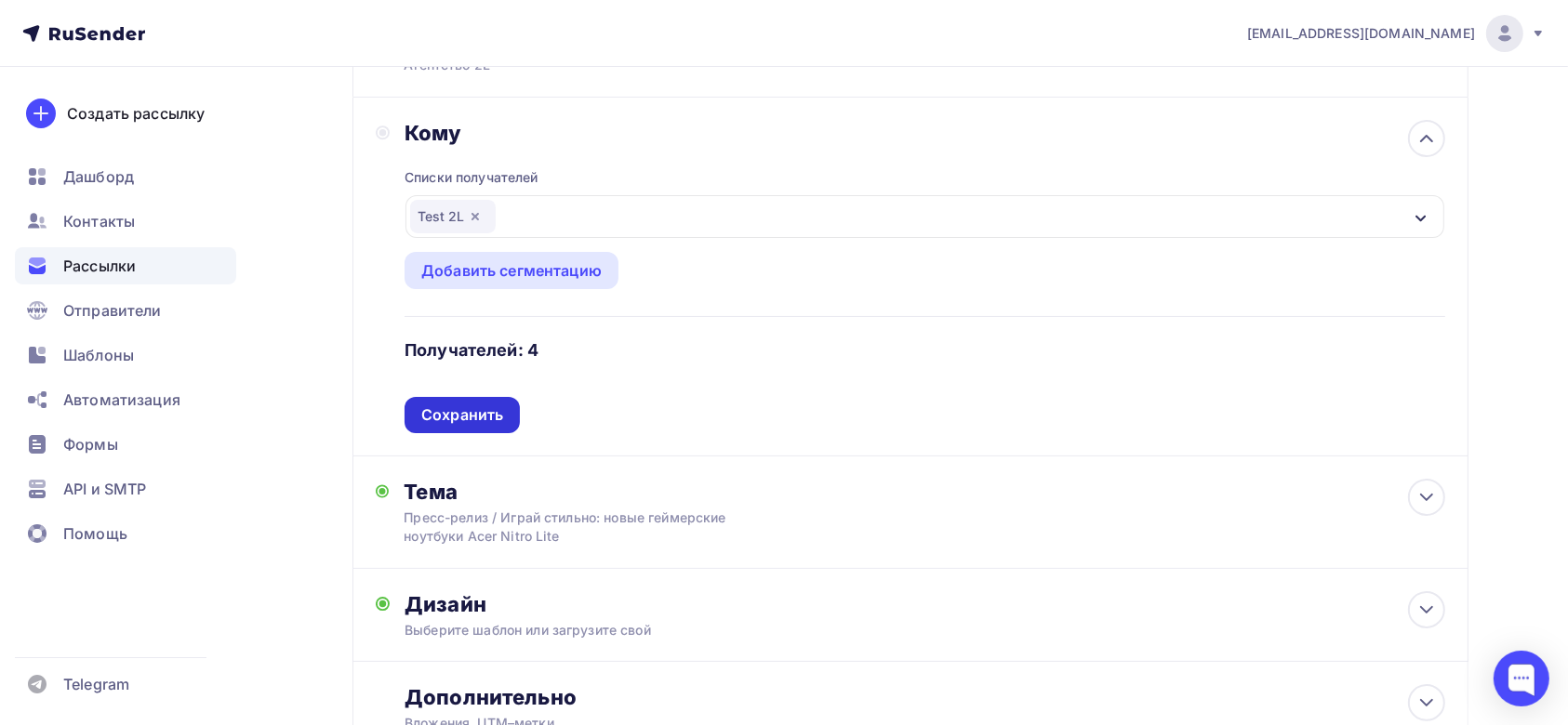 click on "Сохранить" at bounding box center [462, 415] 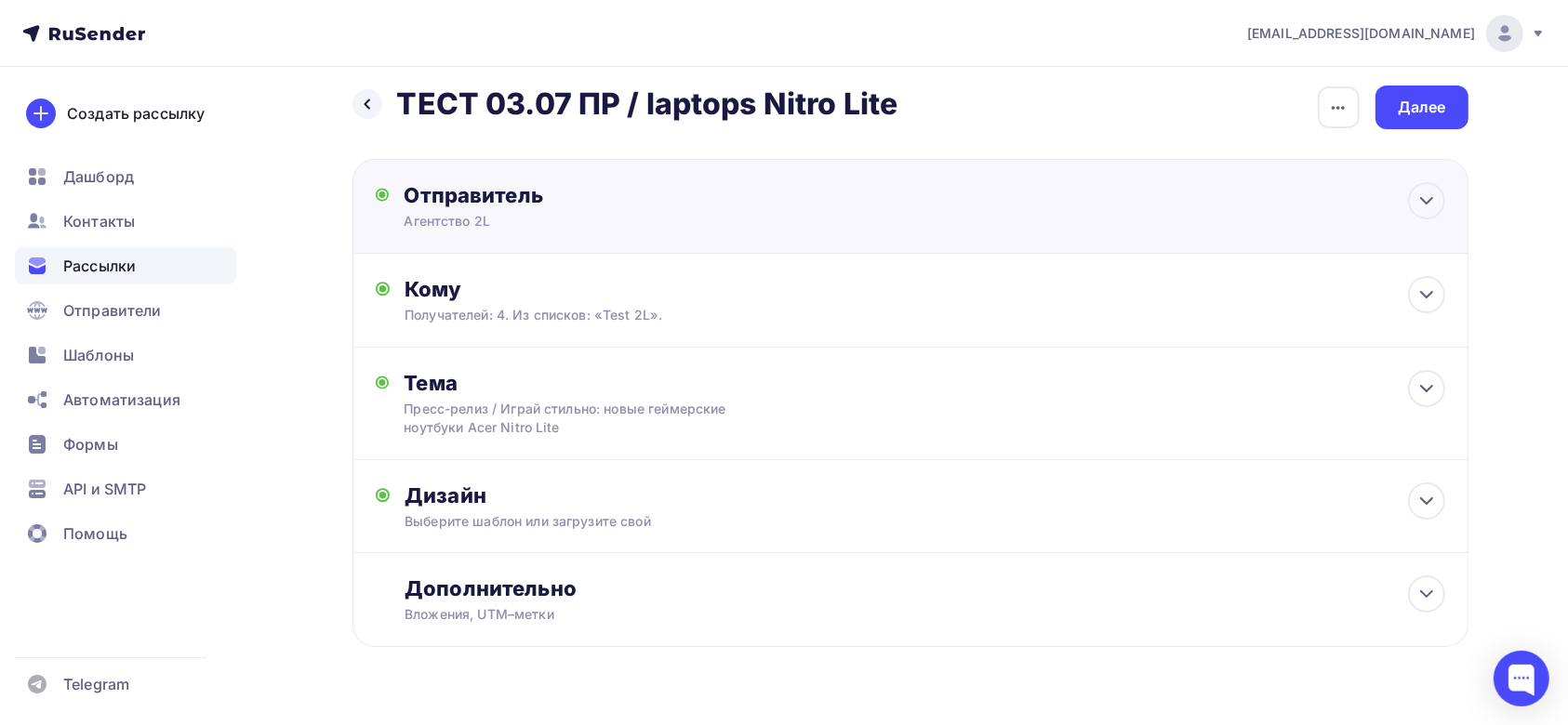 scroll, scrollTop: 0, scrollLeft: 0, axis: both 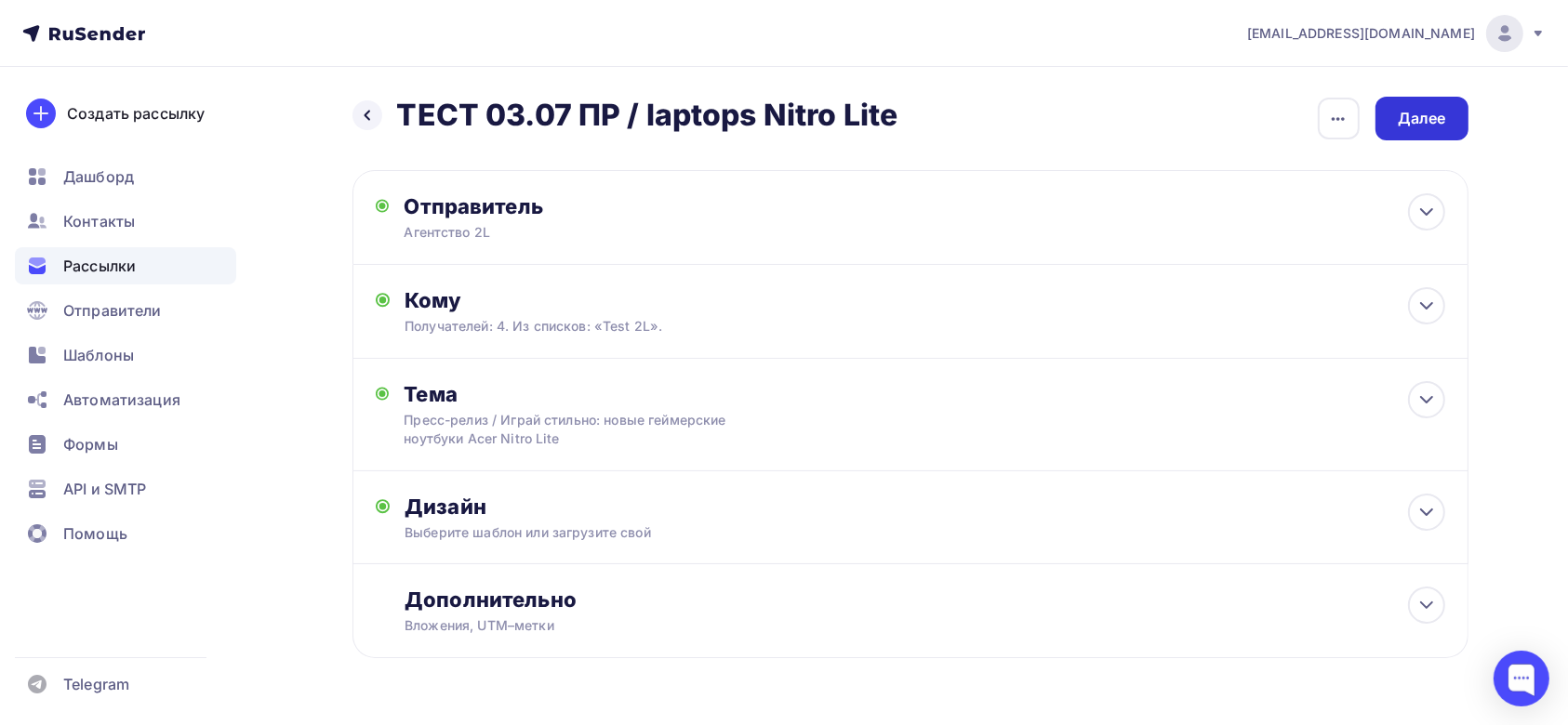 click on "Далее" at bounding box center (1422, 118) 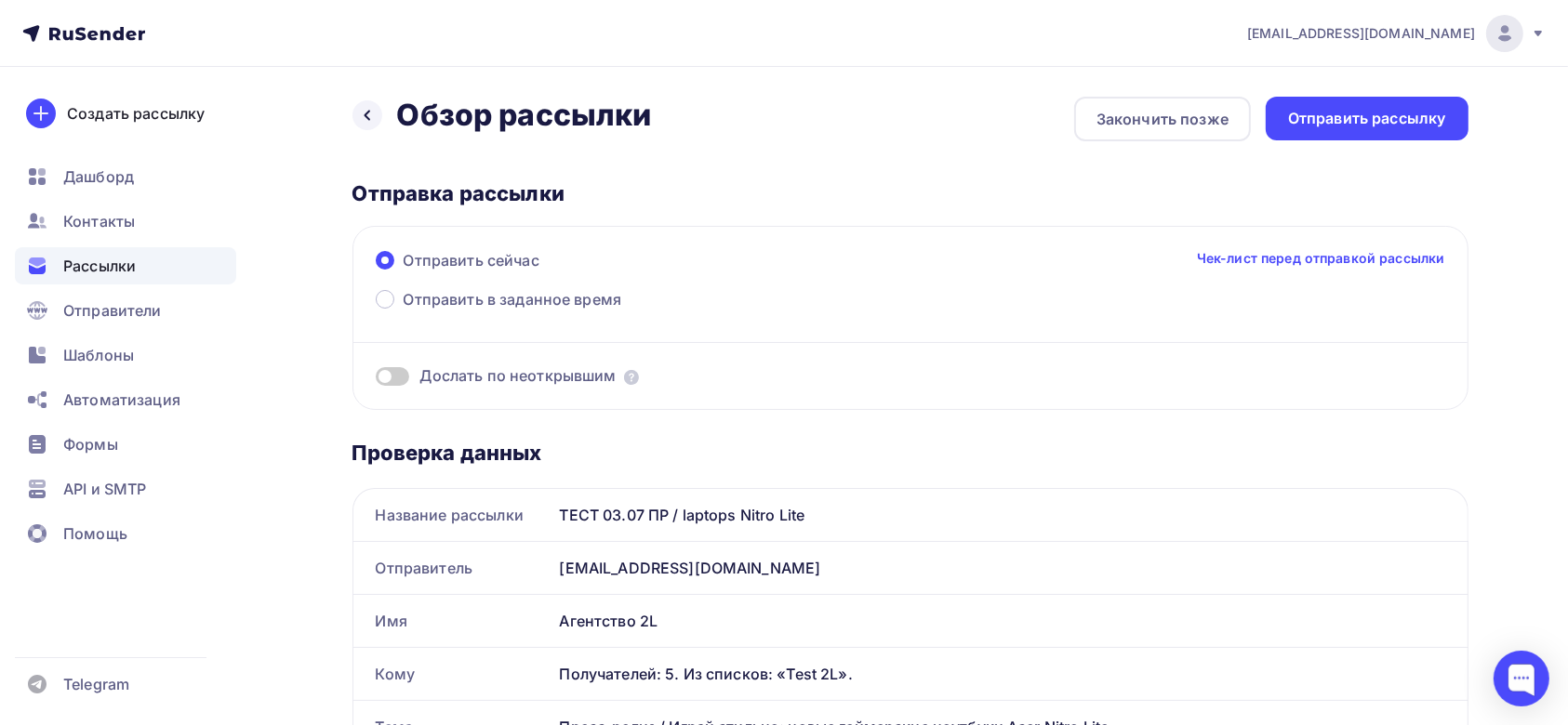 scroll, scrollTop: 0, scrollLeft: 0, axis: both 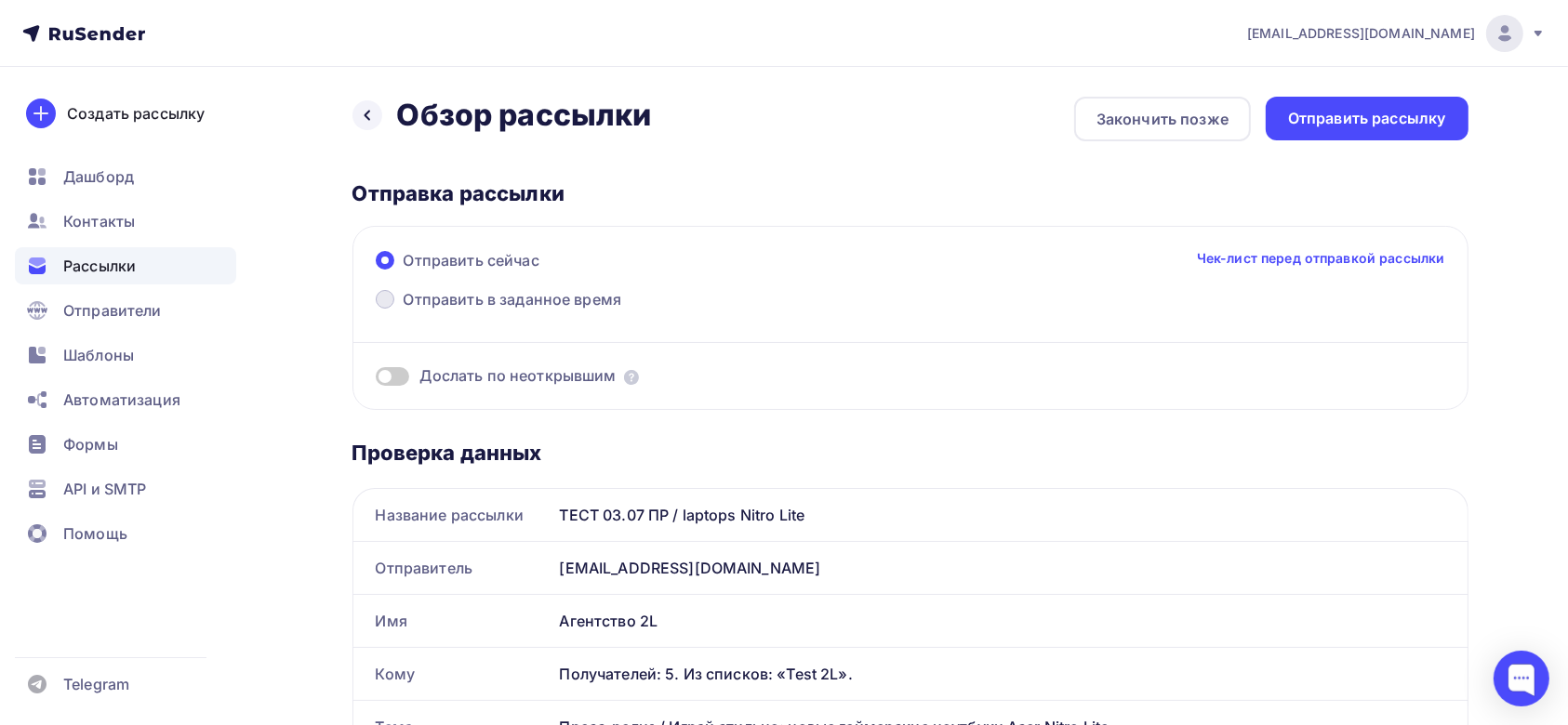 click on "Отправить в заданное время" at bounding box center [498, 301] 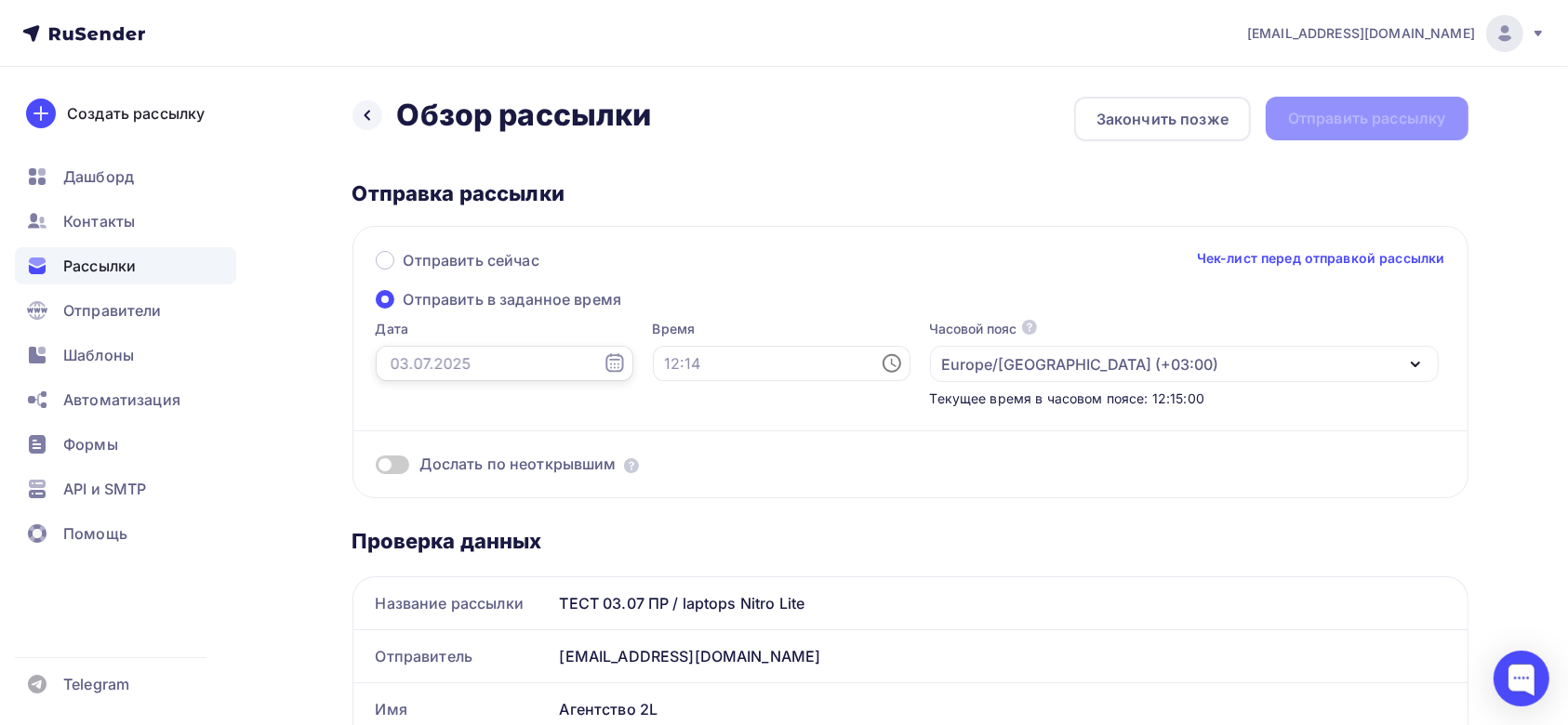 click at bounding box center (504, 363) 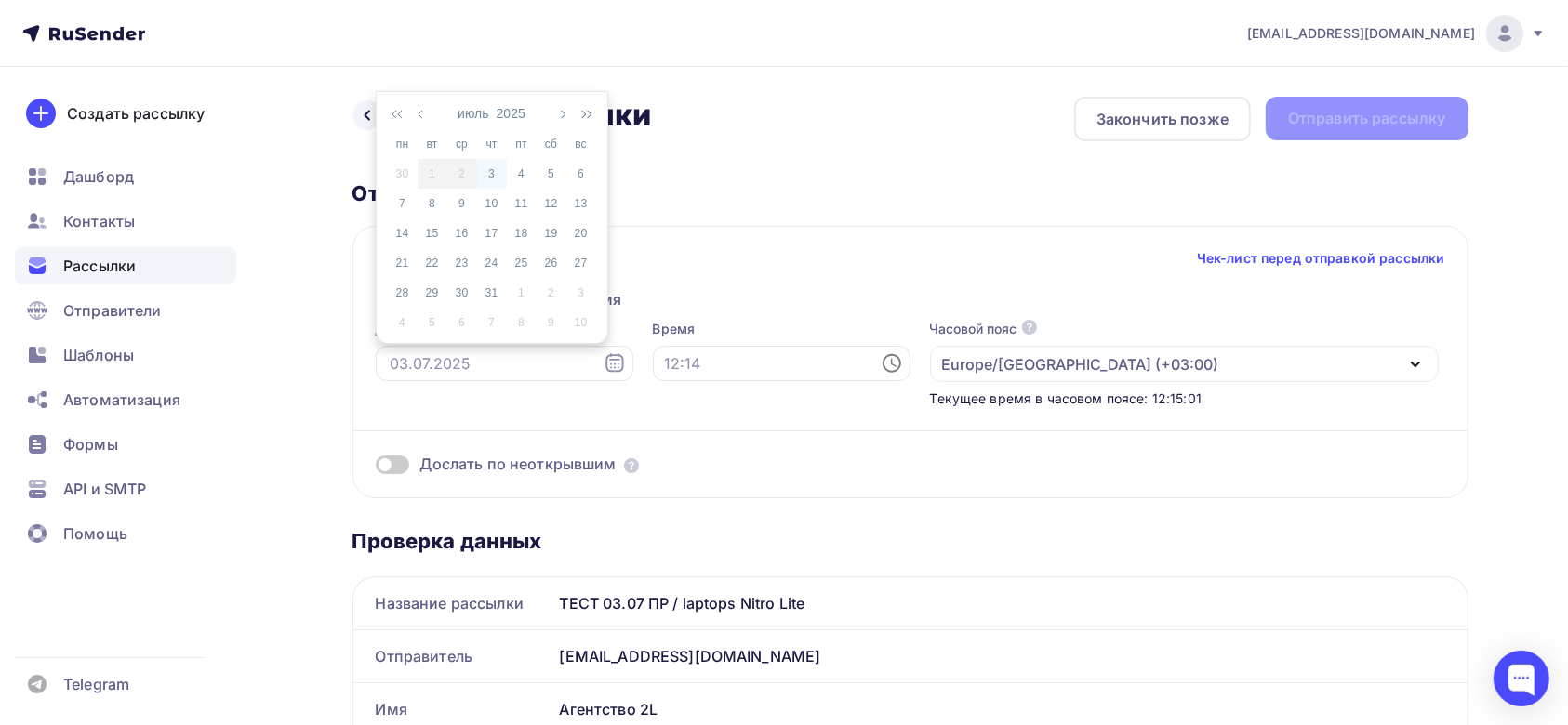 click on "3" at bounding box center (492, 174) 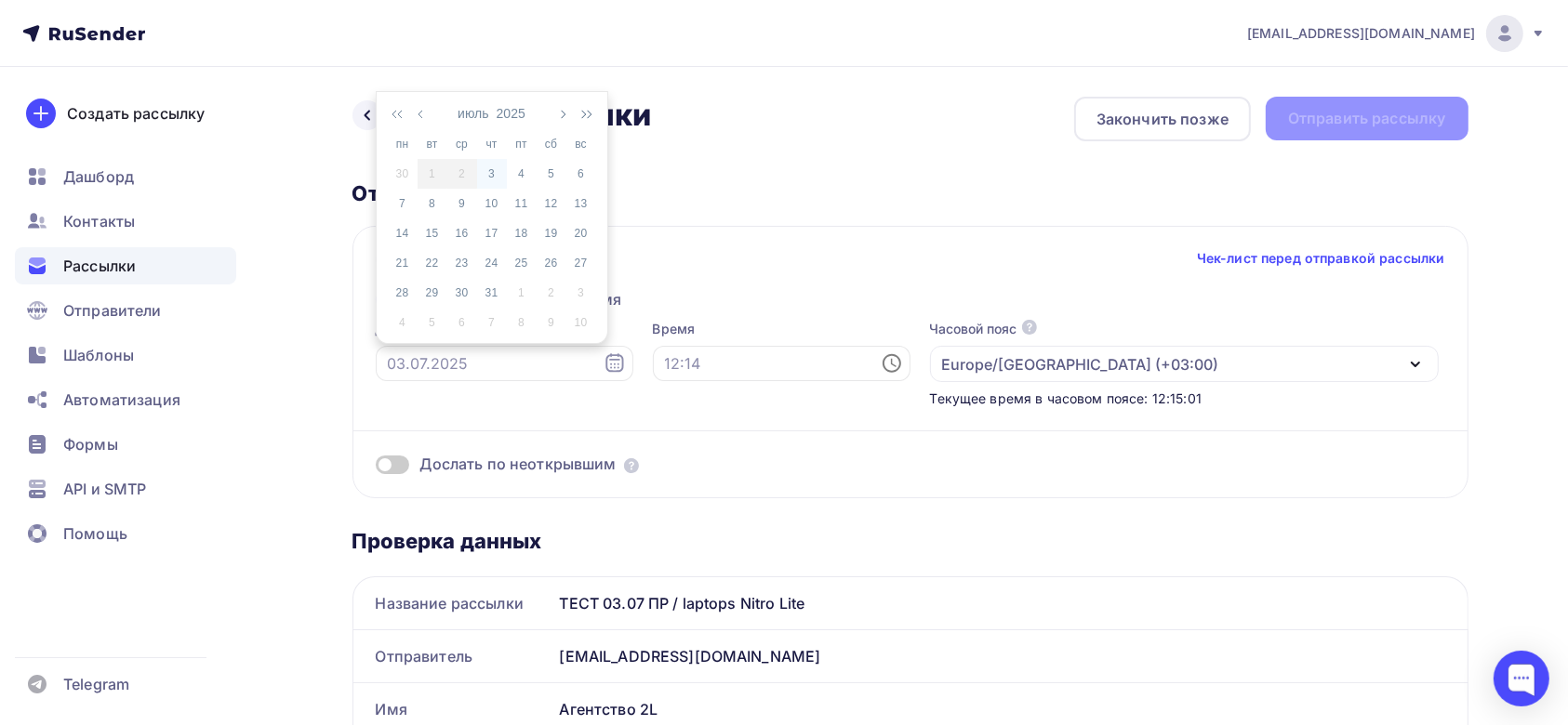 type on "[DATE]" 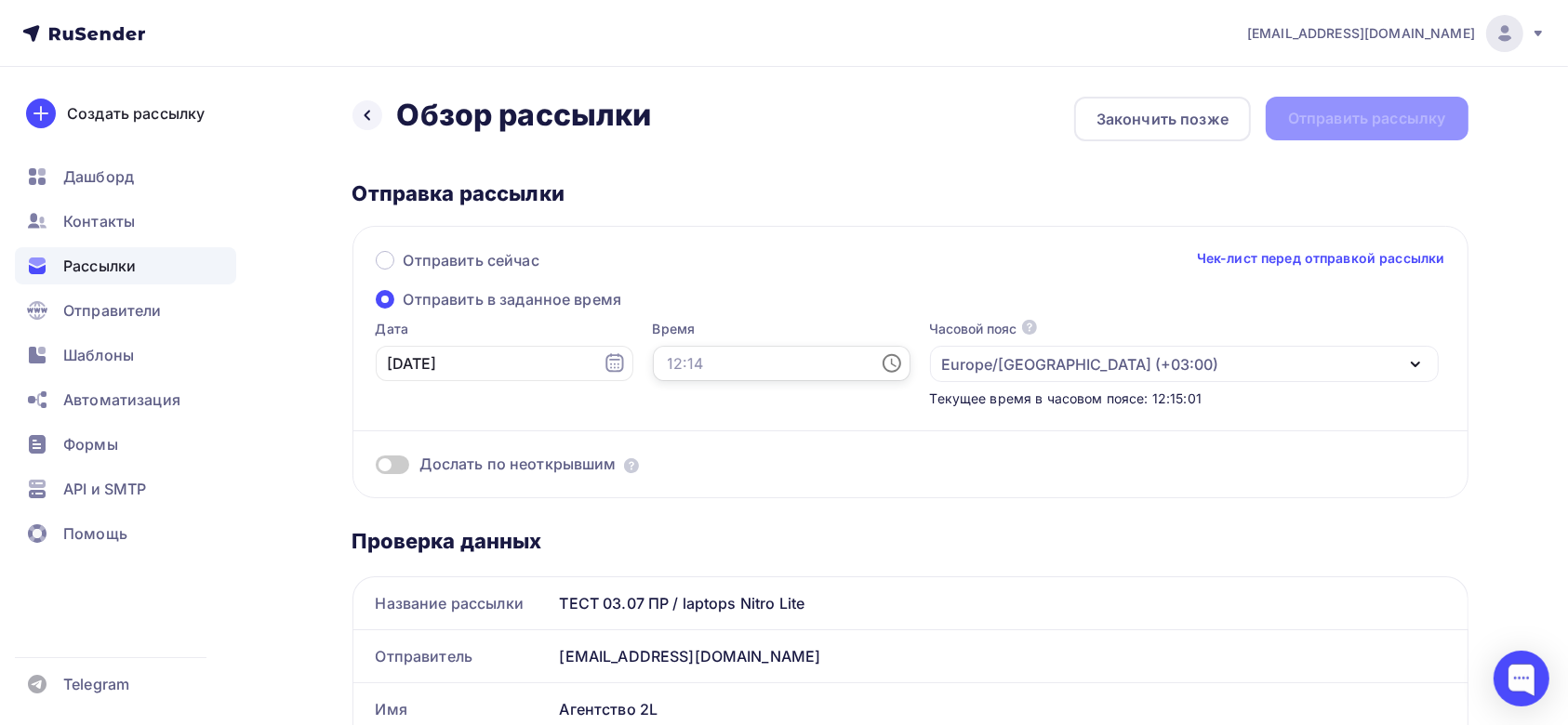 click at bounding box center [781, 363] 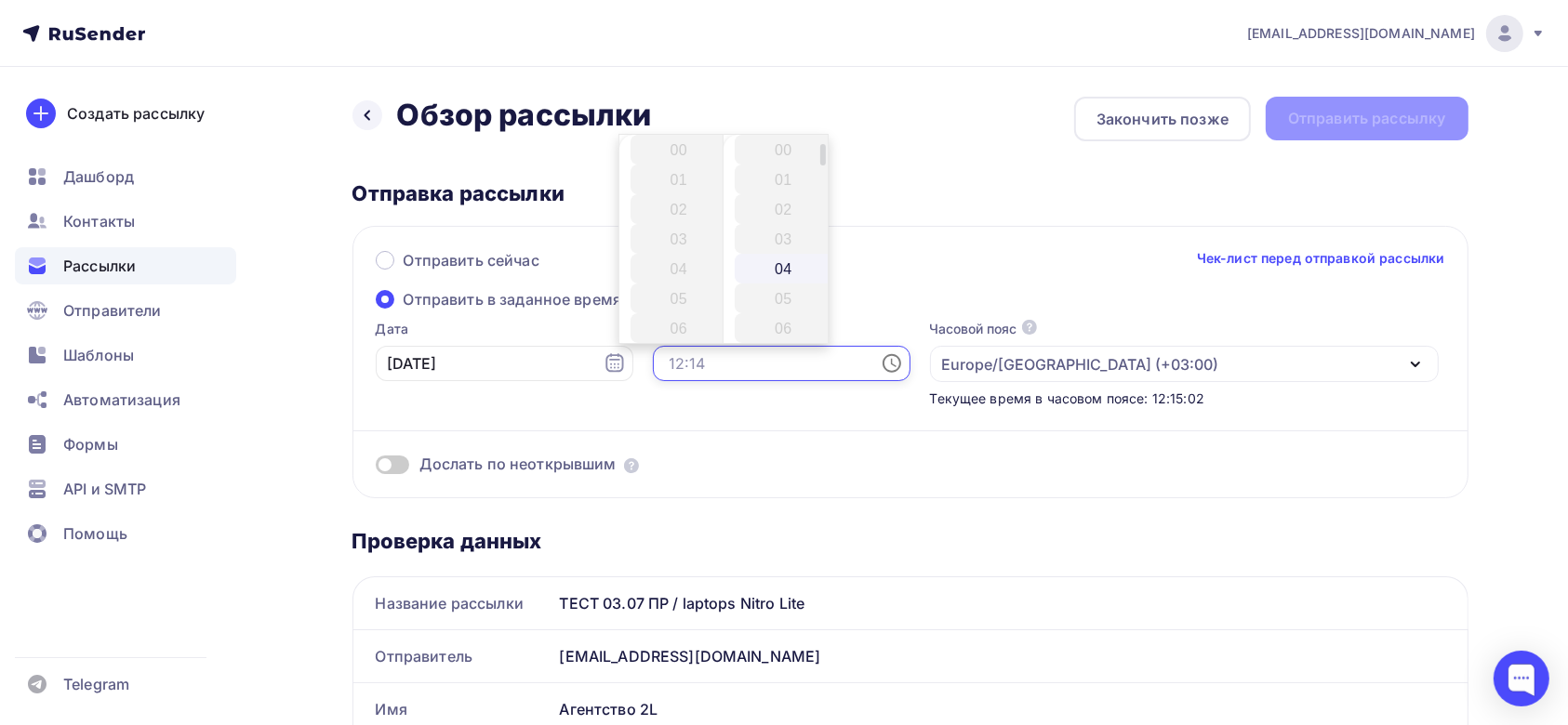 scroll, scrollTop: 247, scrollLeft: 0, axis: vertical 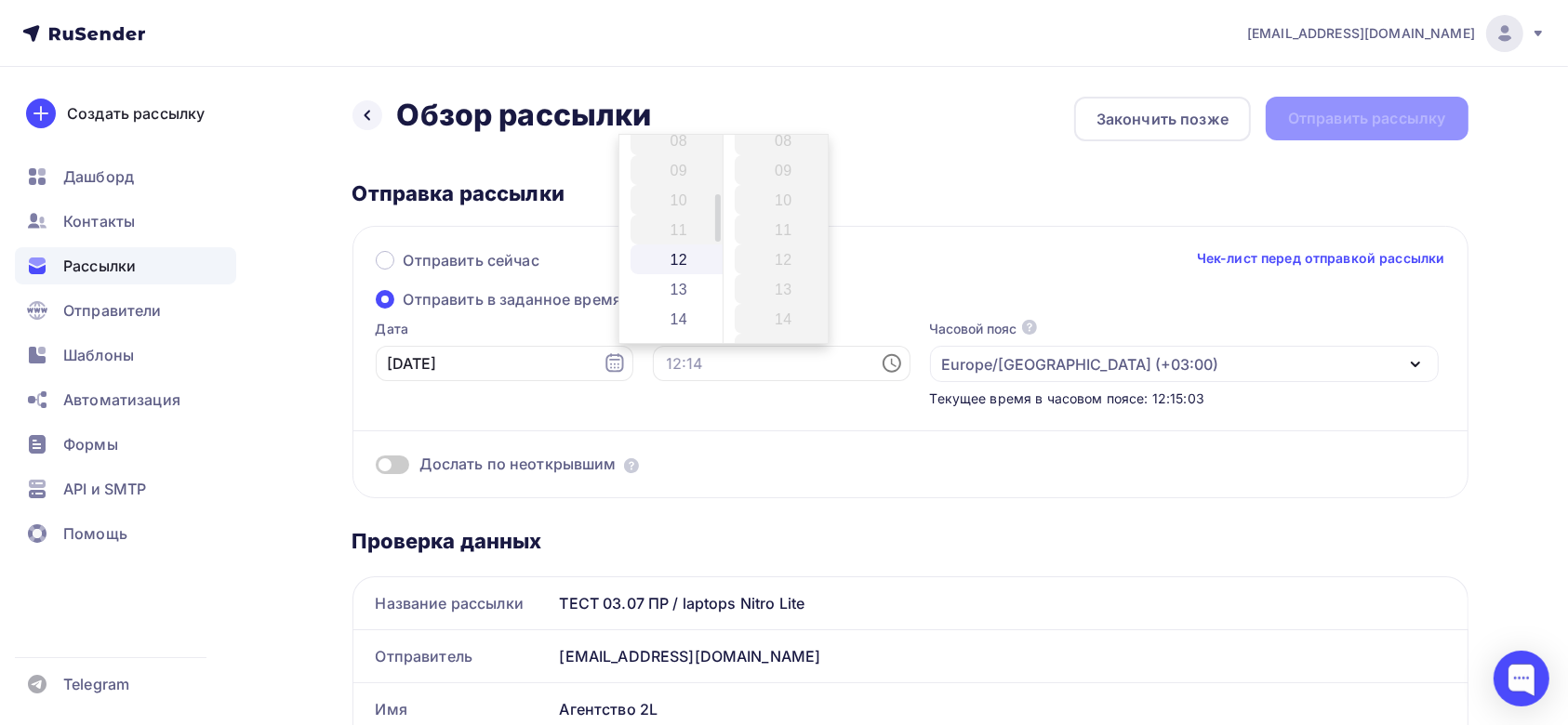 click on "12" at bounding box center [681, 259] 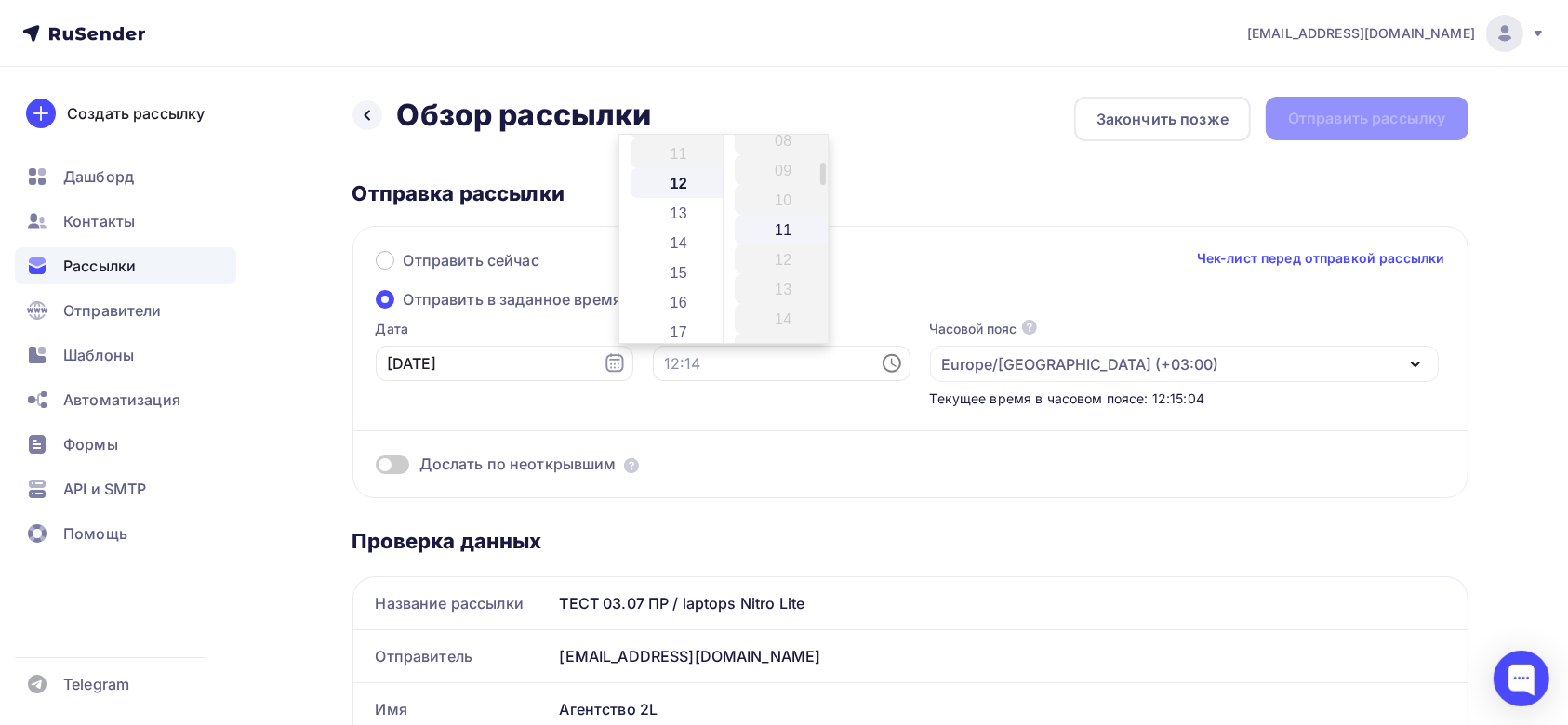 scroll, scrollTop: 357, scrollLeft: 0, axis: vertical 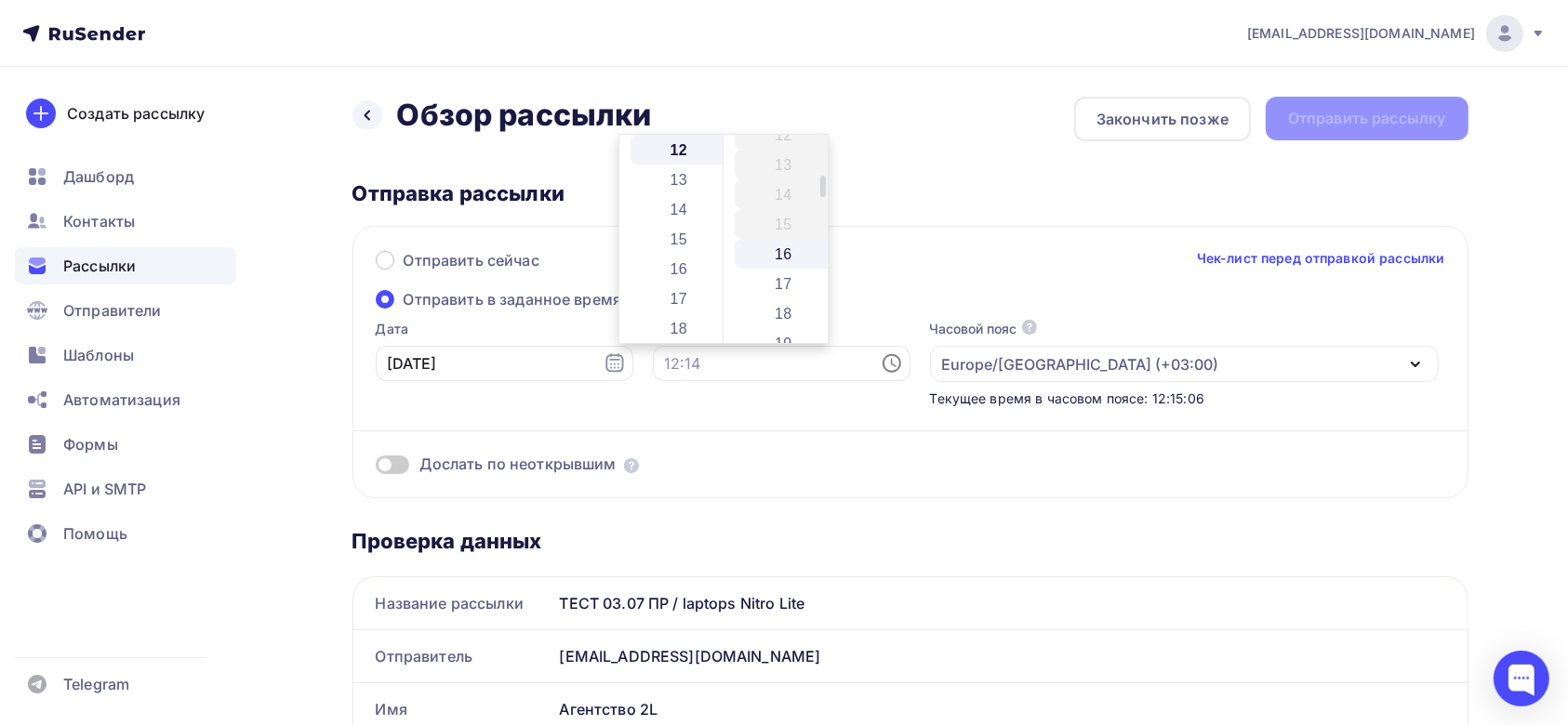 click on "16" at bounding box center [785, 254] 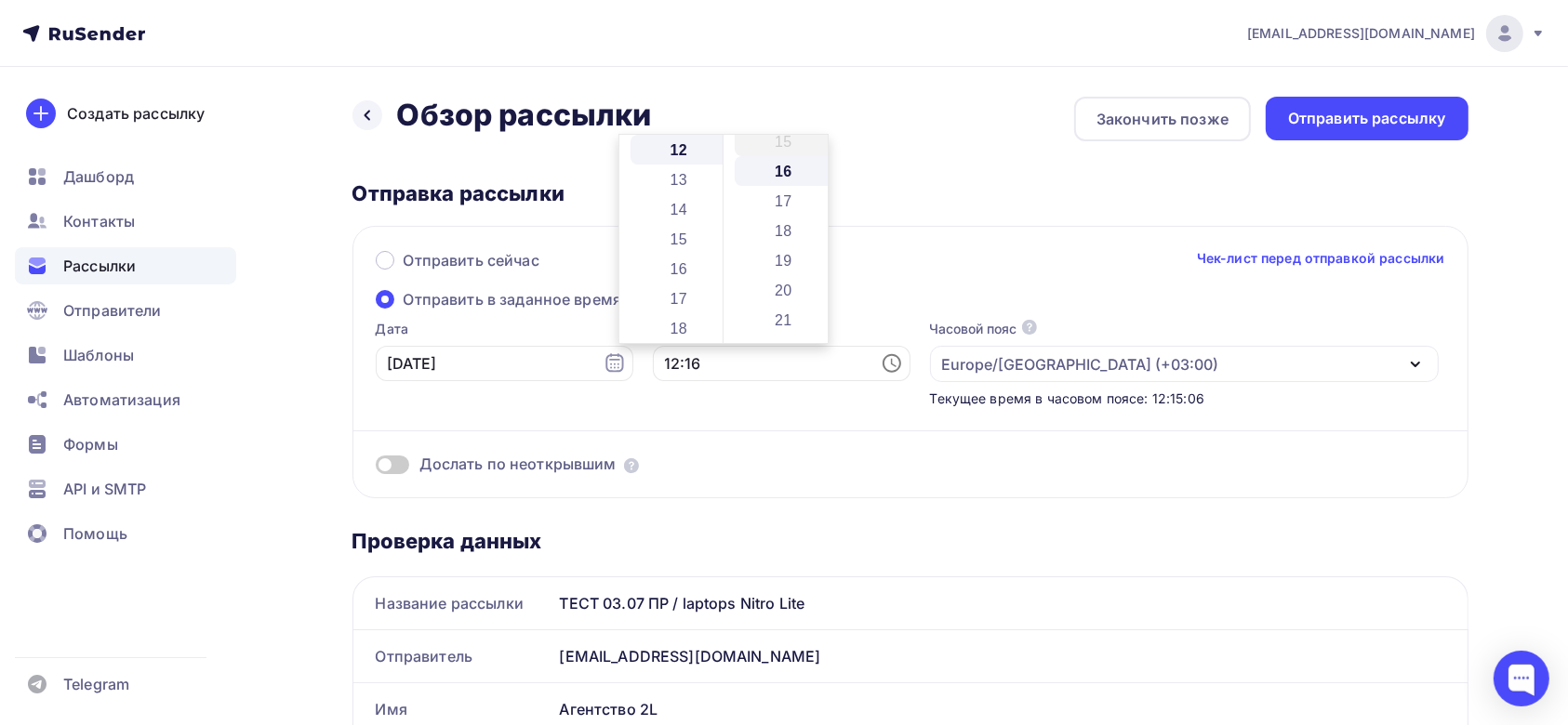 scroll, scrollTop: 476, scrollLeft: 0, axis: vertical 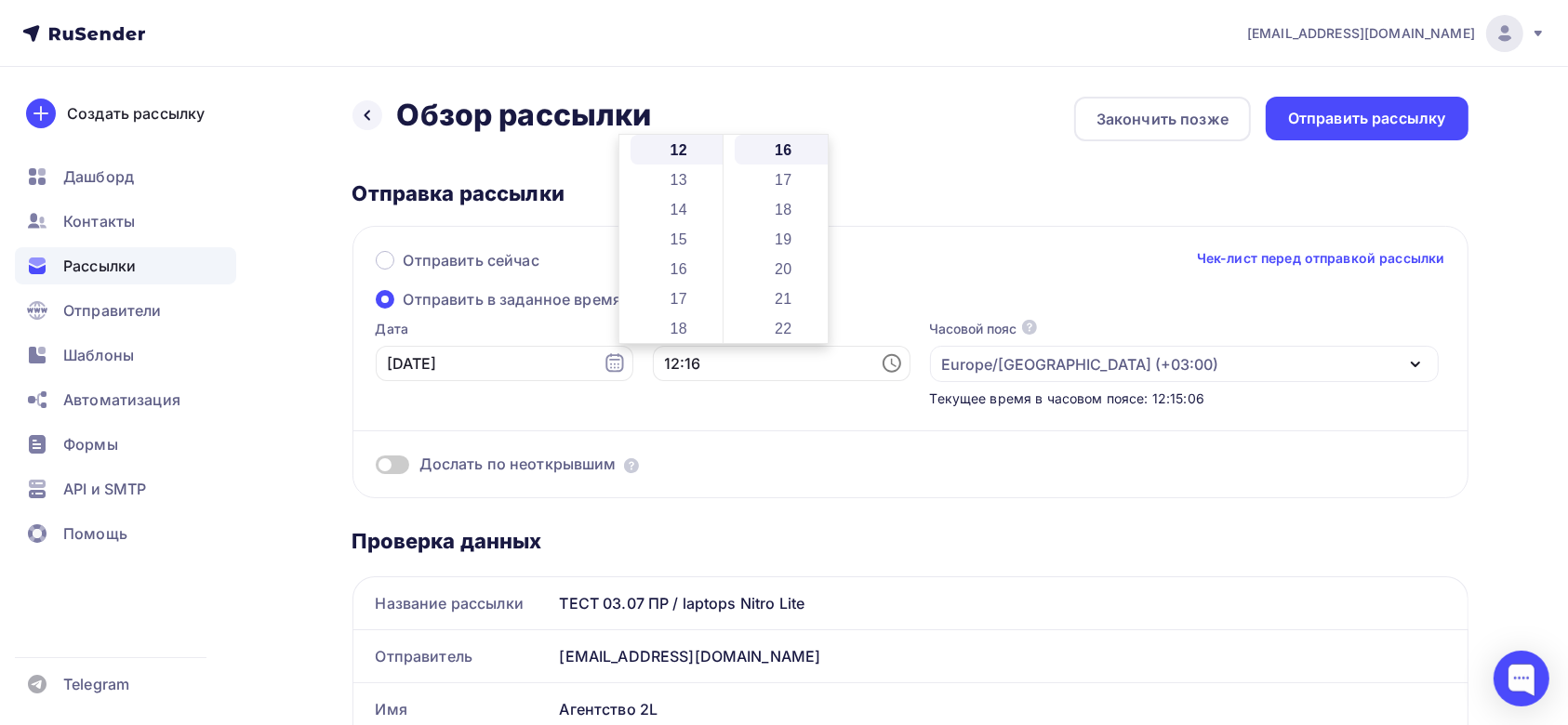 click on "Отправить сейчас
Чек-лист перед отправкой рассылки" at bounding box center (910, 269) 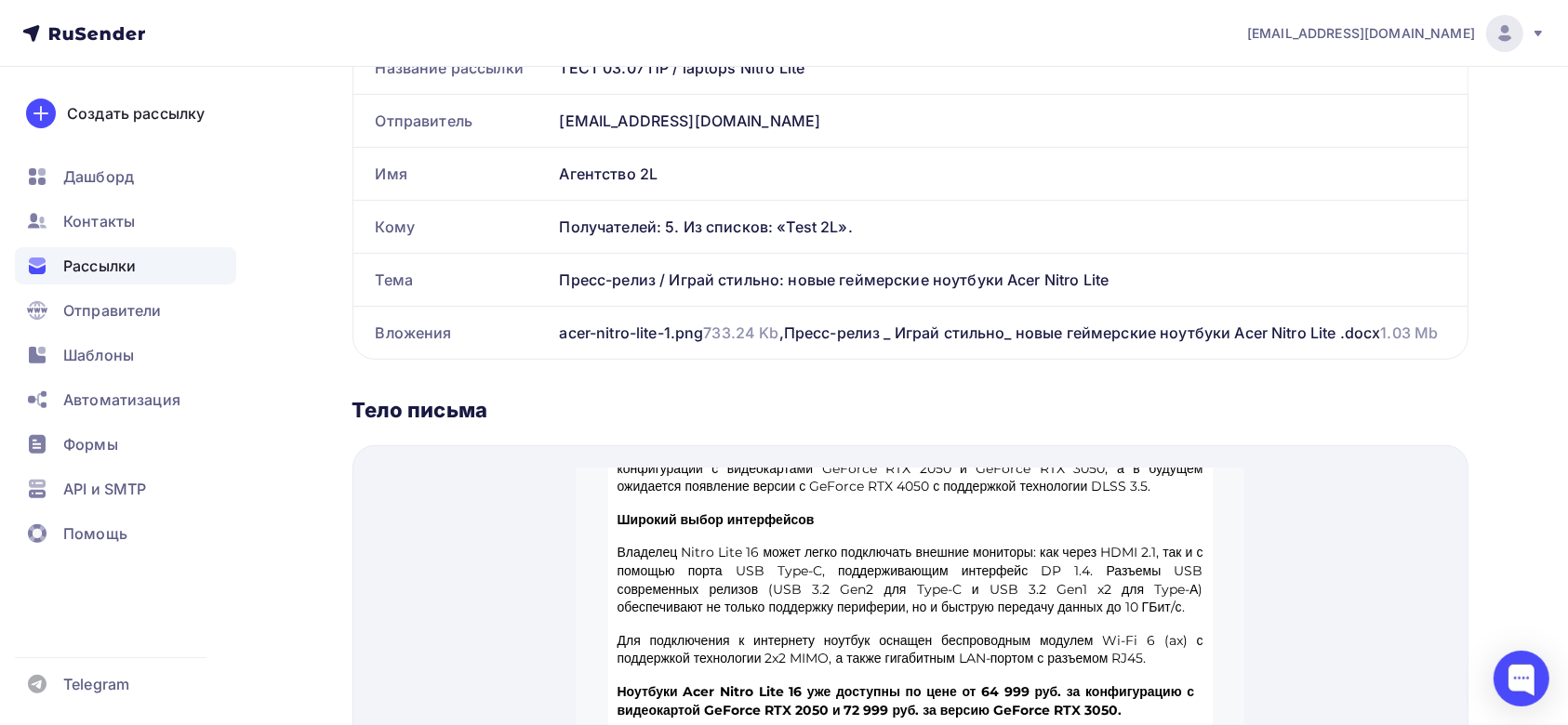 scroll, scrollTop: 0, scrollLeft: 0, axis: both 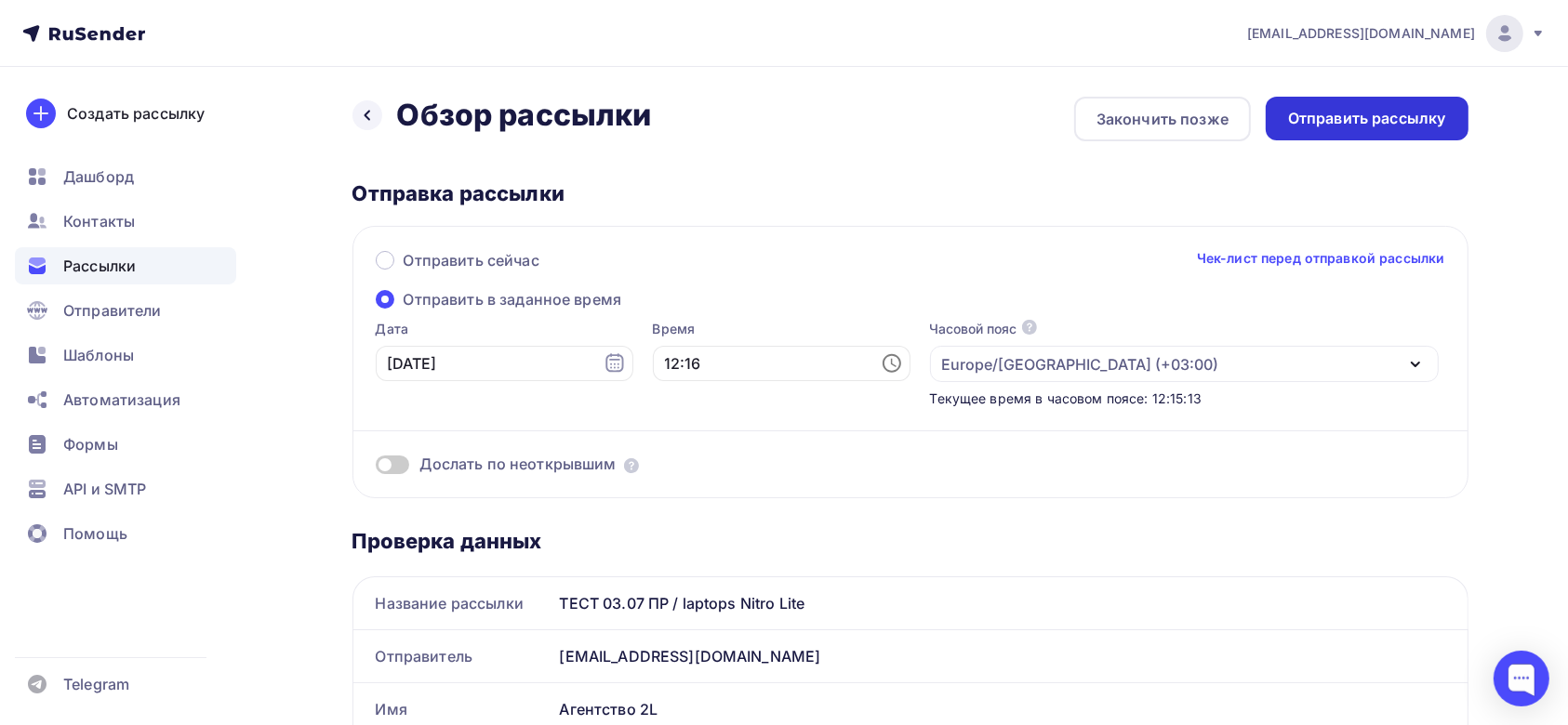 click on "Отправить рассылку" at bounding box center [1367, 118] 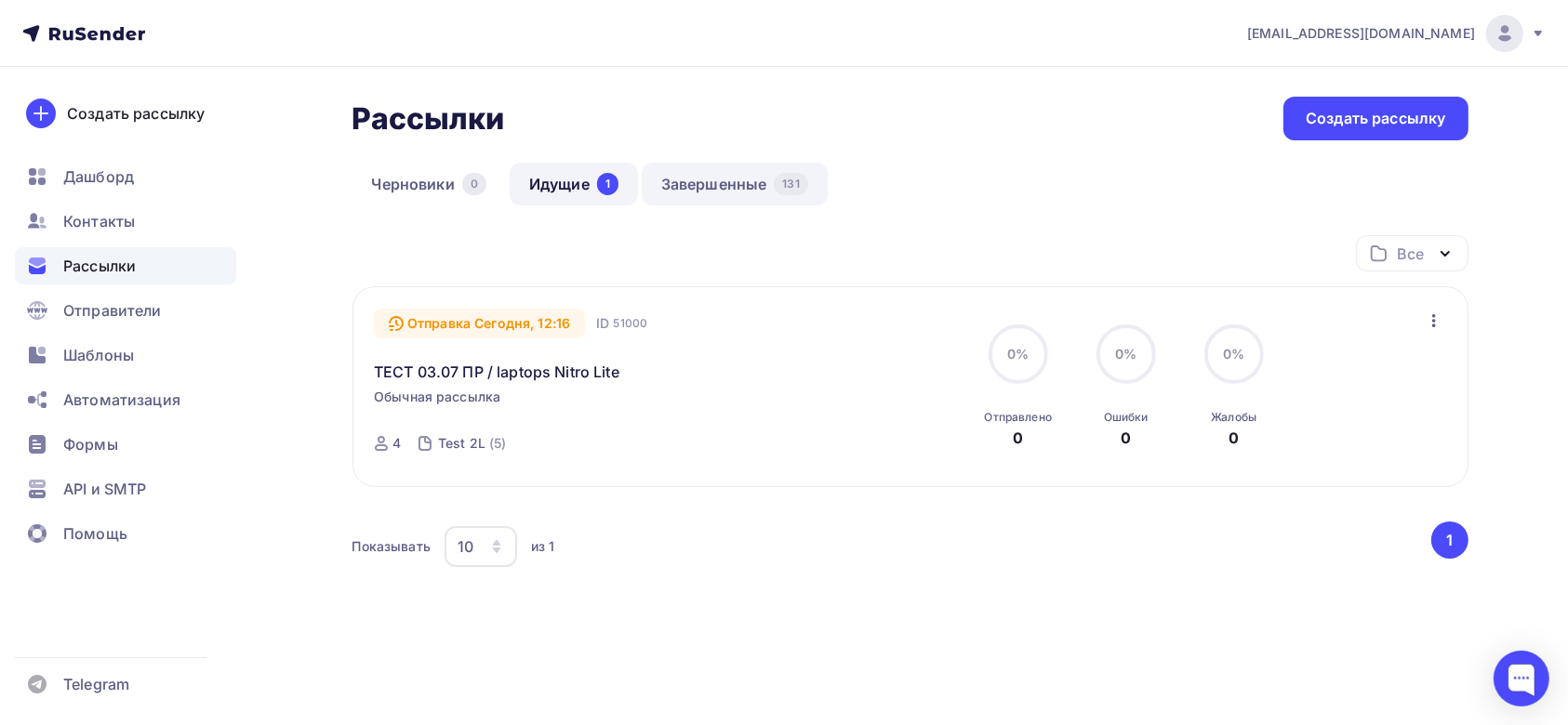 click on "Завершенные
131" at bounding box center (735, 184) 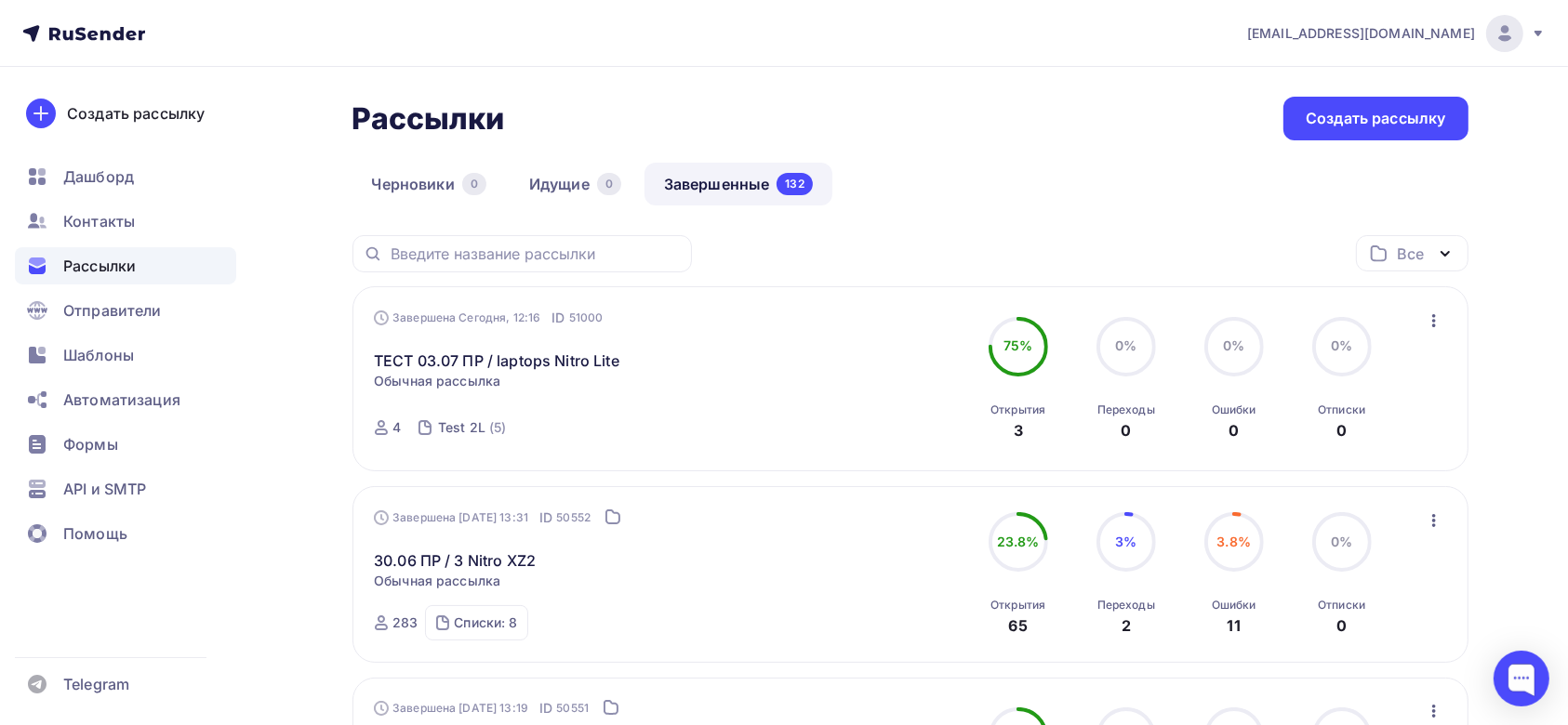 drag, startPoint x: 313, startPoint y: 390, endPoint x: 352, endPoint y: 502, distance: 118.59595 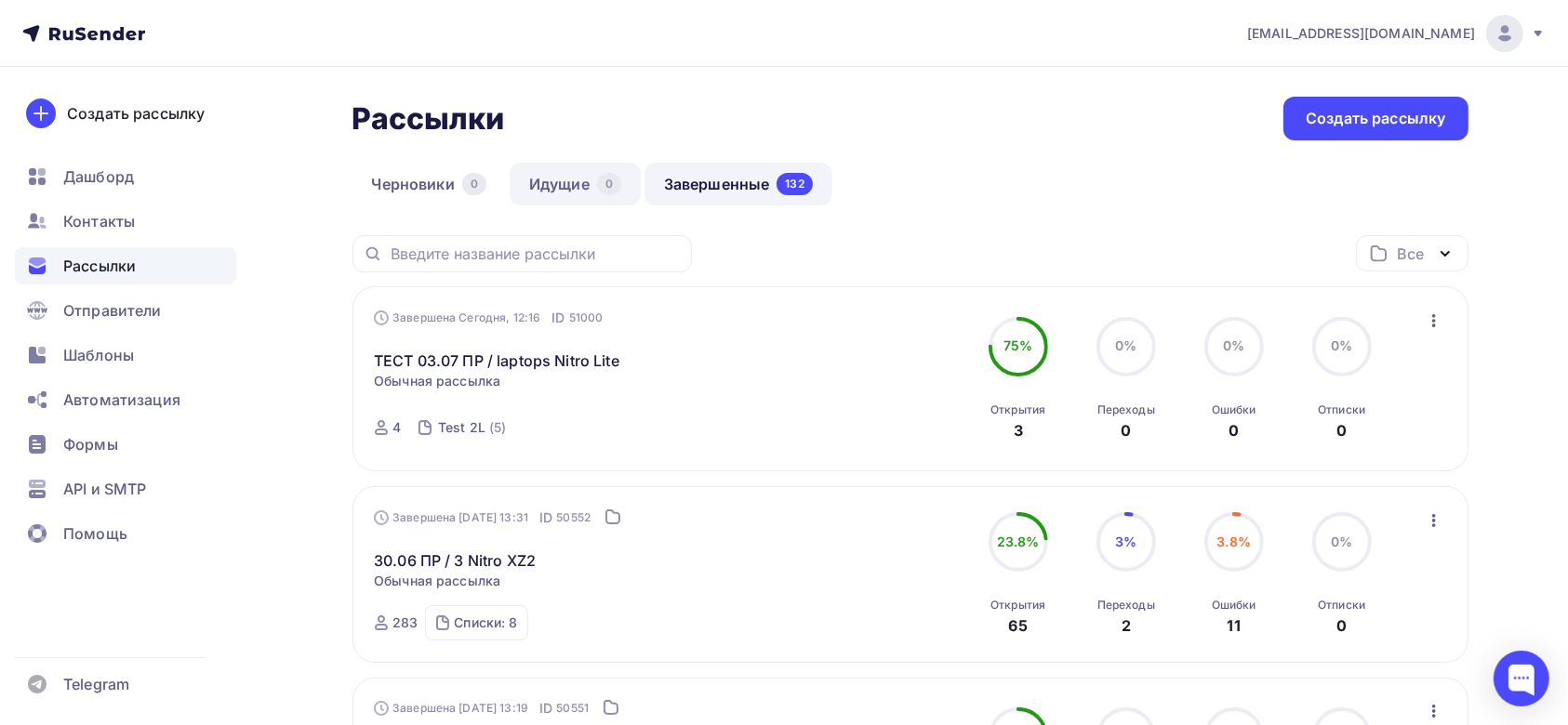 click on "Идущие
0" at bounding box center (575, 184) 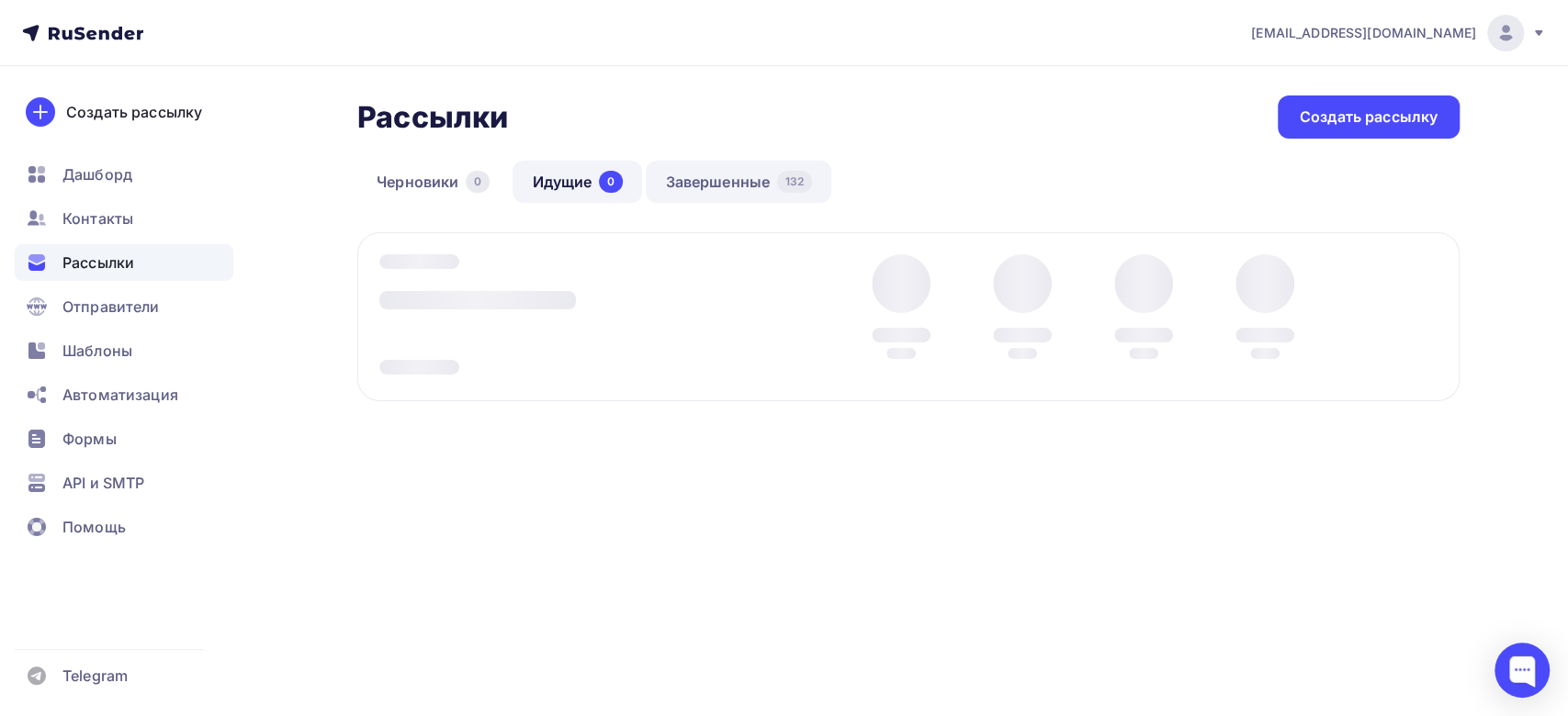 click on "Завершенные
132" at bounding box center [739, 182] 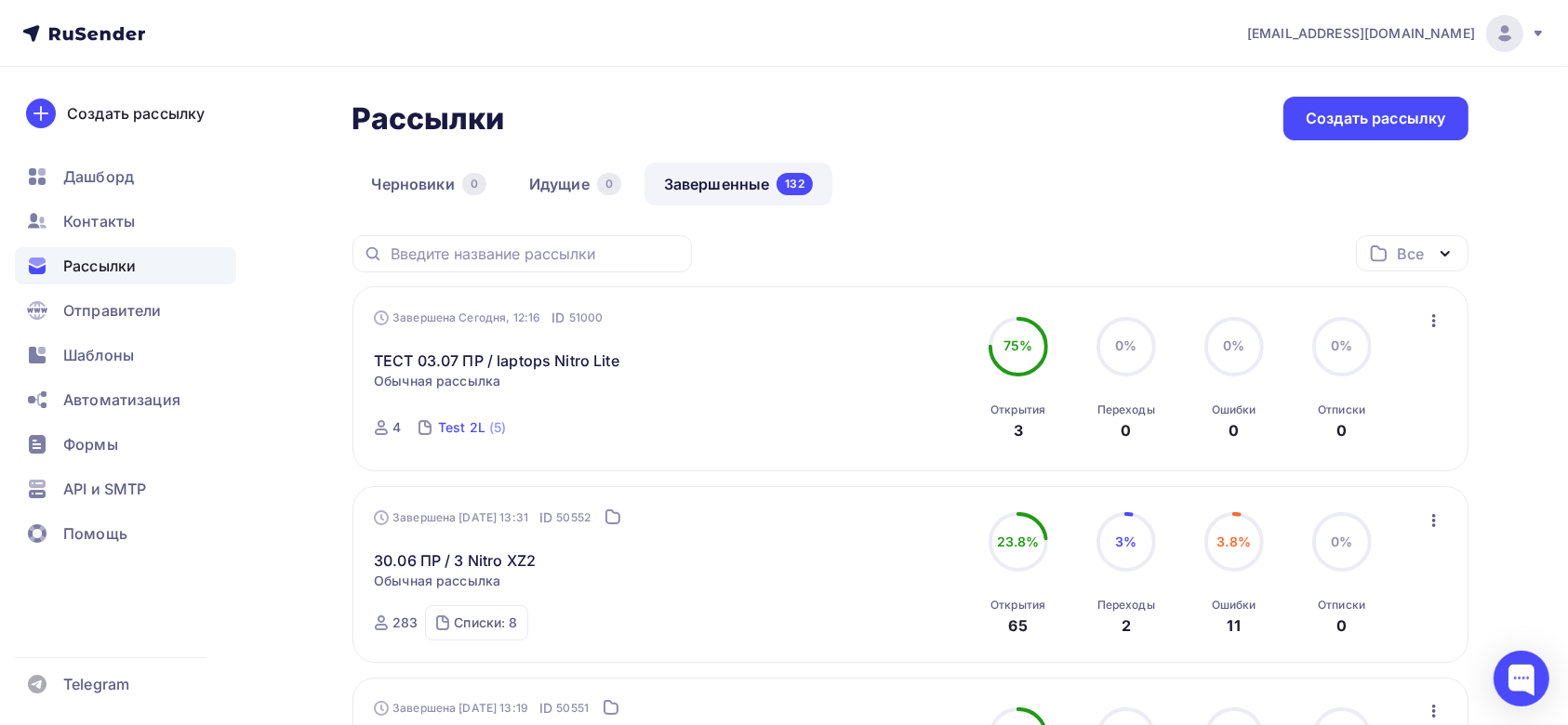 click on "Test 2L" at bounding box center (461, 428) 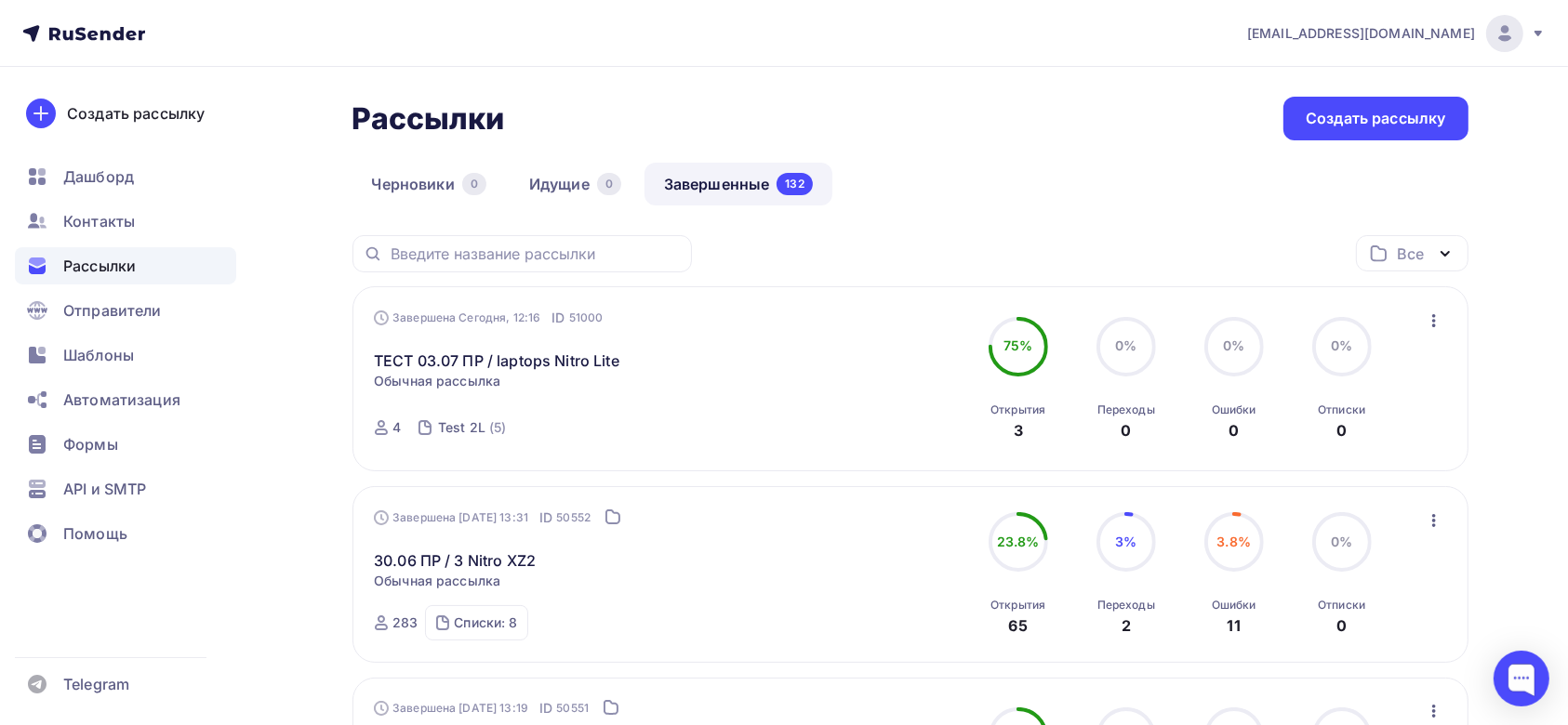 click 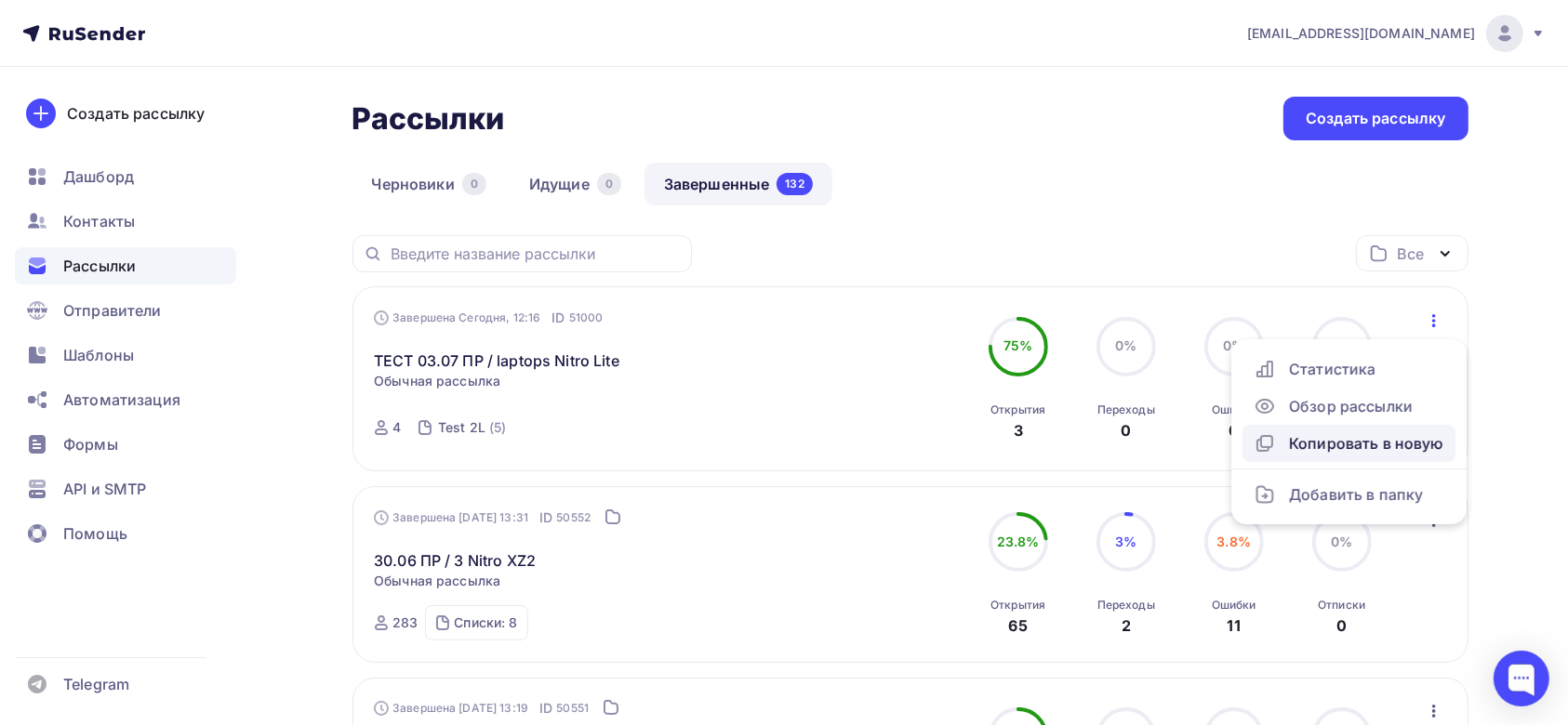 click on "Копировать в новую" at bounding box center (1349, 443) 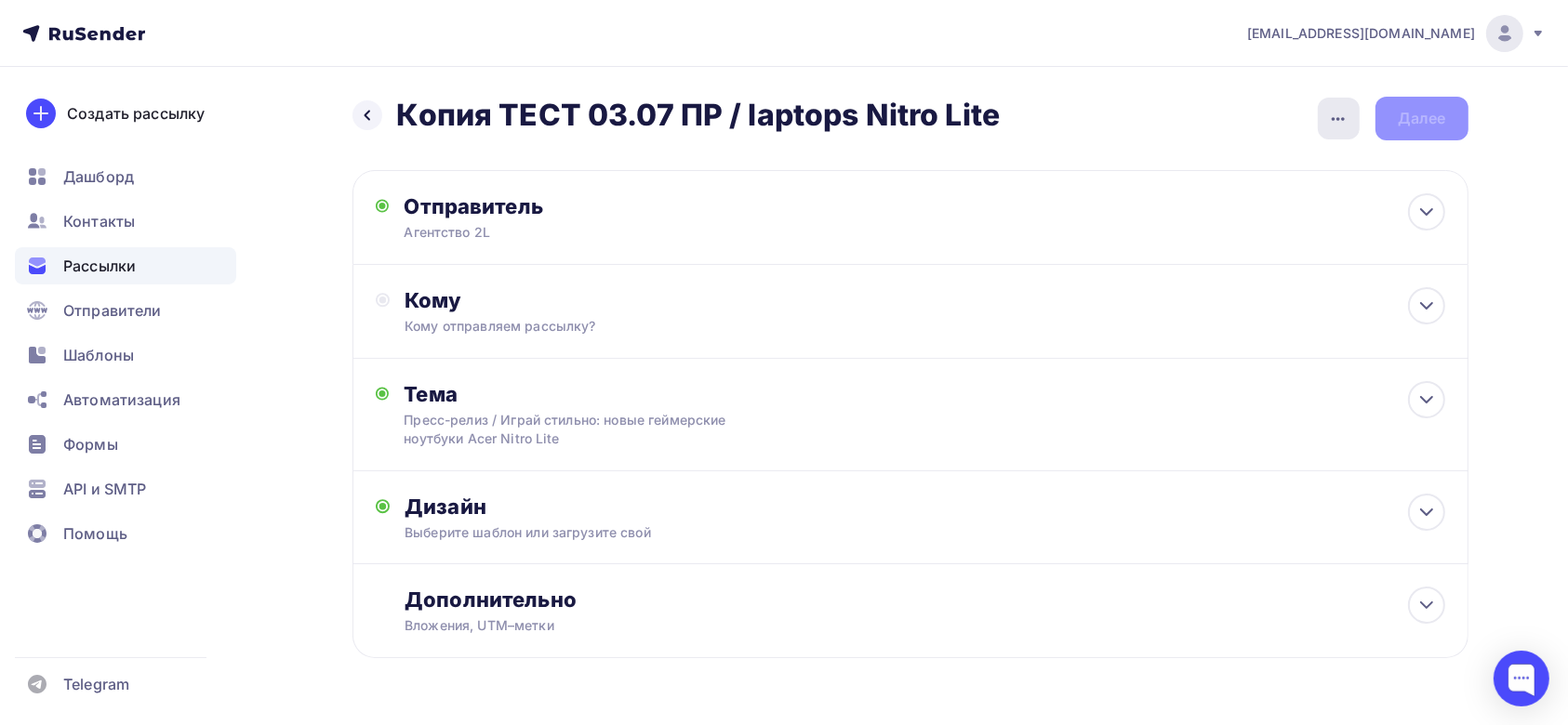 click 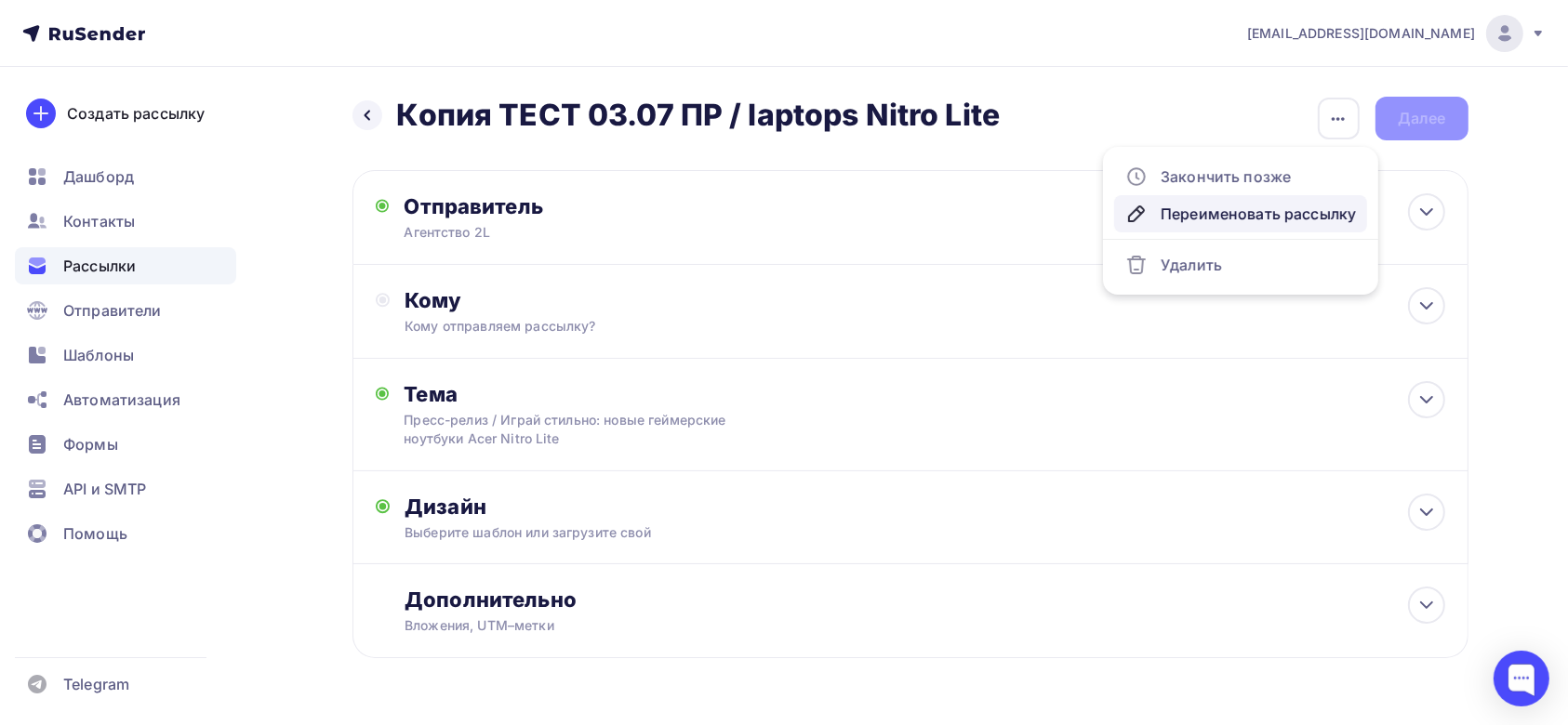 click on "Переименовать рассылку" at bounding box center (1241, 214) 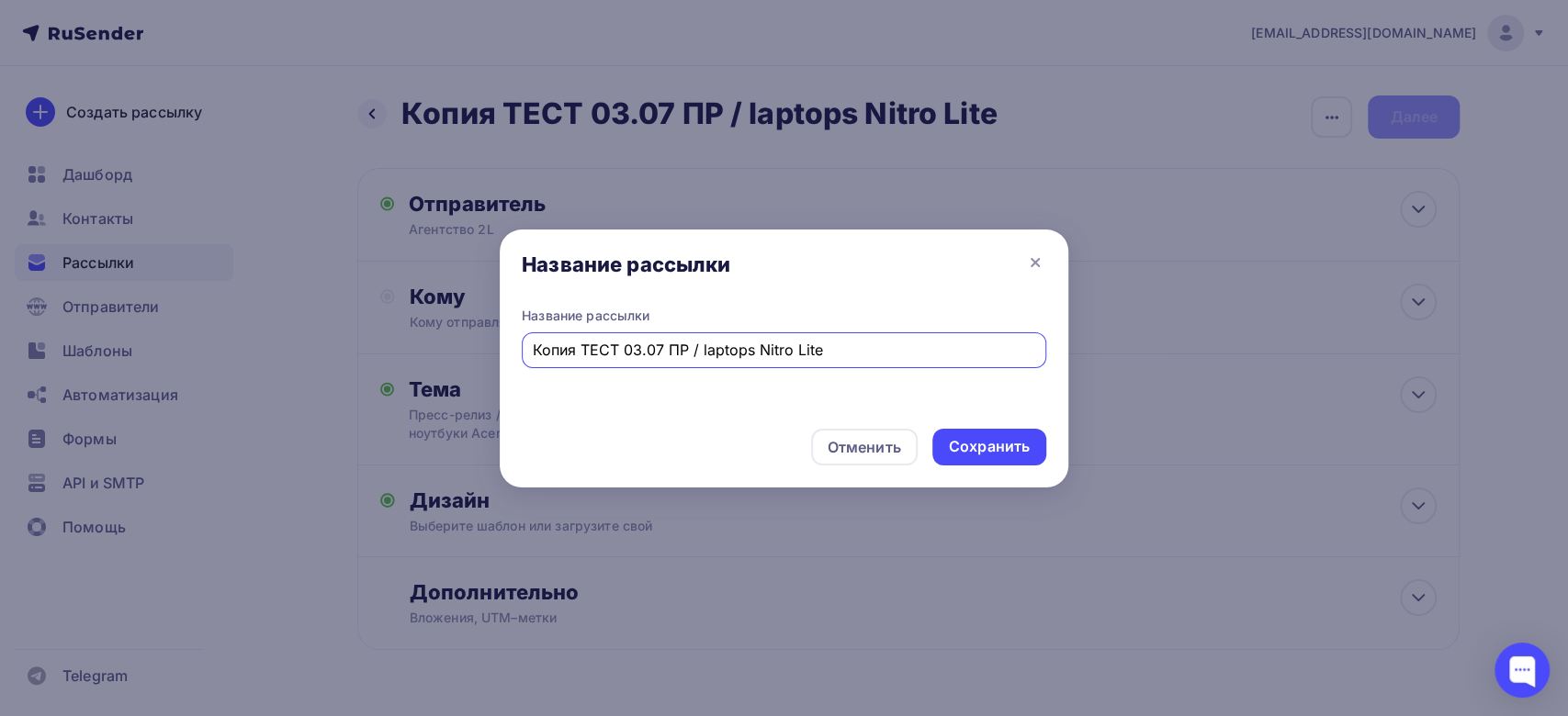 click on "Копия ТЕСТ 03.07 ПР / laptops Nitro Lite" at bounding box center (784, 350) 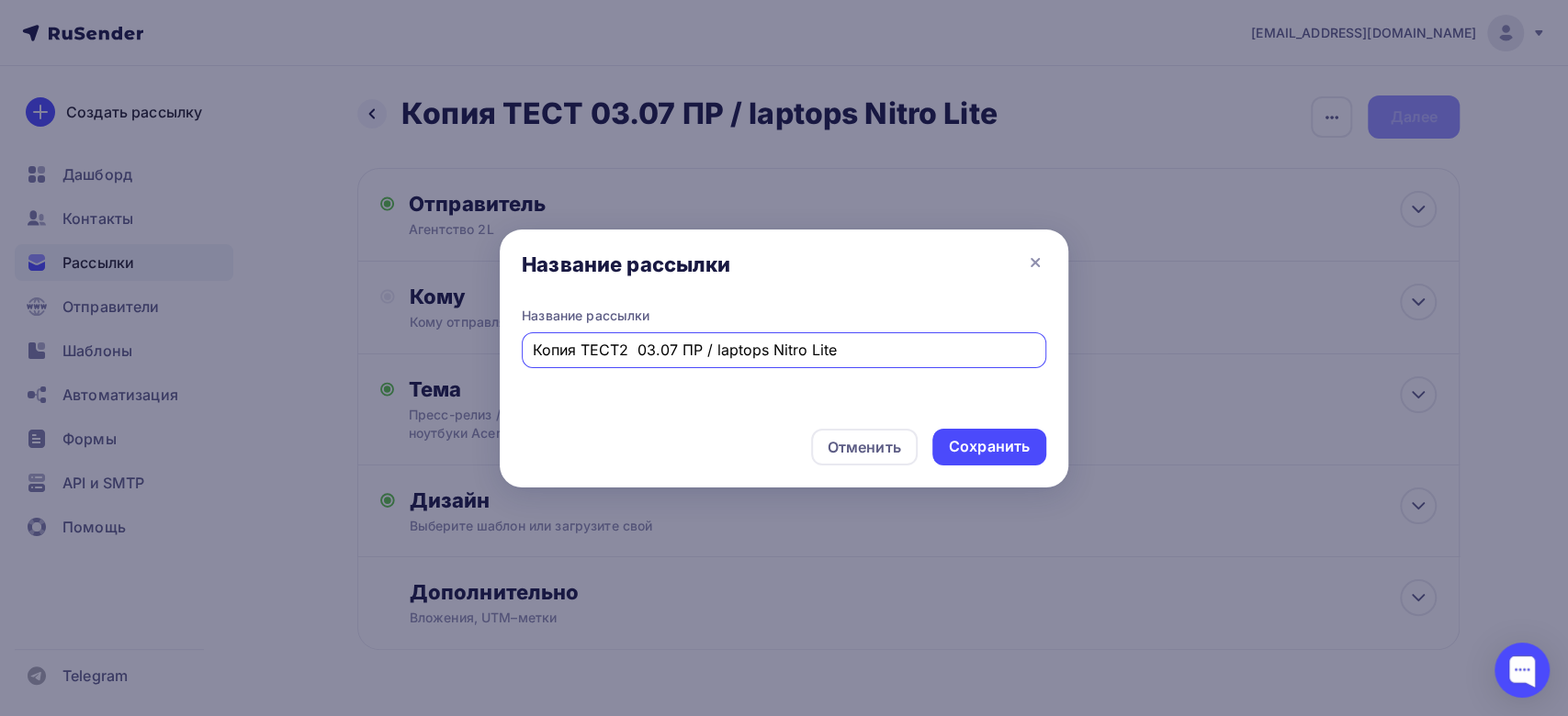 drag, startPoint x: 572, startPoint y: 350, endPoint x: 463, endPoint y: 352, distance: 109.01835 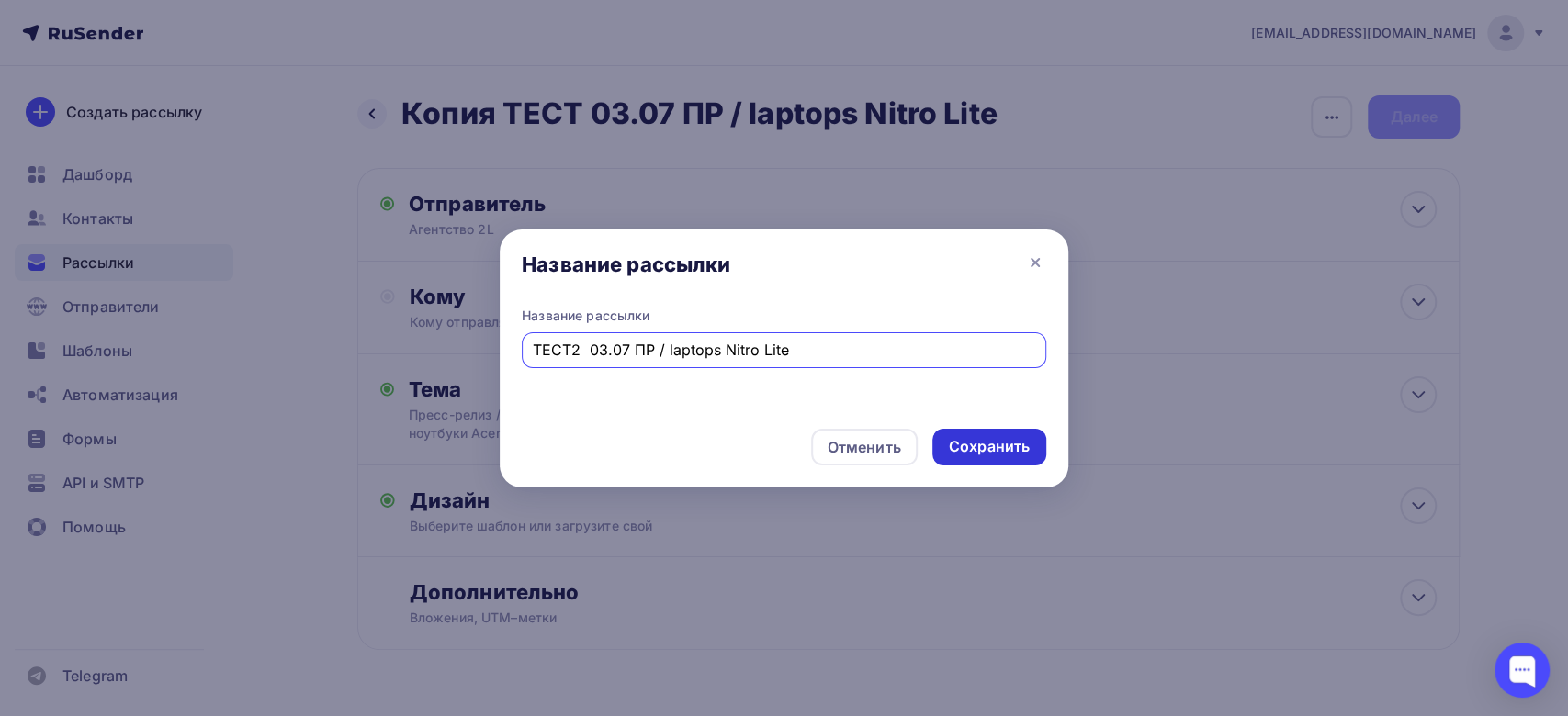 type on "ТЕСТ2  03.07 ПР / laptops Nitro Lite" 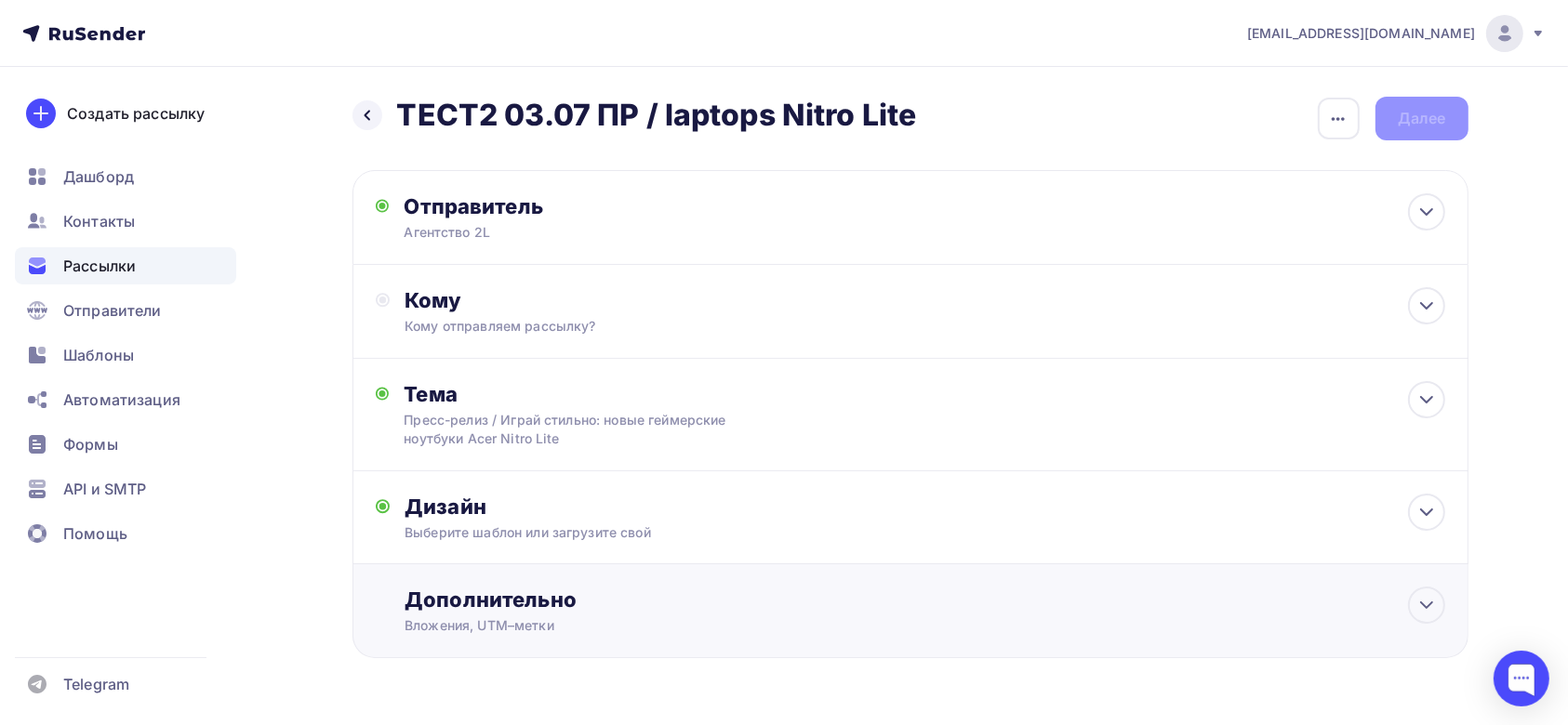 click on "Дополнительно" at bounding box center (924, 600) 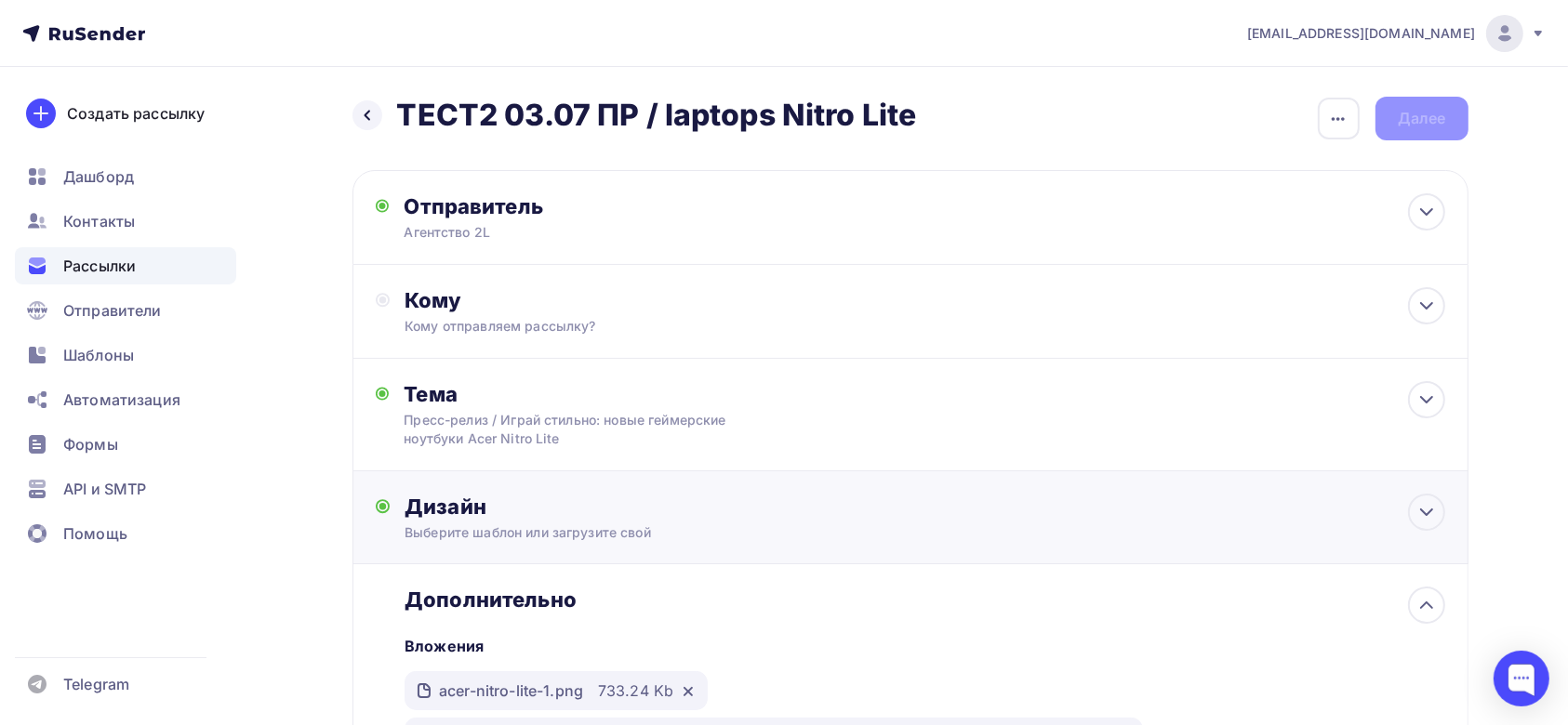 scroll, scrollTop: 168, scrollLeft: 0, axis: vertical 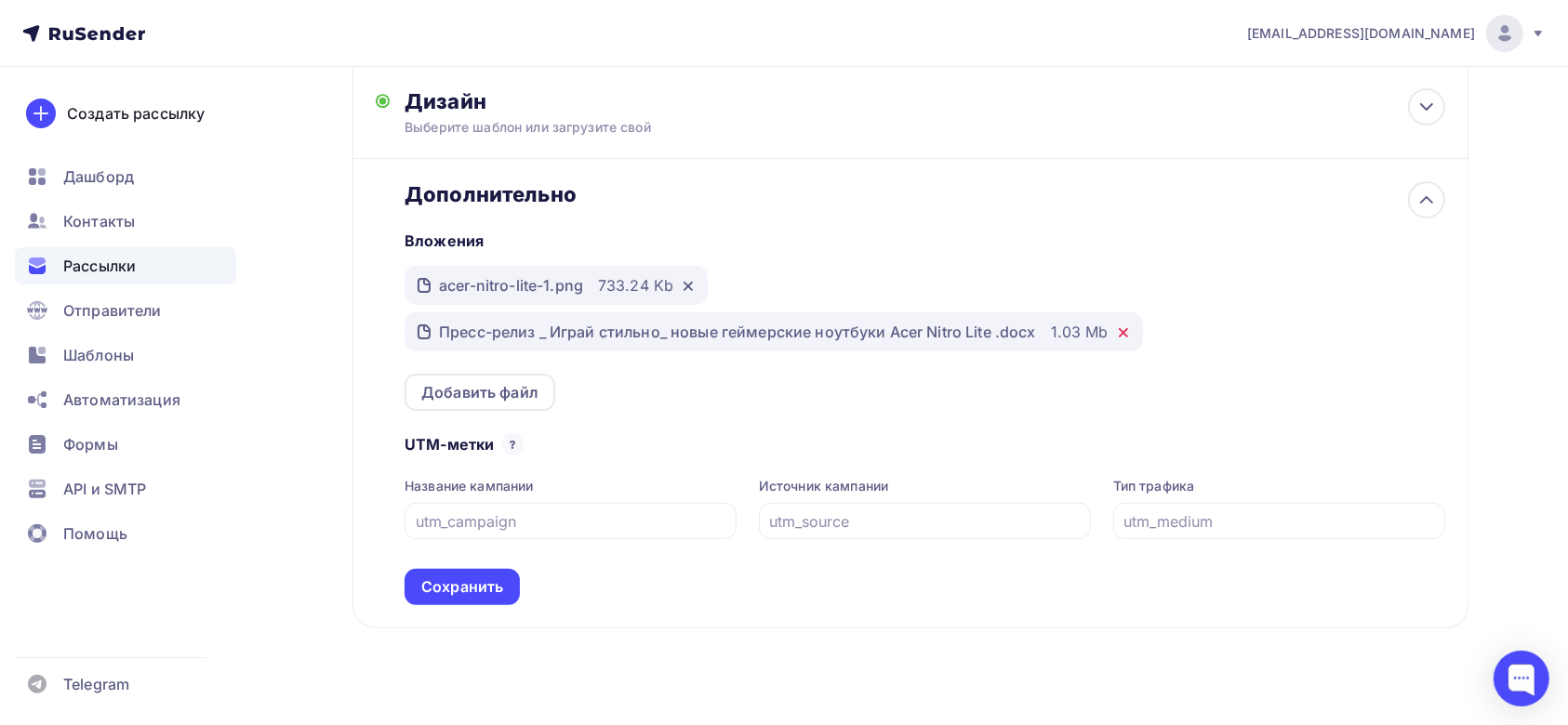 click 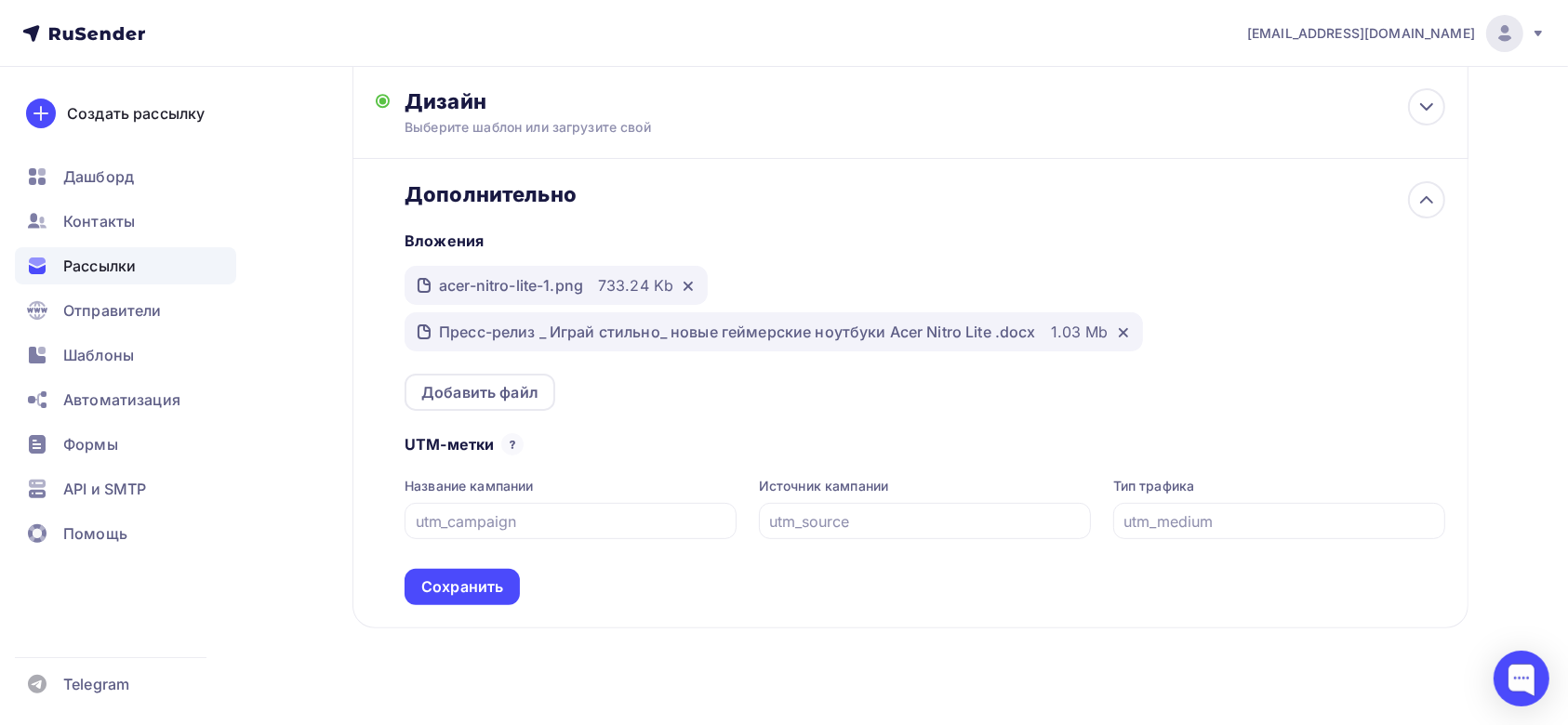 scroll, scrollTop: 379, scrollLeft: 0, axis: vertical 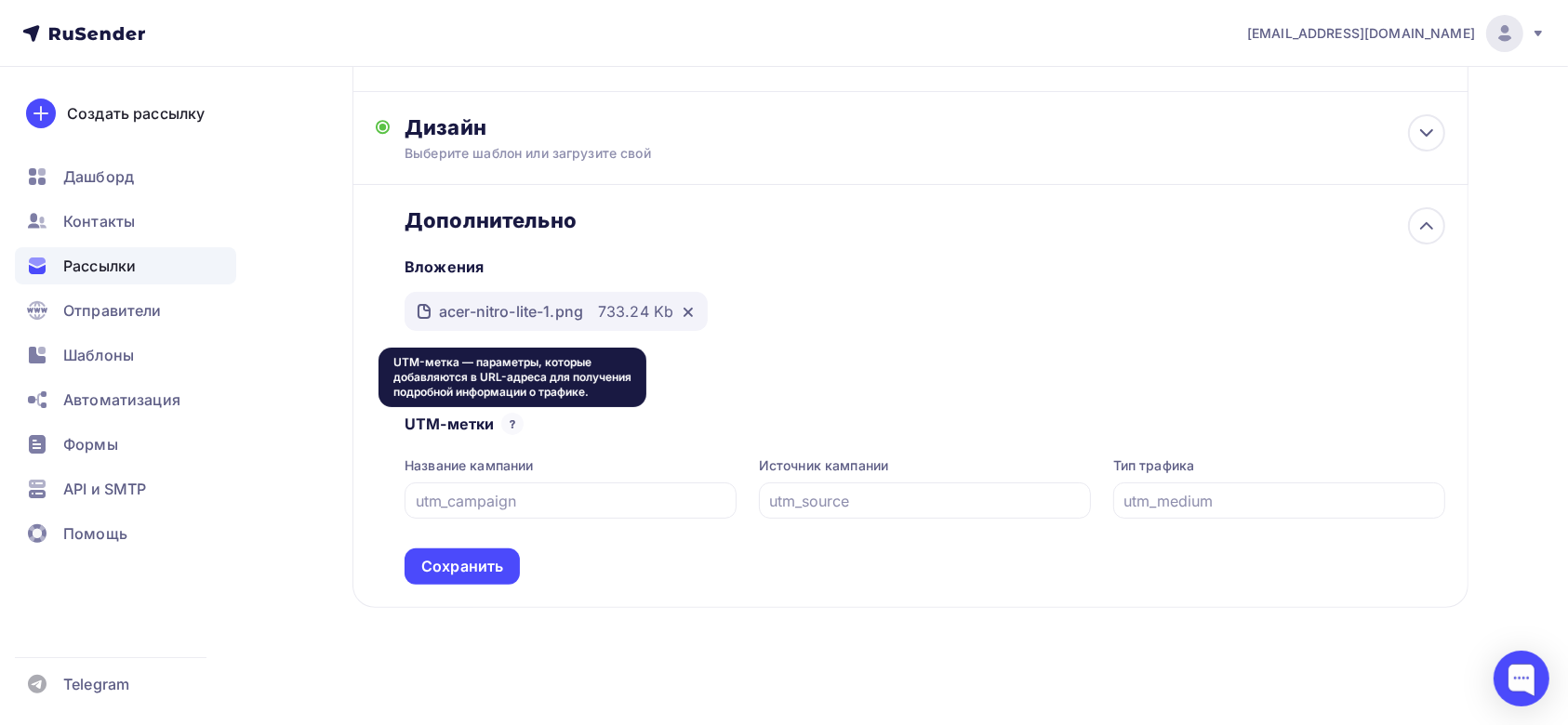 click on "UTM-метка — параметры, которые добавляются в URL-адреса для
получения подробной информации о трафике." at bounding box center [512, 377] 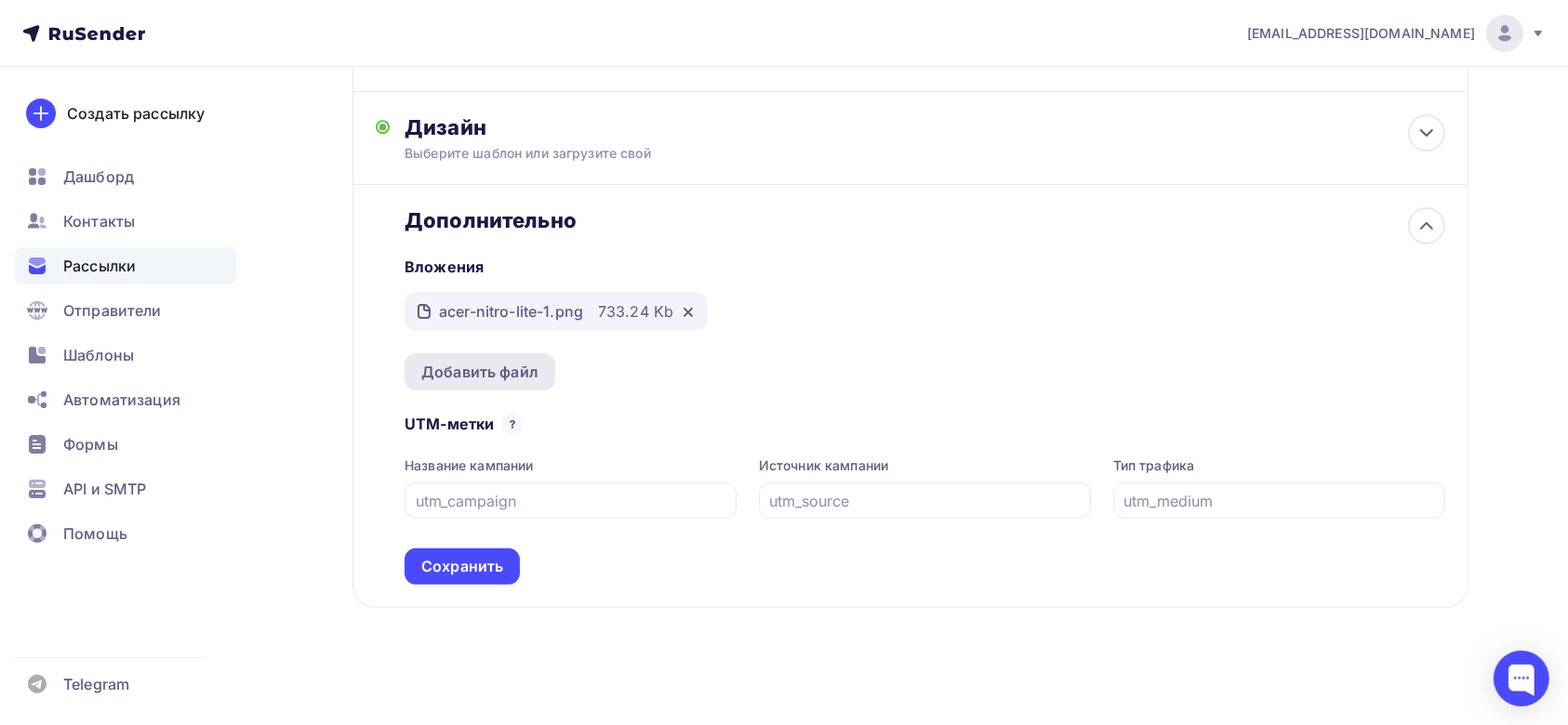 click on "Добавить файл" at bounding box center (480, 372) 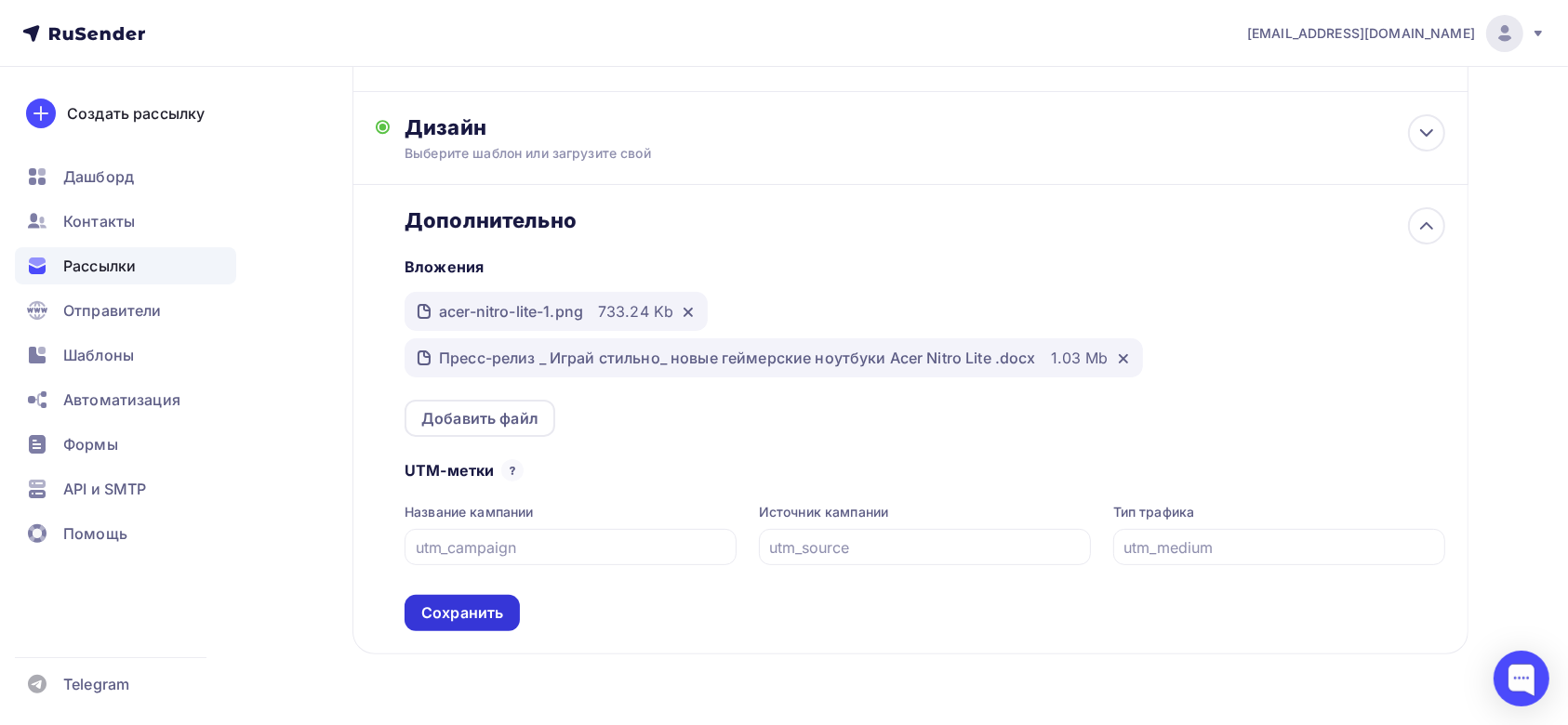 click on "Сохранить" at bounding box center (462, 613) 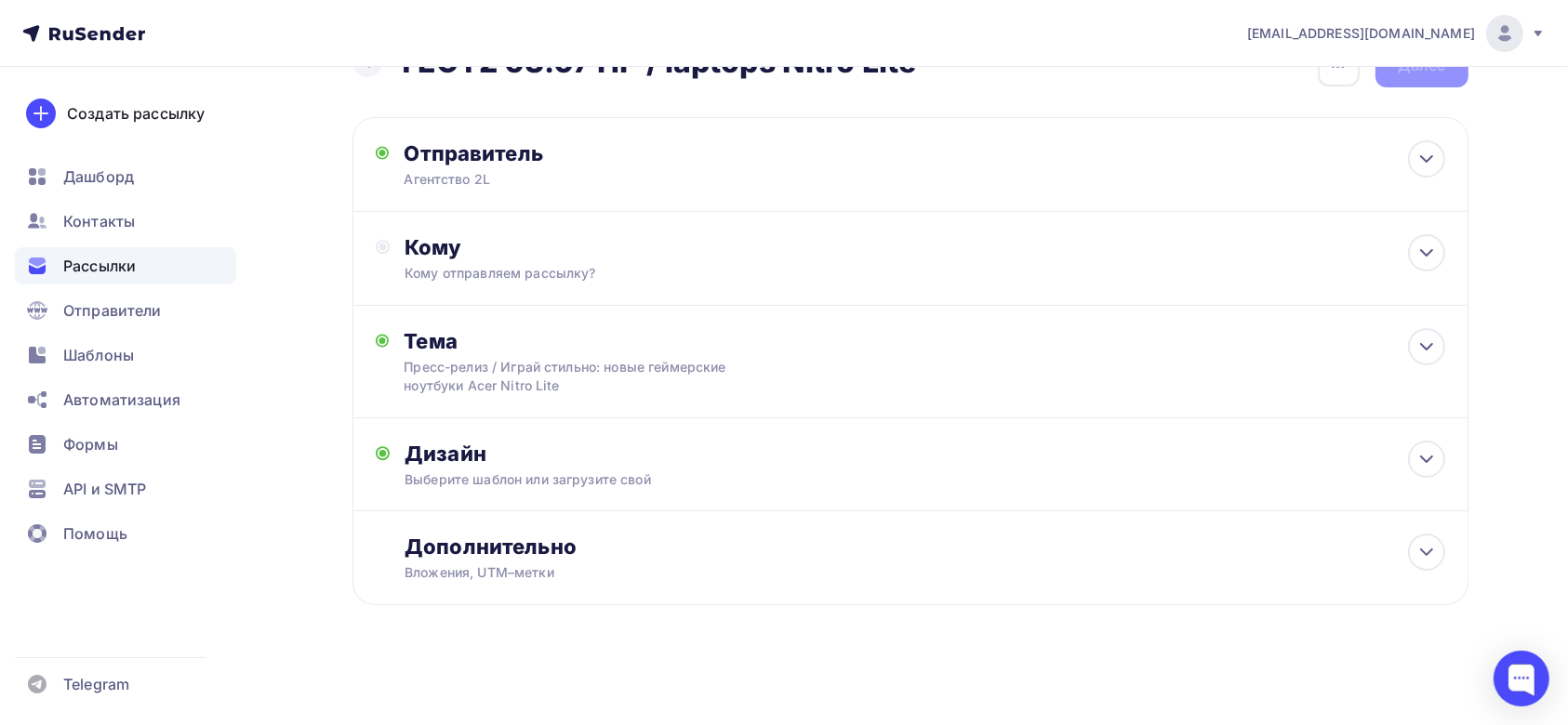scroll, scrollTop: 52, scrollLeft: 0, axis: vertical 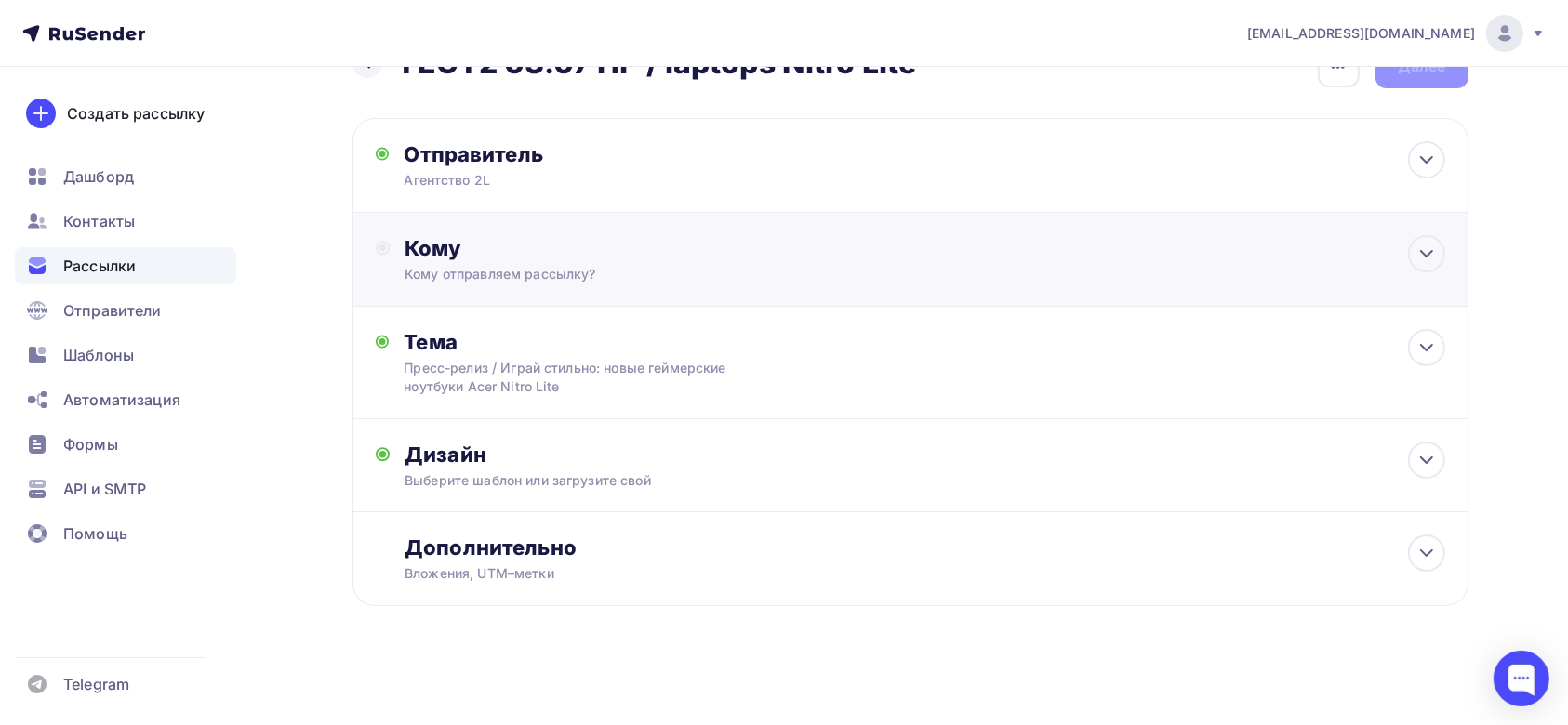 click on "Кому
Кому отправляем рассылку?
Списки получателей
Выберите список
Все списки
id
Клиент: realweb tcl
(4)
#20645
TCL
(32)
#20614
Клиент: Amazfit
(3)
#18351
Еще It / gaming /lifestyle
(48)
#18221
Test 2L
(4)
#18216
IT&Gaming&Sport
(106)
#17785
Lifestyle
(26)" at bounding box center [910, 259] 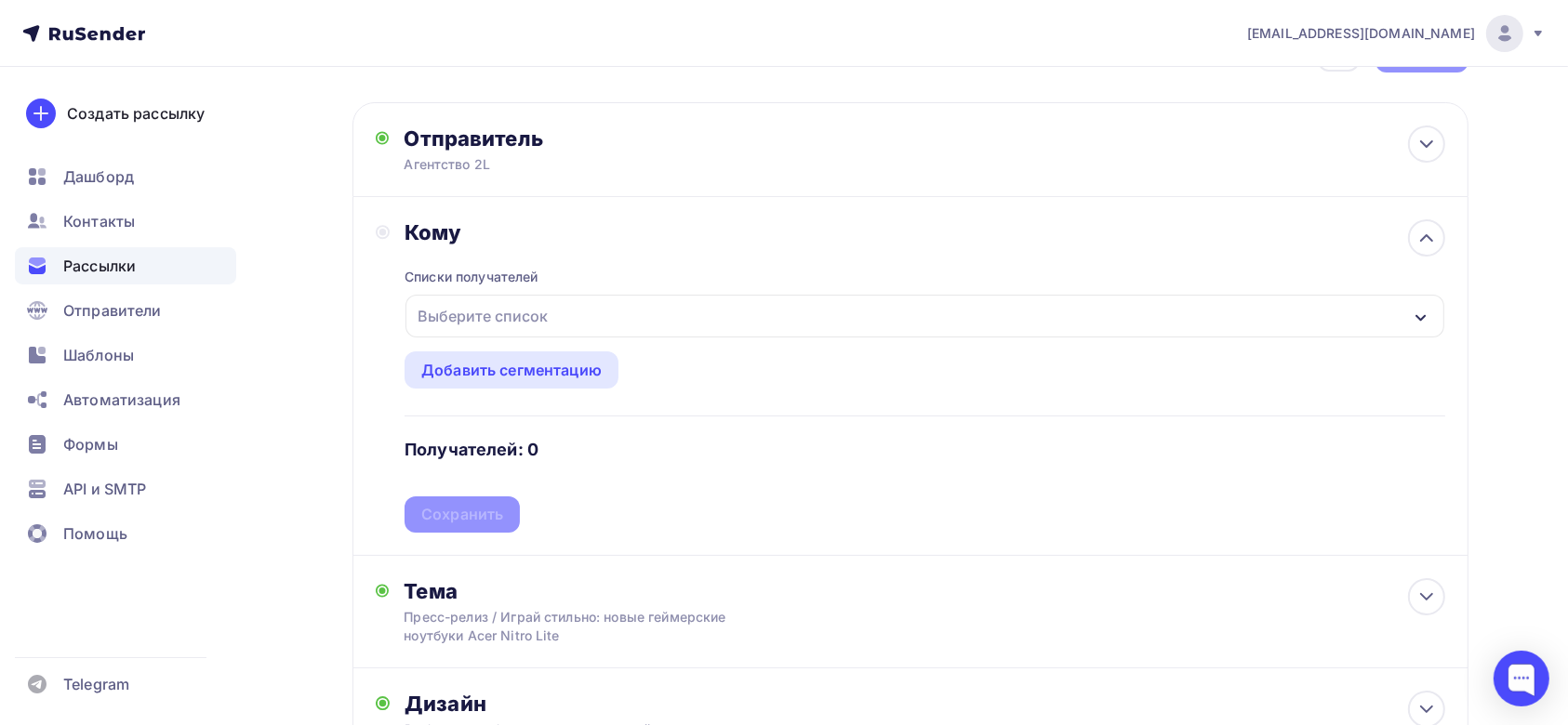 click on "Выберите список" at bounding box center (924, 316) 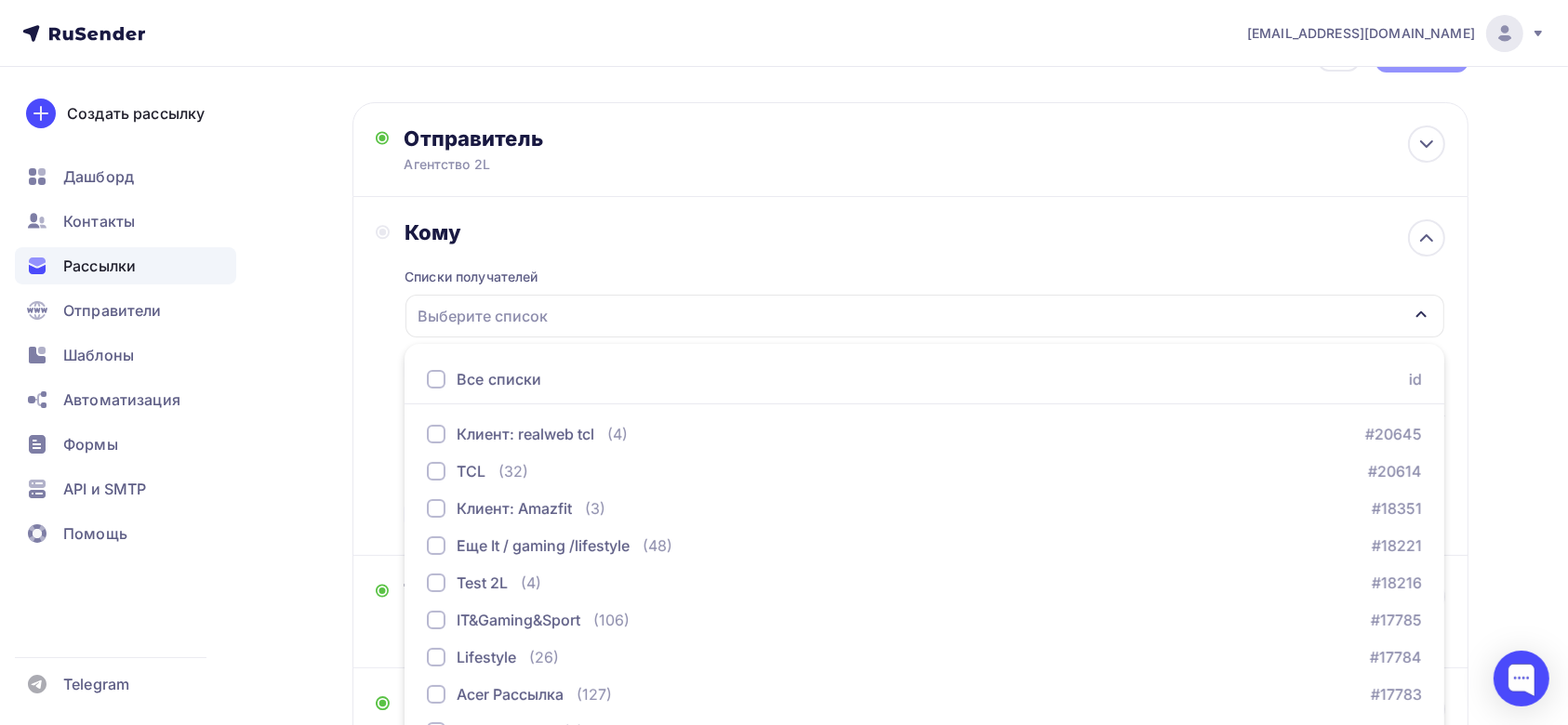 scroll, scrollTop: 167, scrollLeft: 0, axis: vertical 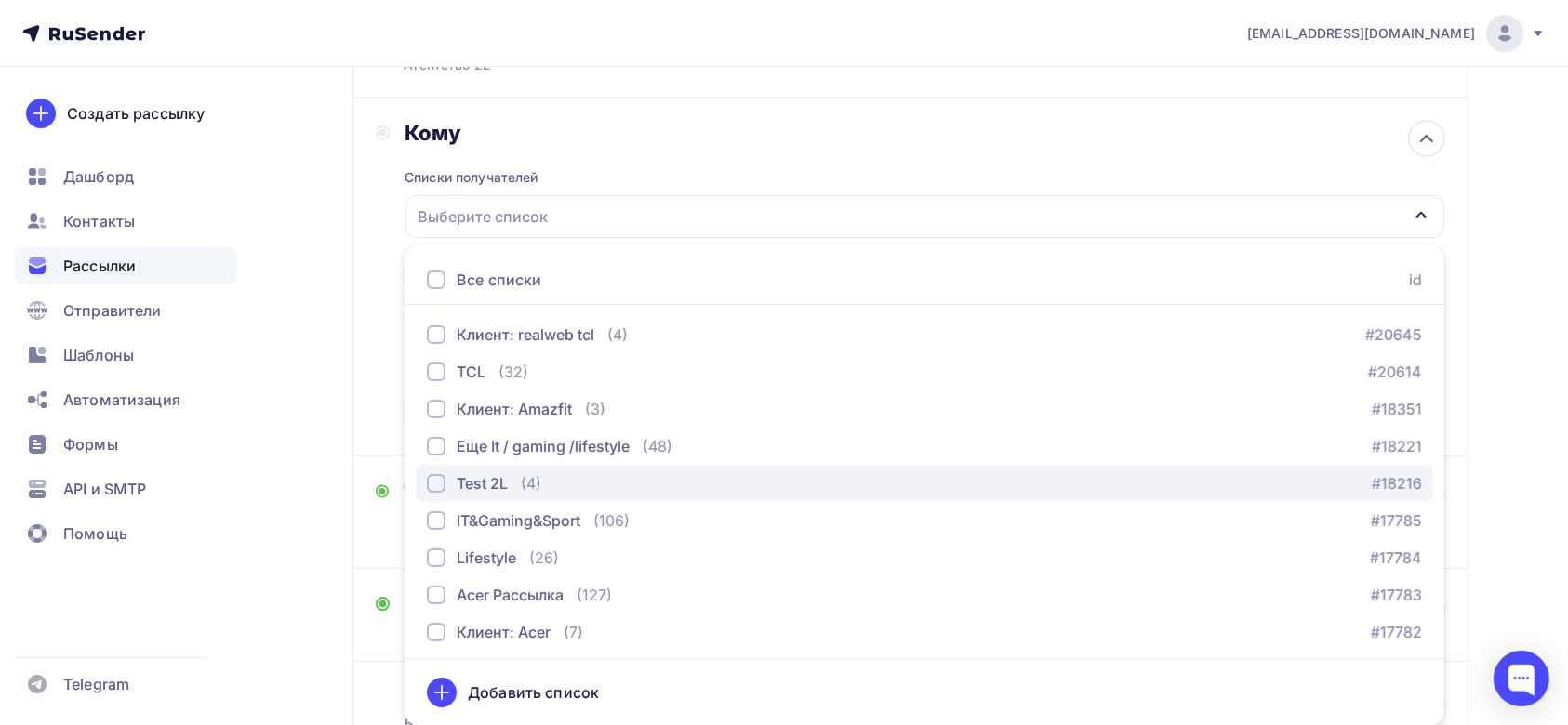 click at bounding box center [436, 483] 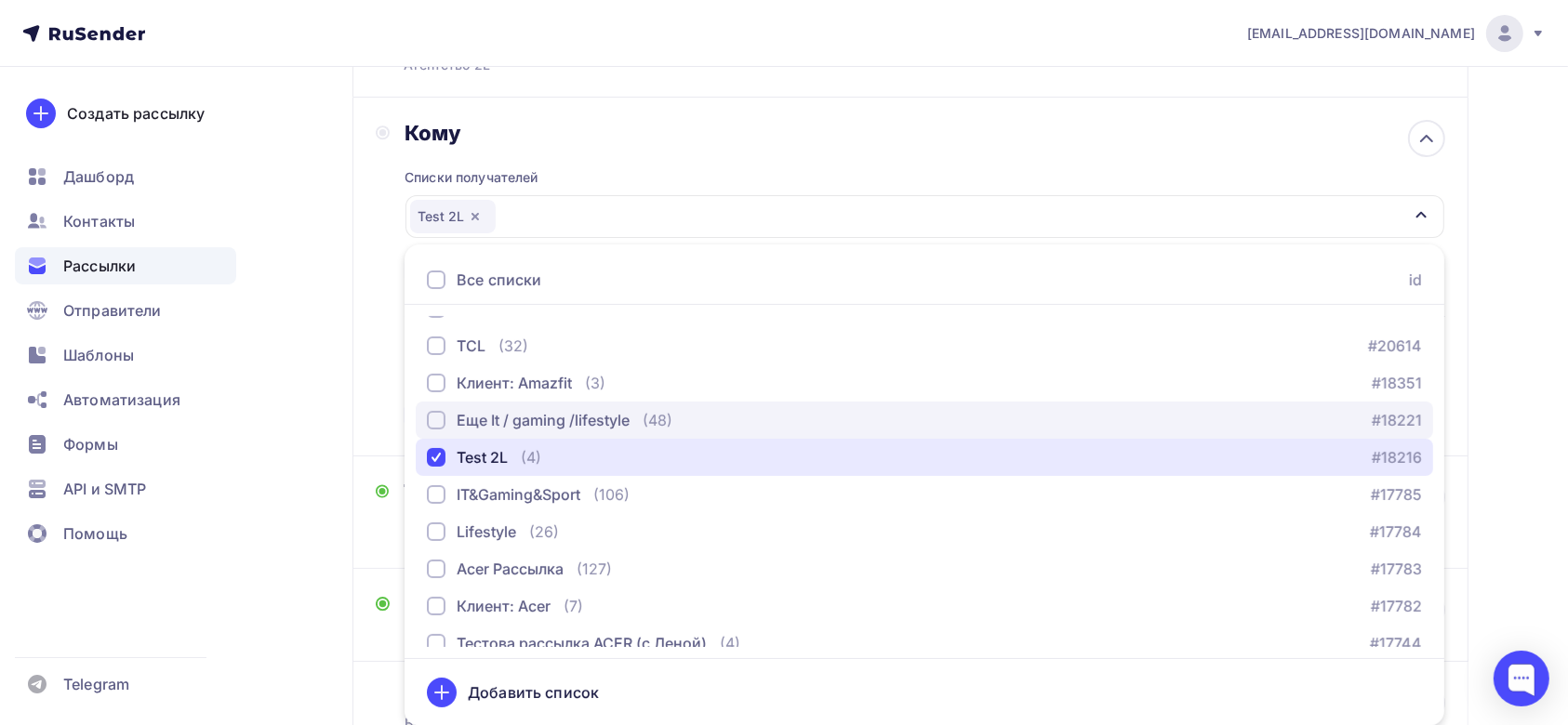 scroll, scrollTop: 40, scrollLeft: 0, axis: vertical 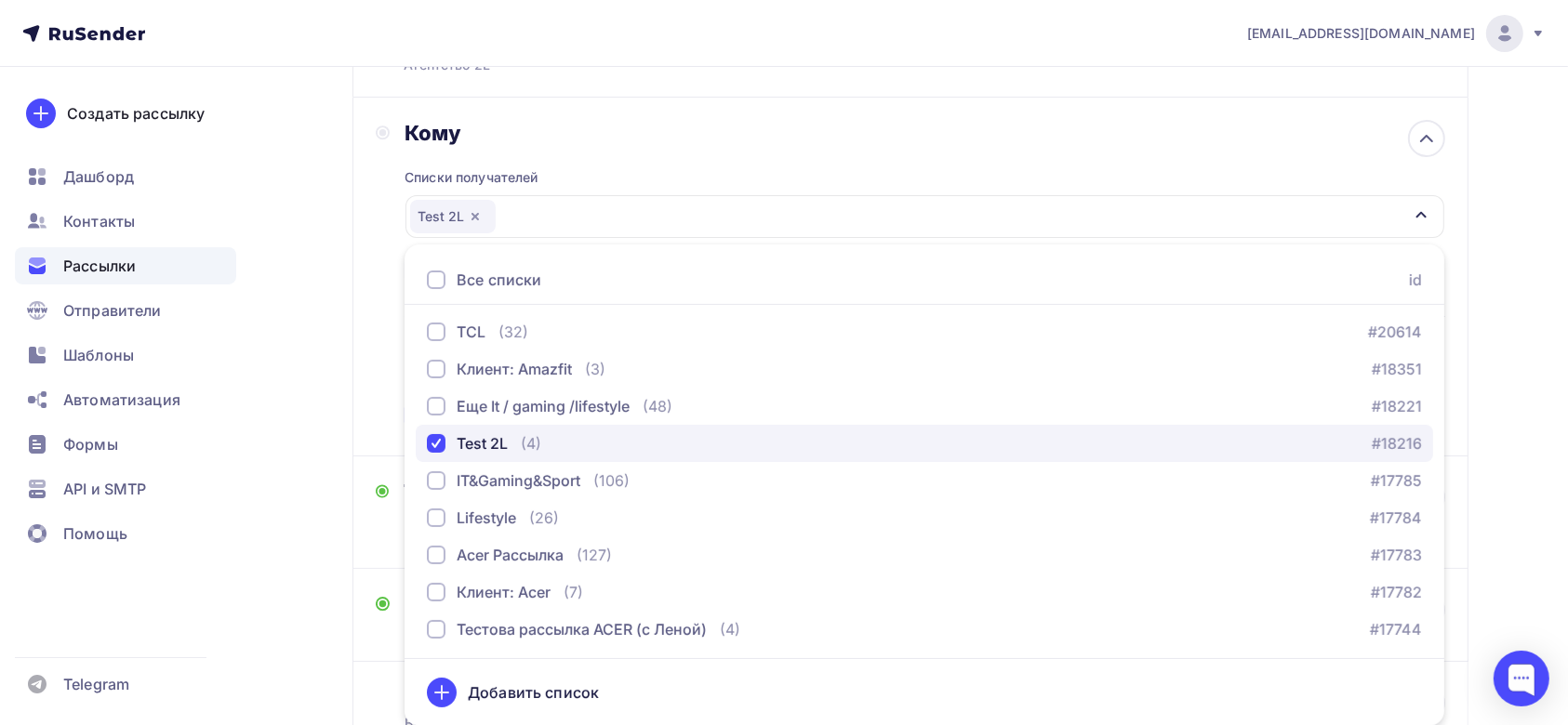 click at bounding box center (436, 443) 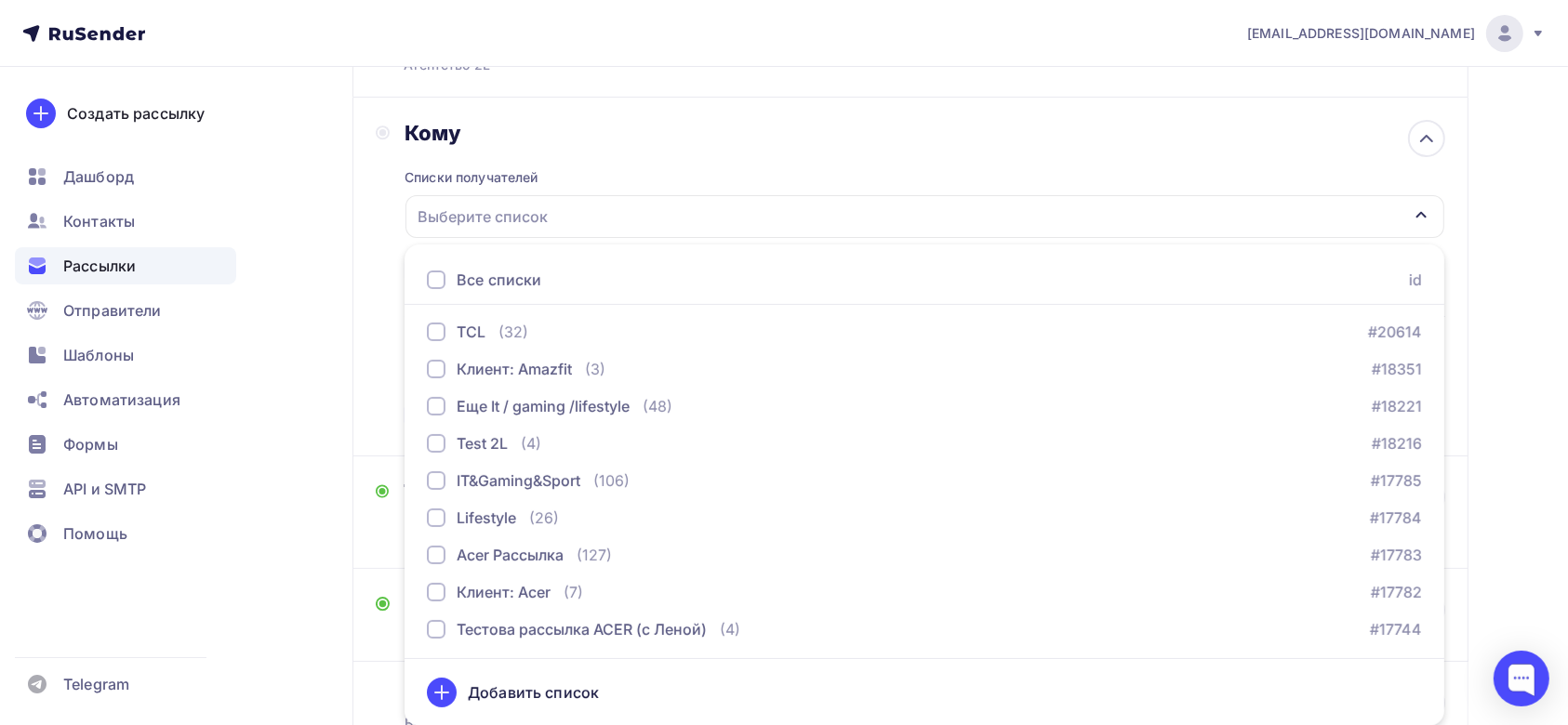 click on "Кому
Списки получателей
Выберите список
Все списки
id
Клиент: realweb tcl
(4)
#20645
TCL
(32)
#20614
Клиент: Amazfit
(3)
#18351
Еще It / gaming /lifestyle
(48)
#18221
Test 2L
(4)
#18216
IT&Gaming&Sport
(106)
#17785
Lifestyle
(26)
#17784
(127)" at bounding box center (910, 277) 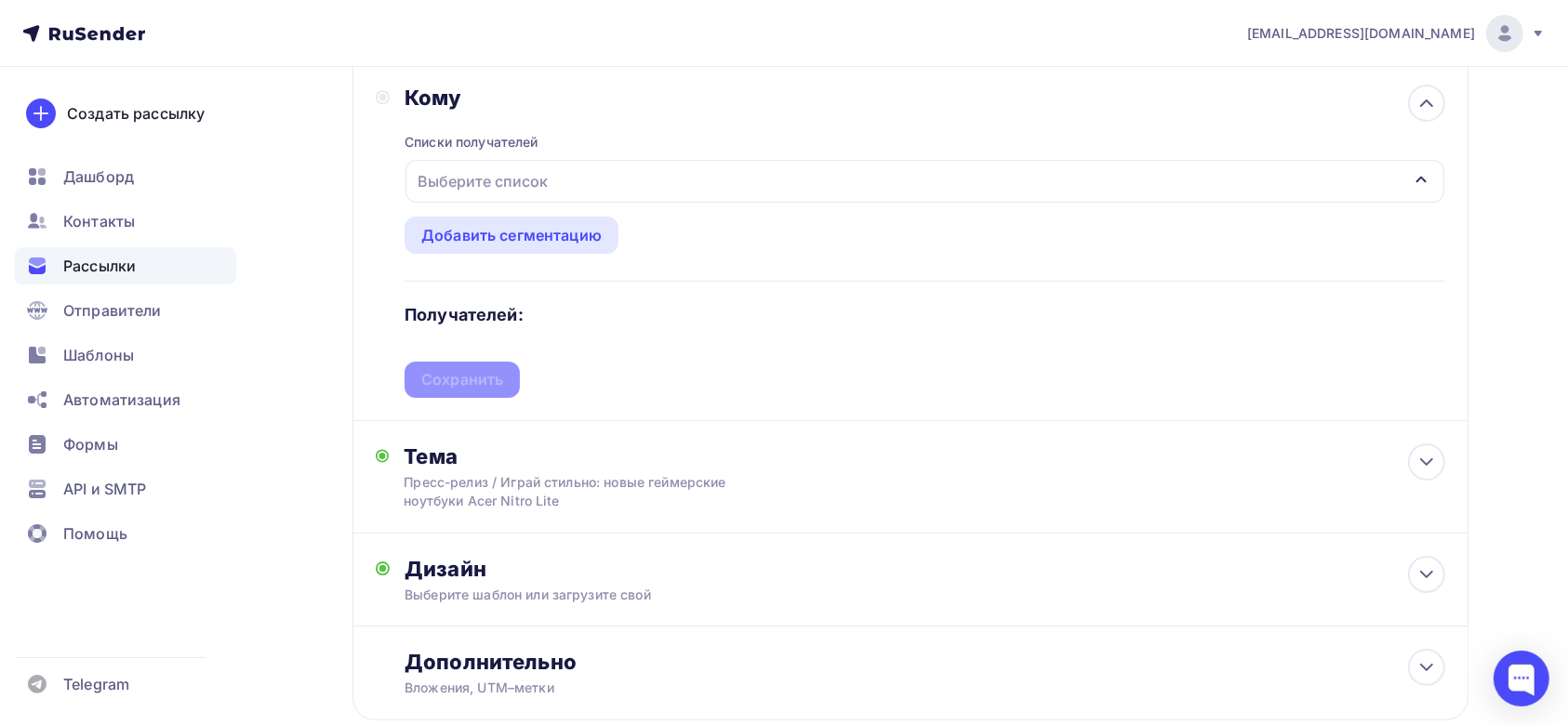 scroll, scrollTop: 0, scrollLeft: 0, axis: both 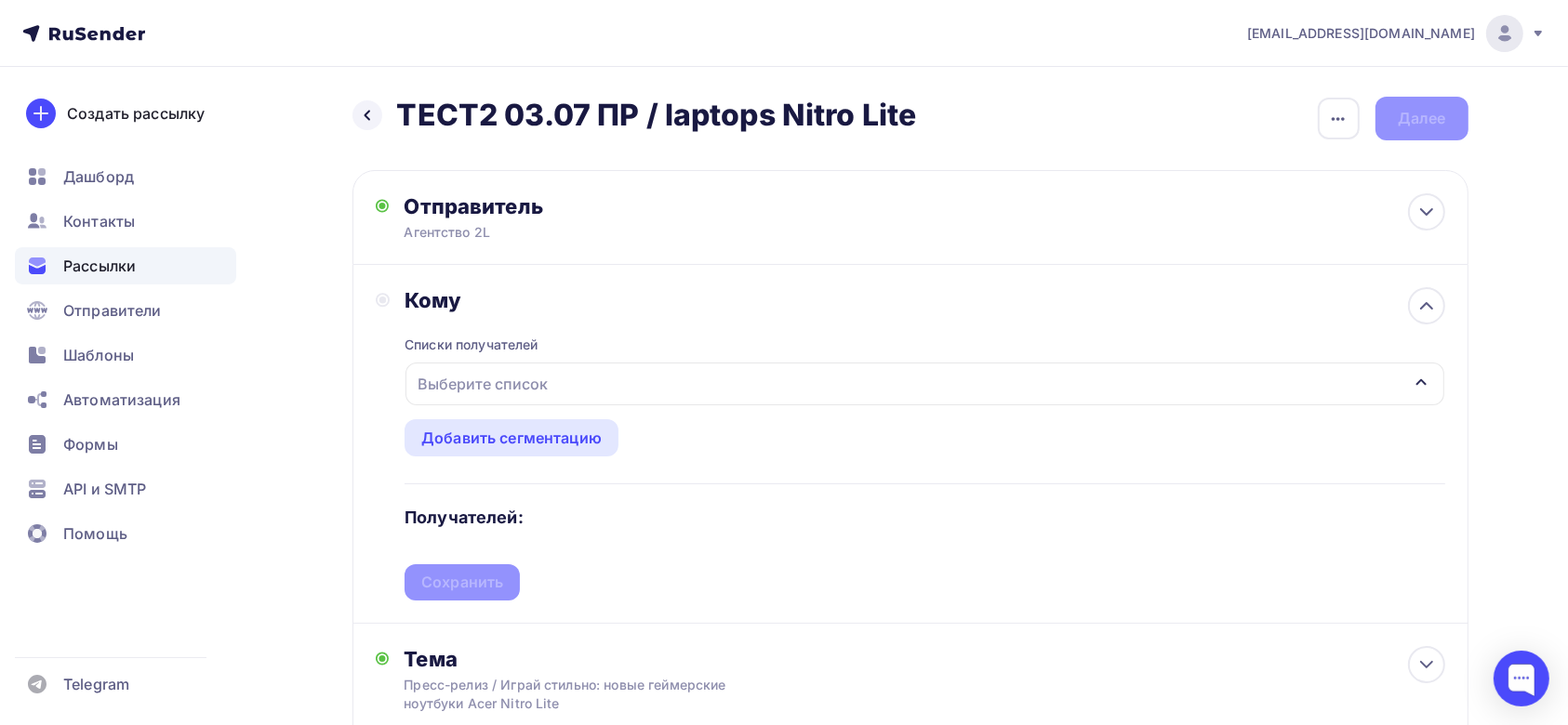 click on "Выберите список" at bounding box center (924, 384) 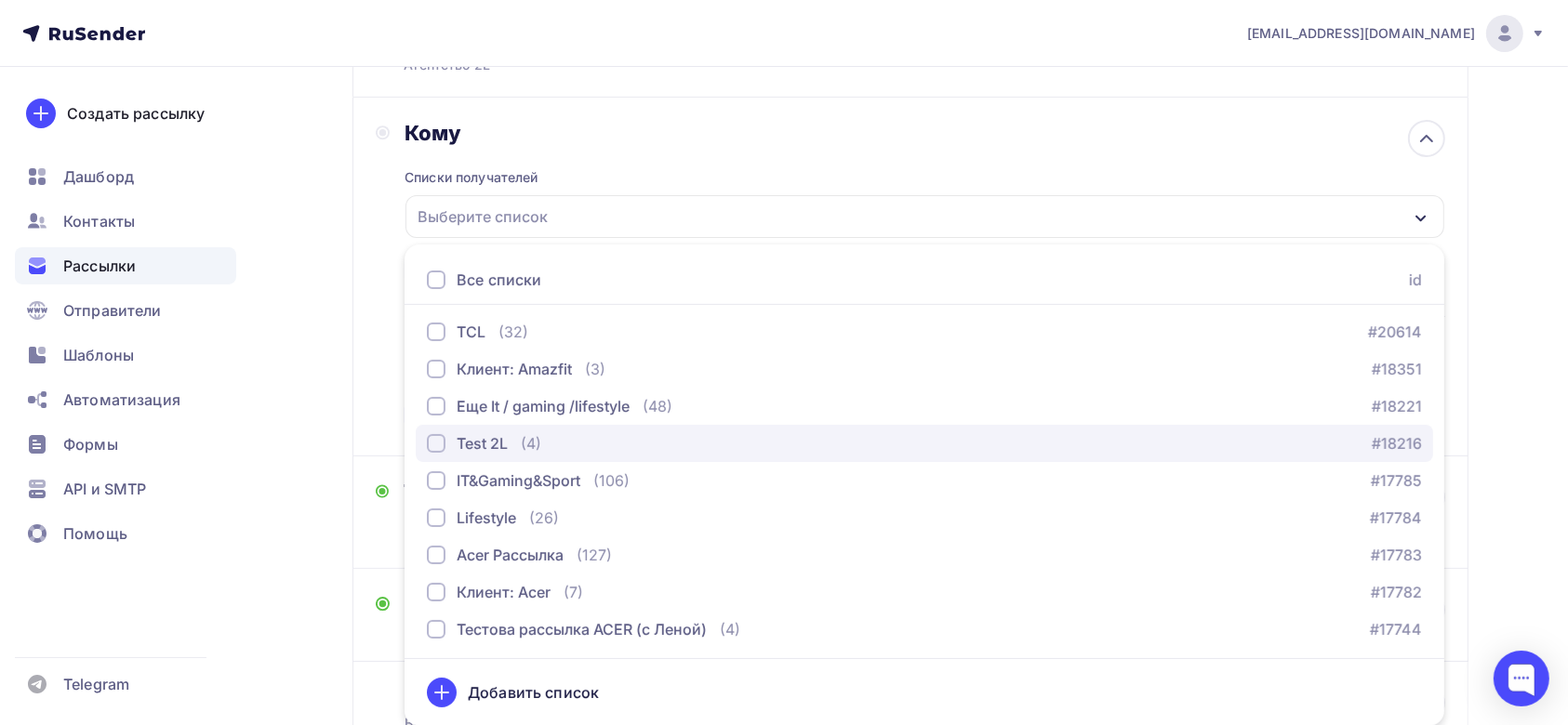 click at bounding box center (436, 443) 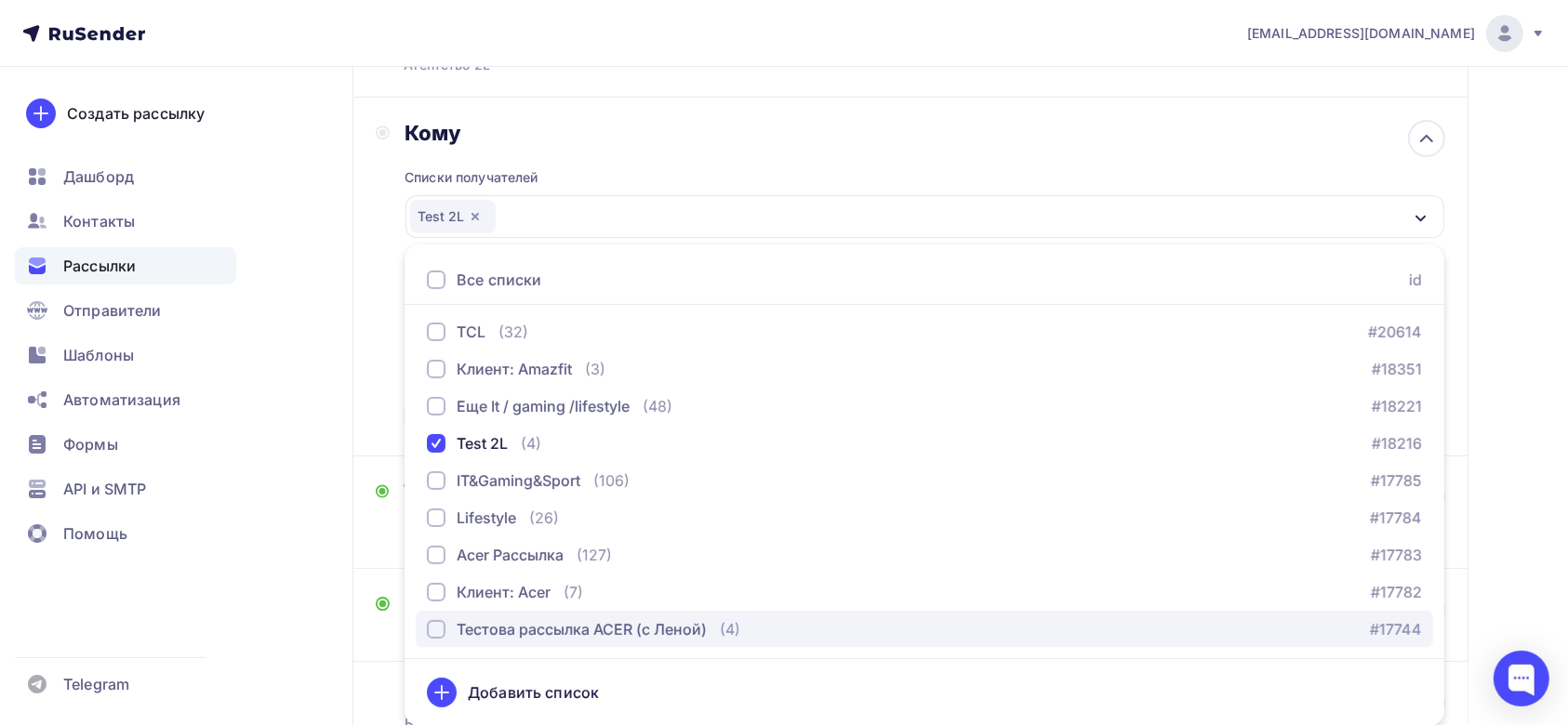 click at bounding box center (436, 629) 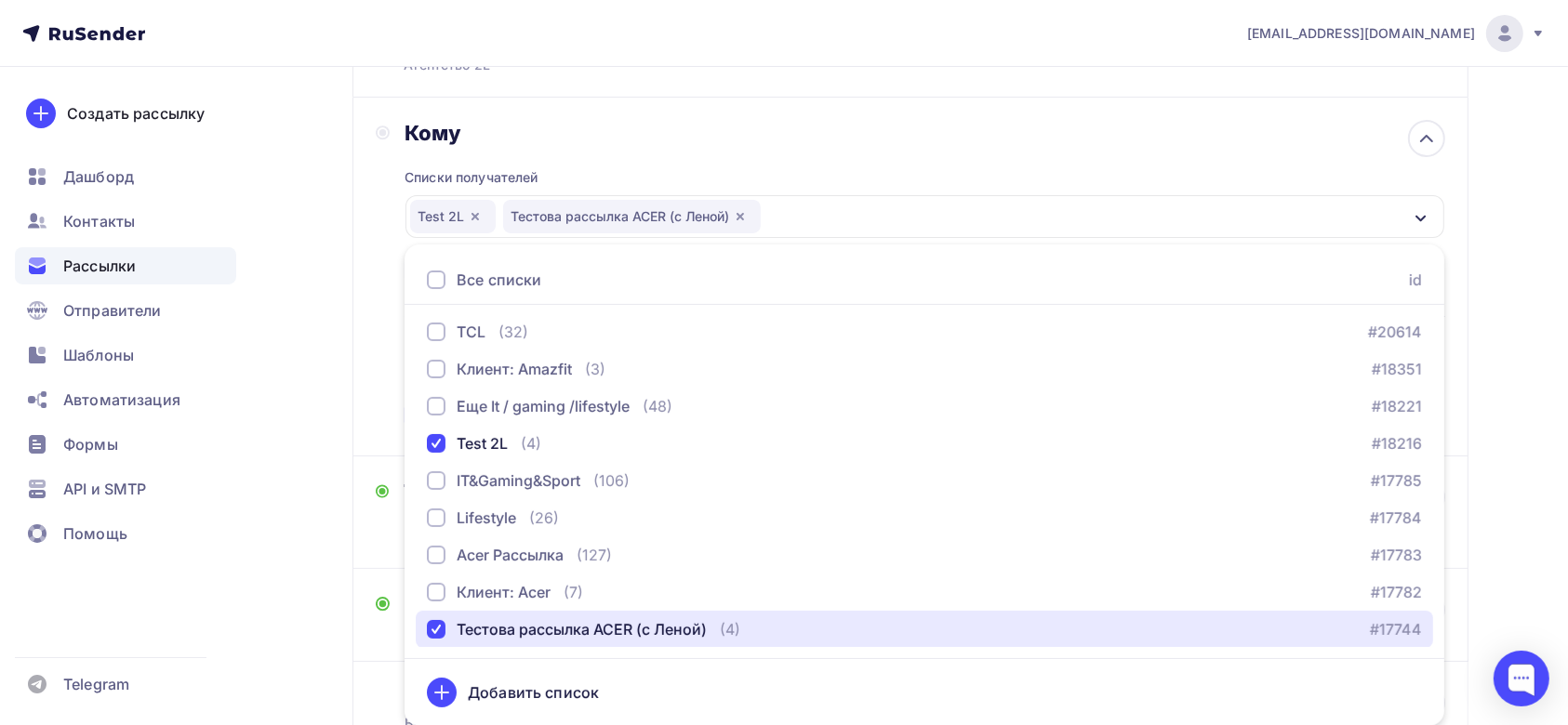 click on "Test 2L
Тестова рассылка ACER (с Леной)" at bounding box center (924, 217) 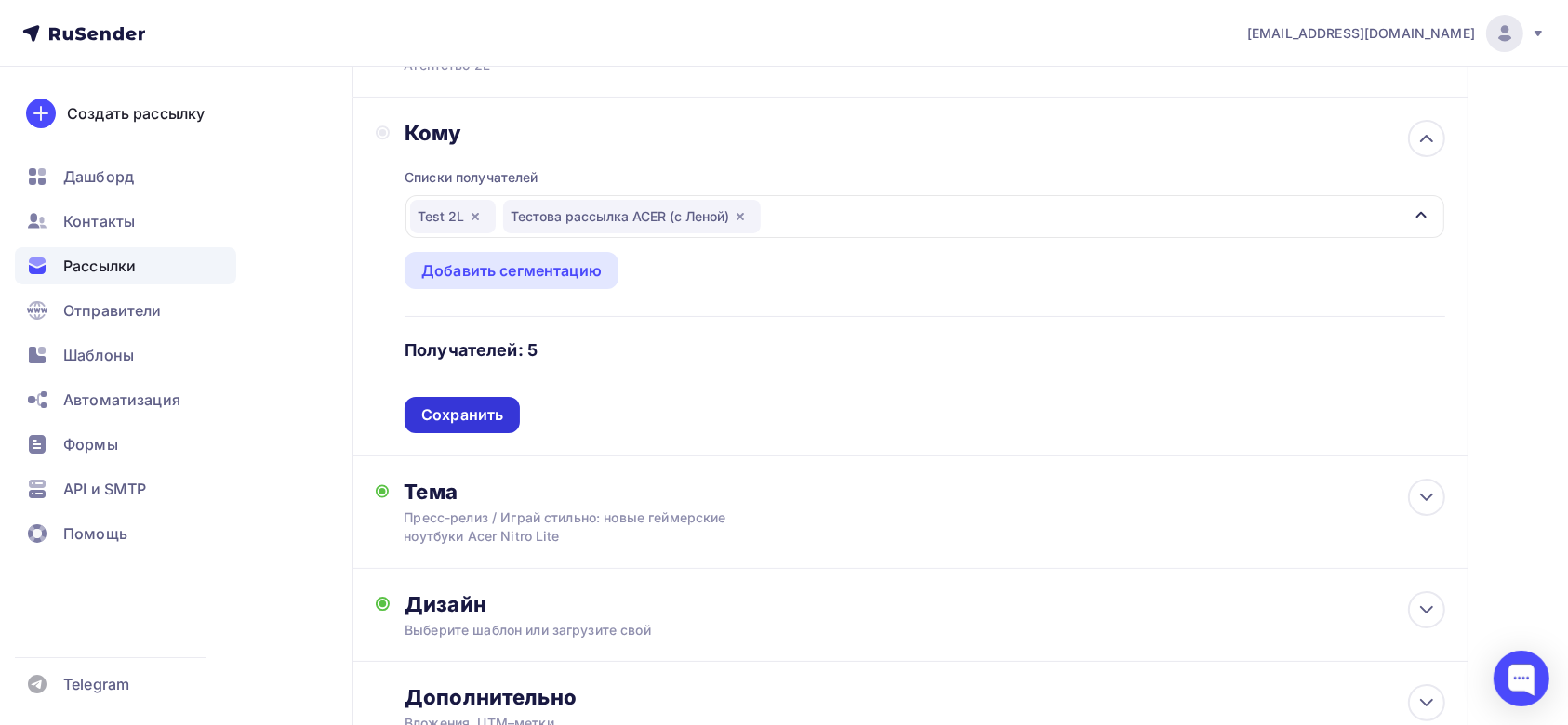click on "Сохранить" at bounding box center (462, 415) 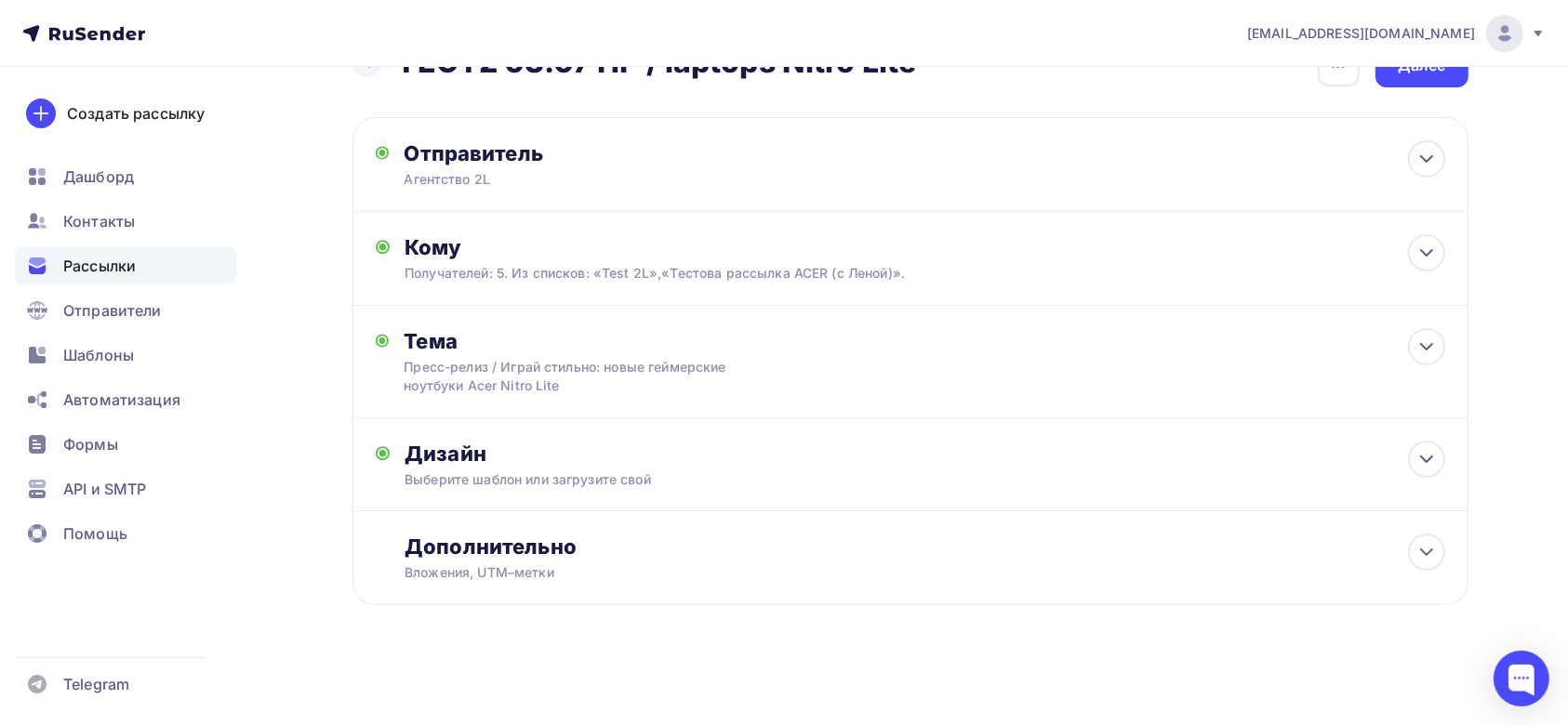 scroll, scrollTop: 52, scrollLeft: 0, axis: vertical 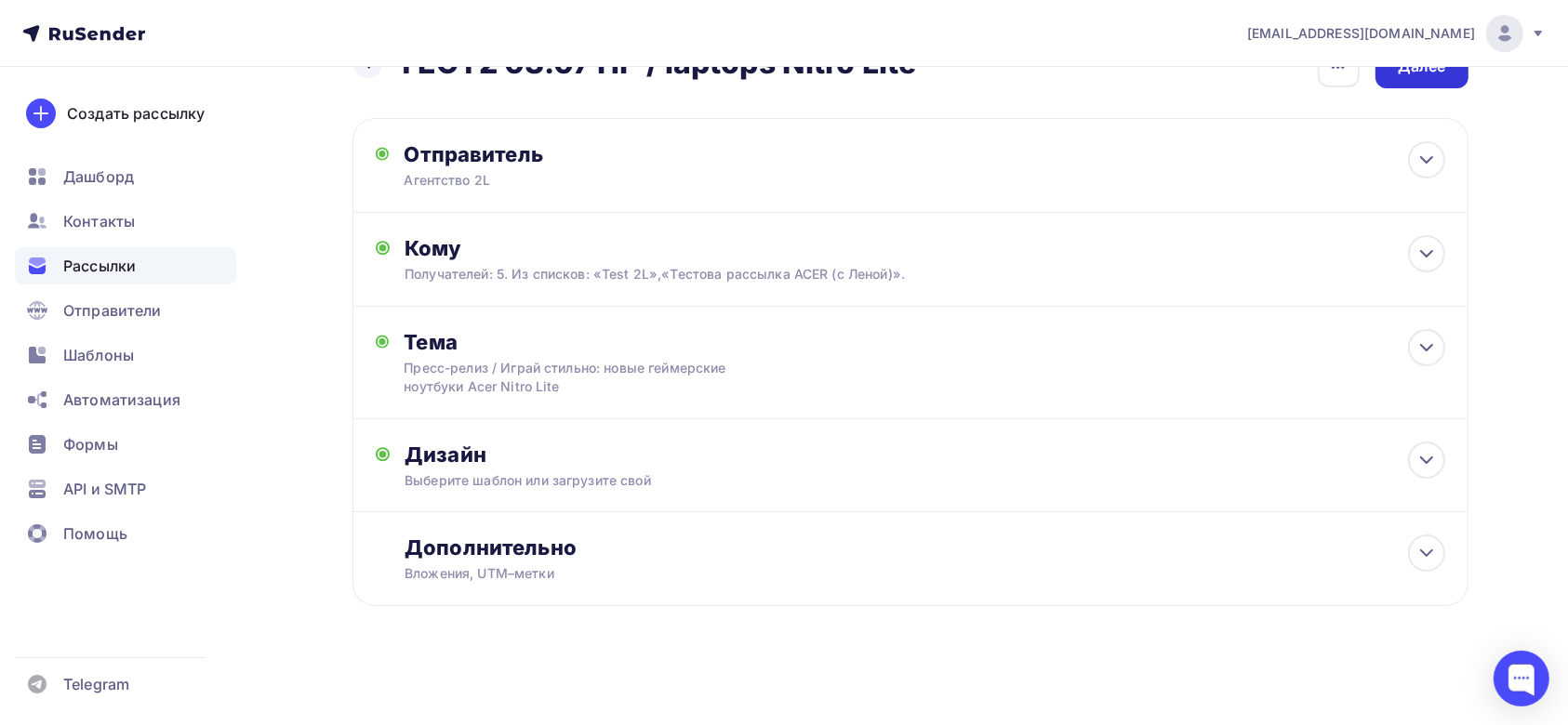 click on "Далее" at bounding box center [1422, 66] 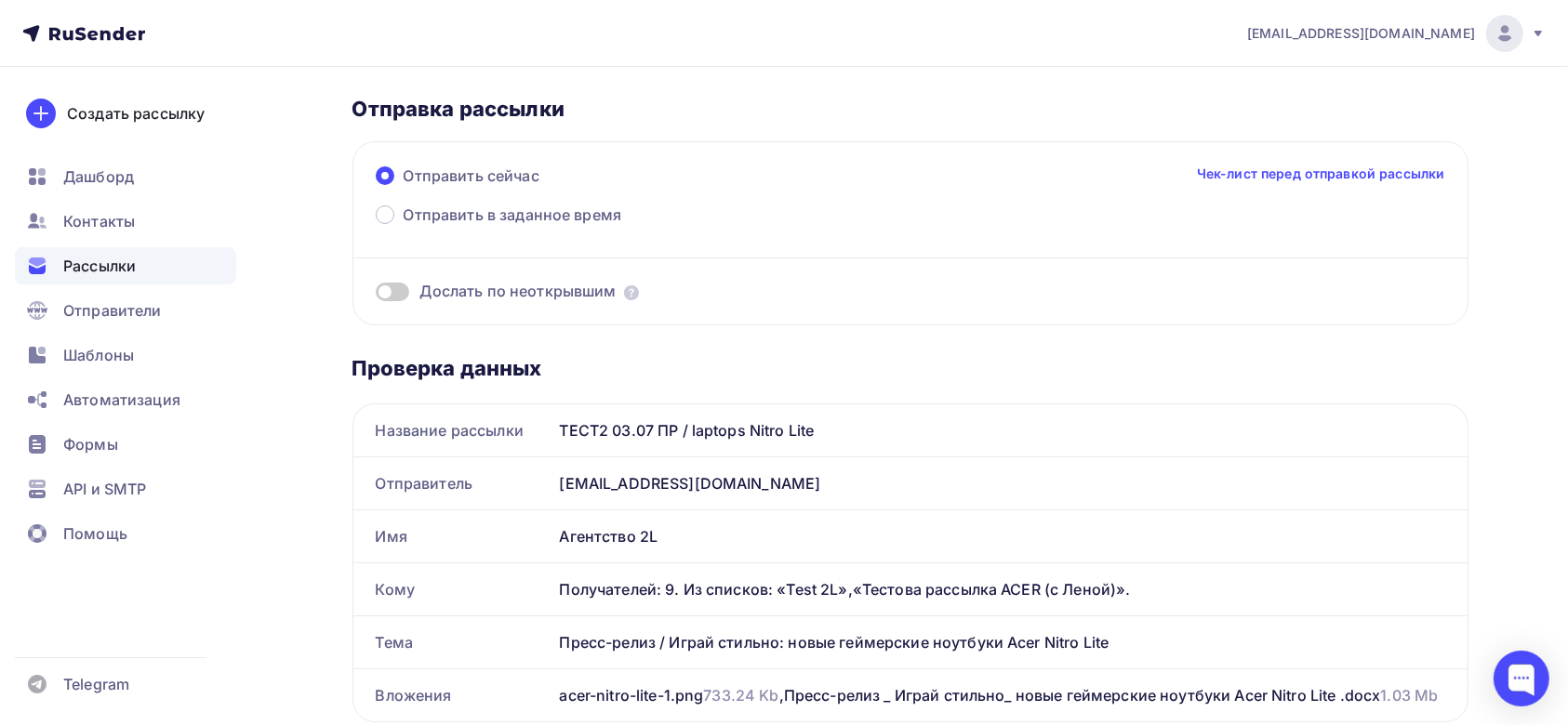 scroll, scrollTop: 124, scrollLeft: 0, axis: vertical 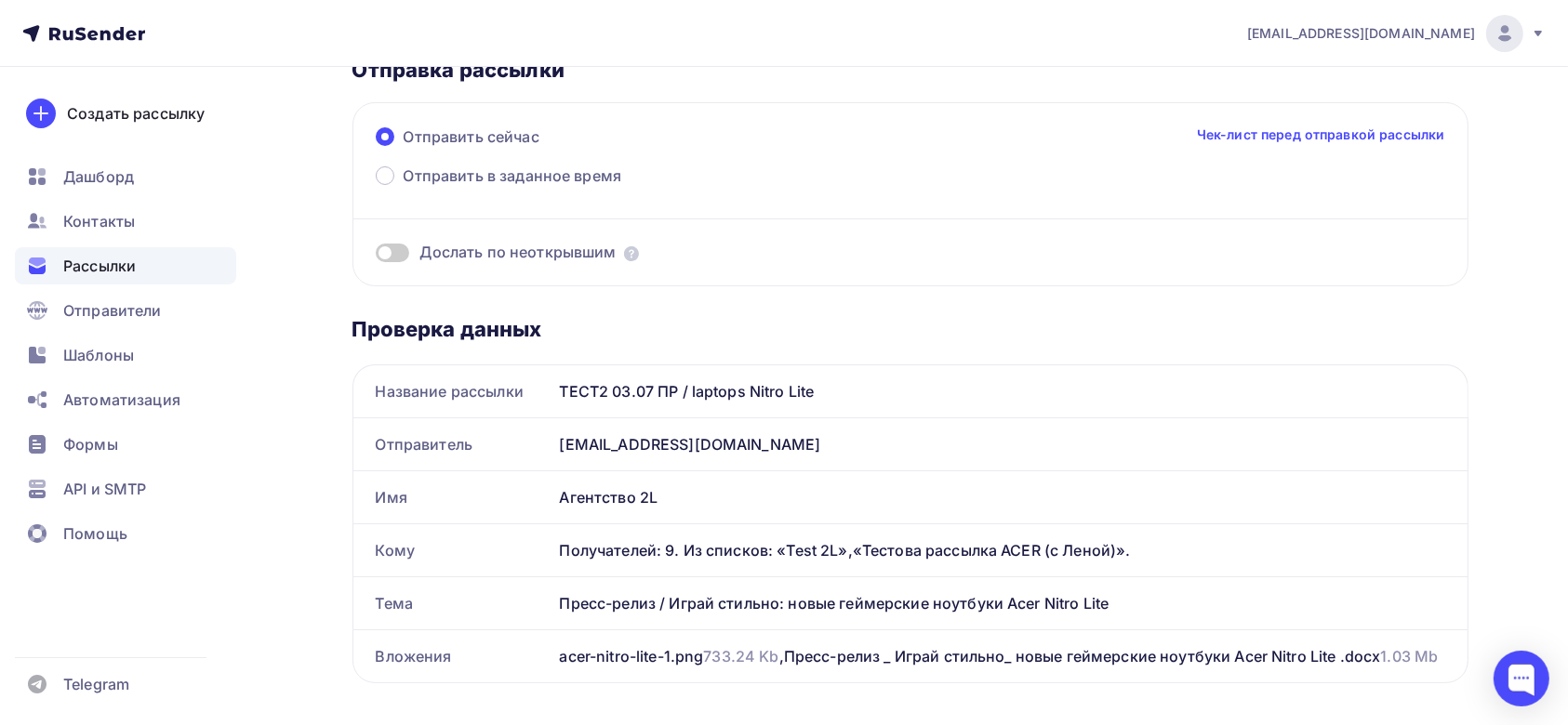 drag, startPoint x: 1148, startPoint y: 563, endPoint x: 522, endPoint y: 535, distance: 626.62589 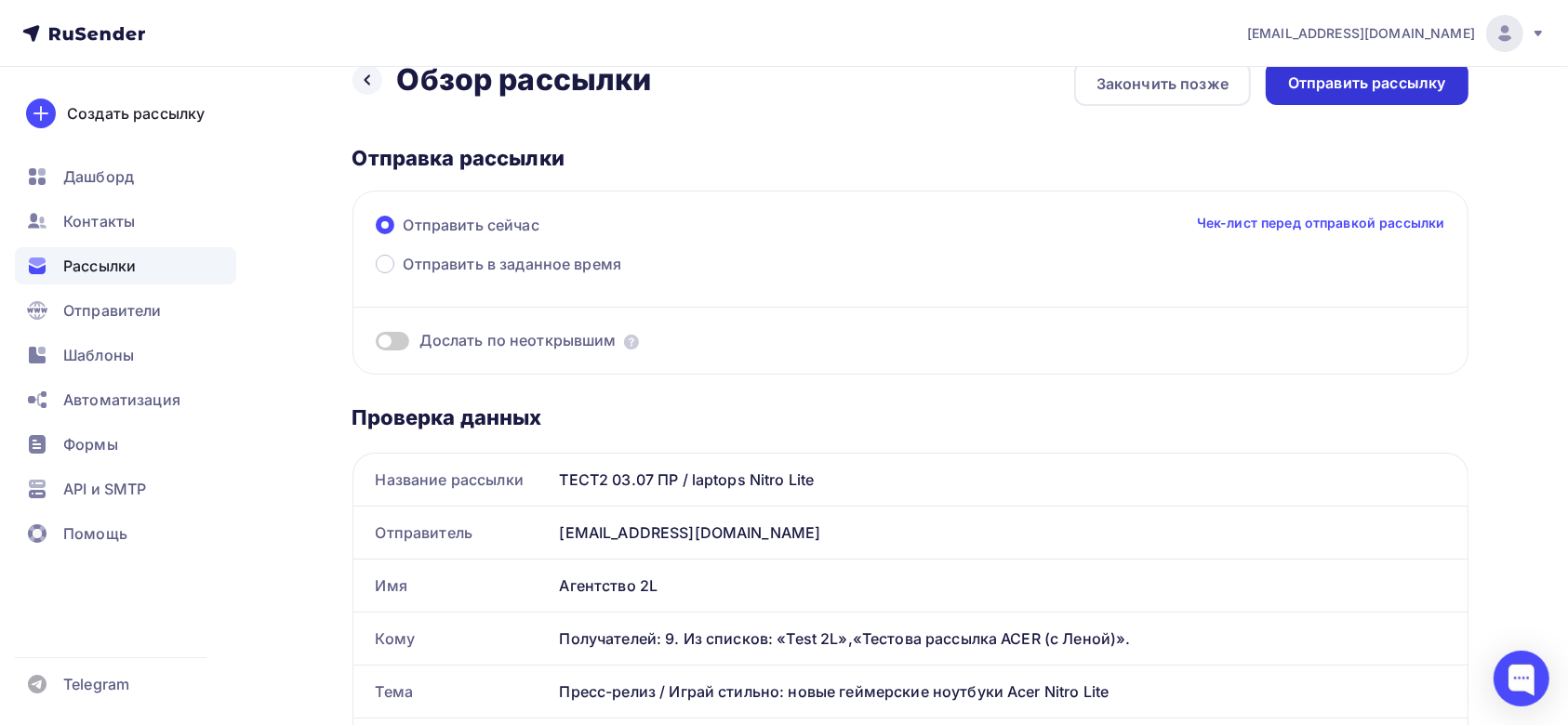 scroll, scrollTop: 0, scrollLeft: 0, axis: both 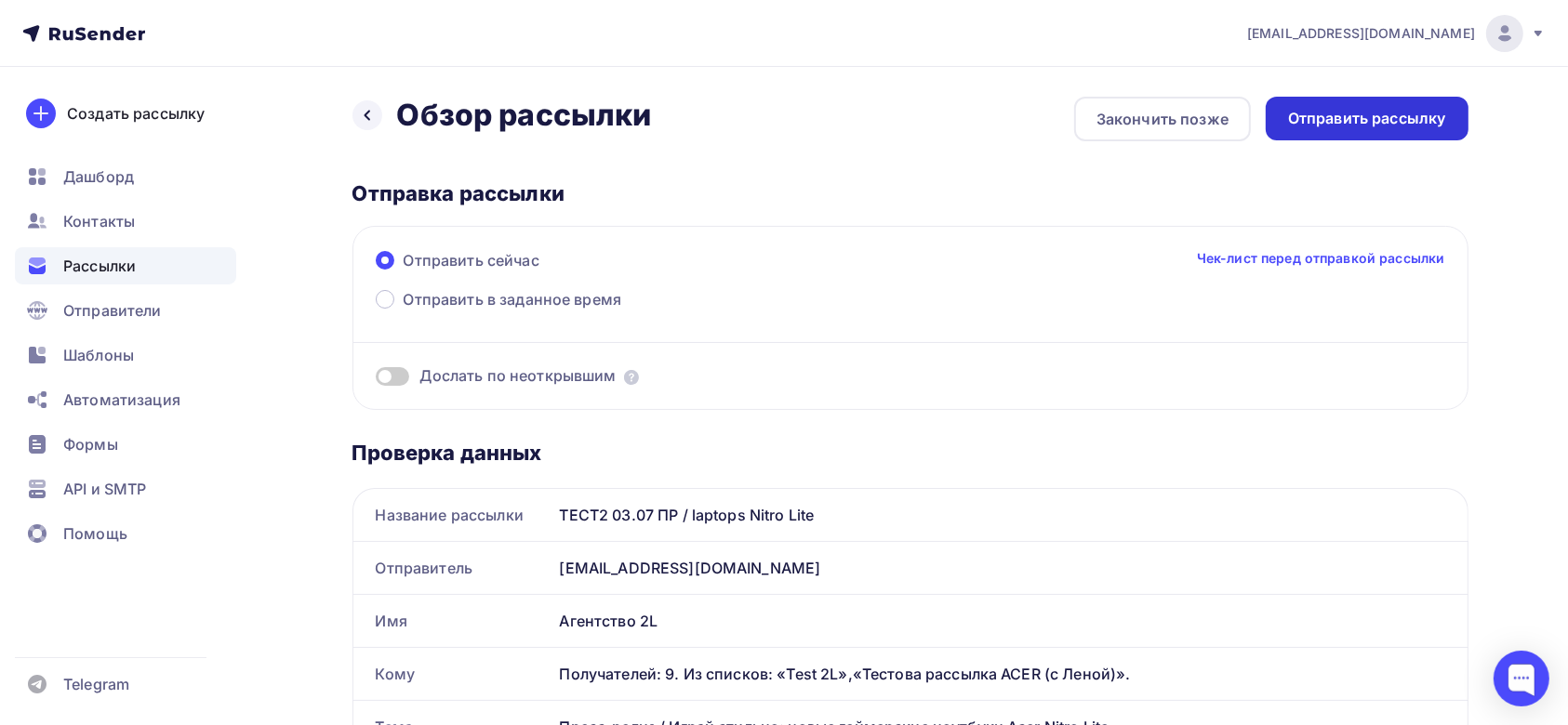 click on "Отправить рассылку" at bounding box center [1367, 118] 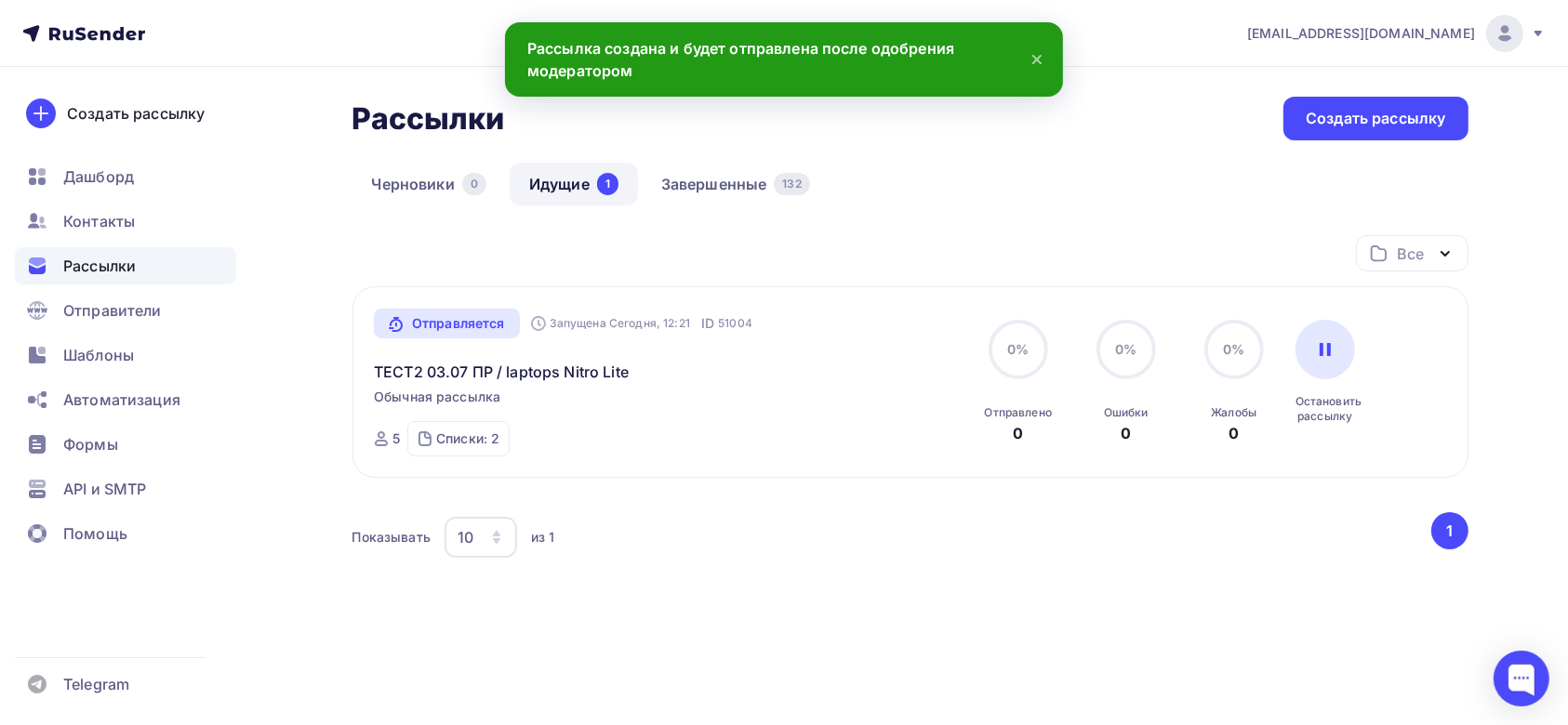 click on "Списки: 2   Test 2L   (5) Тестова рассылка ACER (с Леной)   (4)" at bounding box center (458, 439) 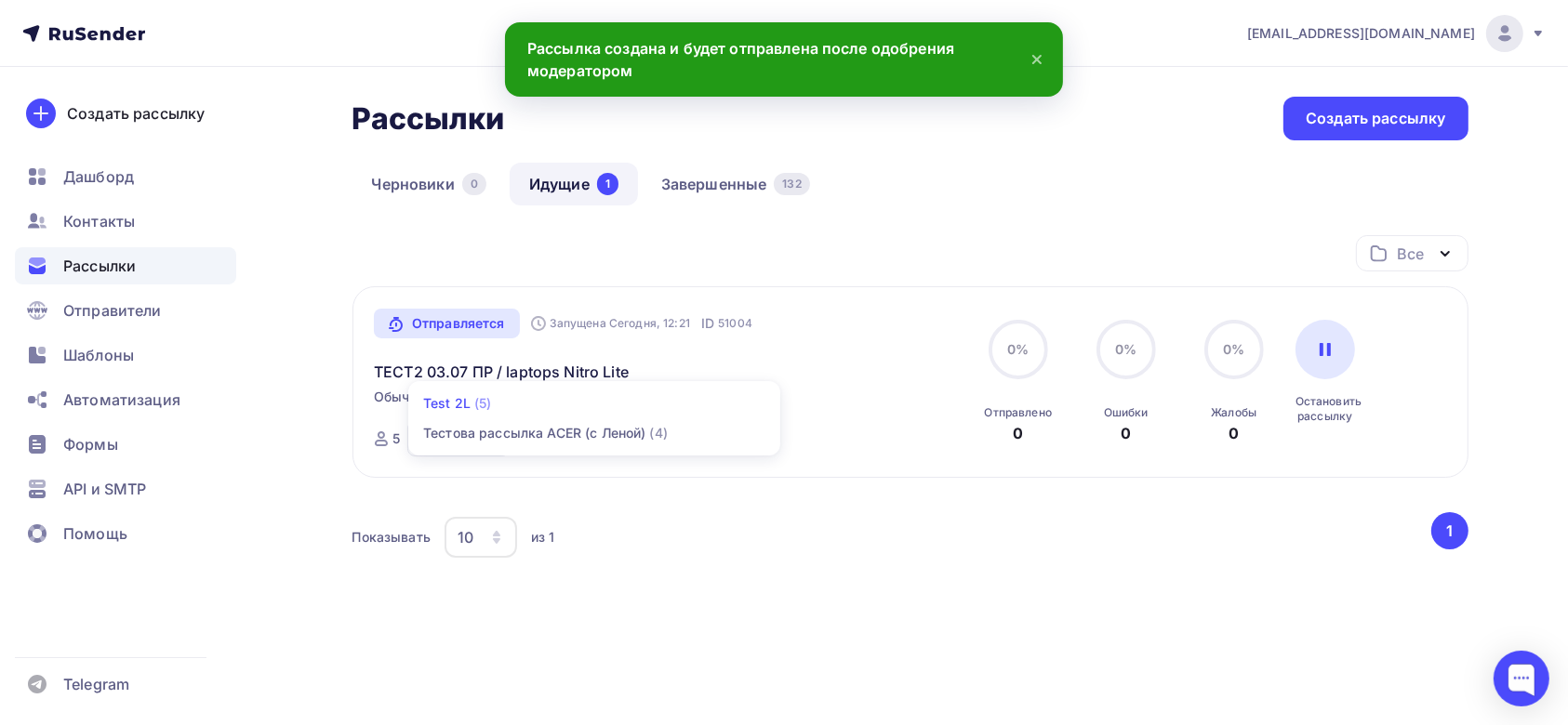 click on "Test 2L" at bounding box center (446, 403) 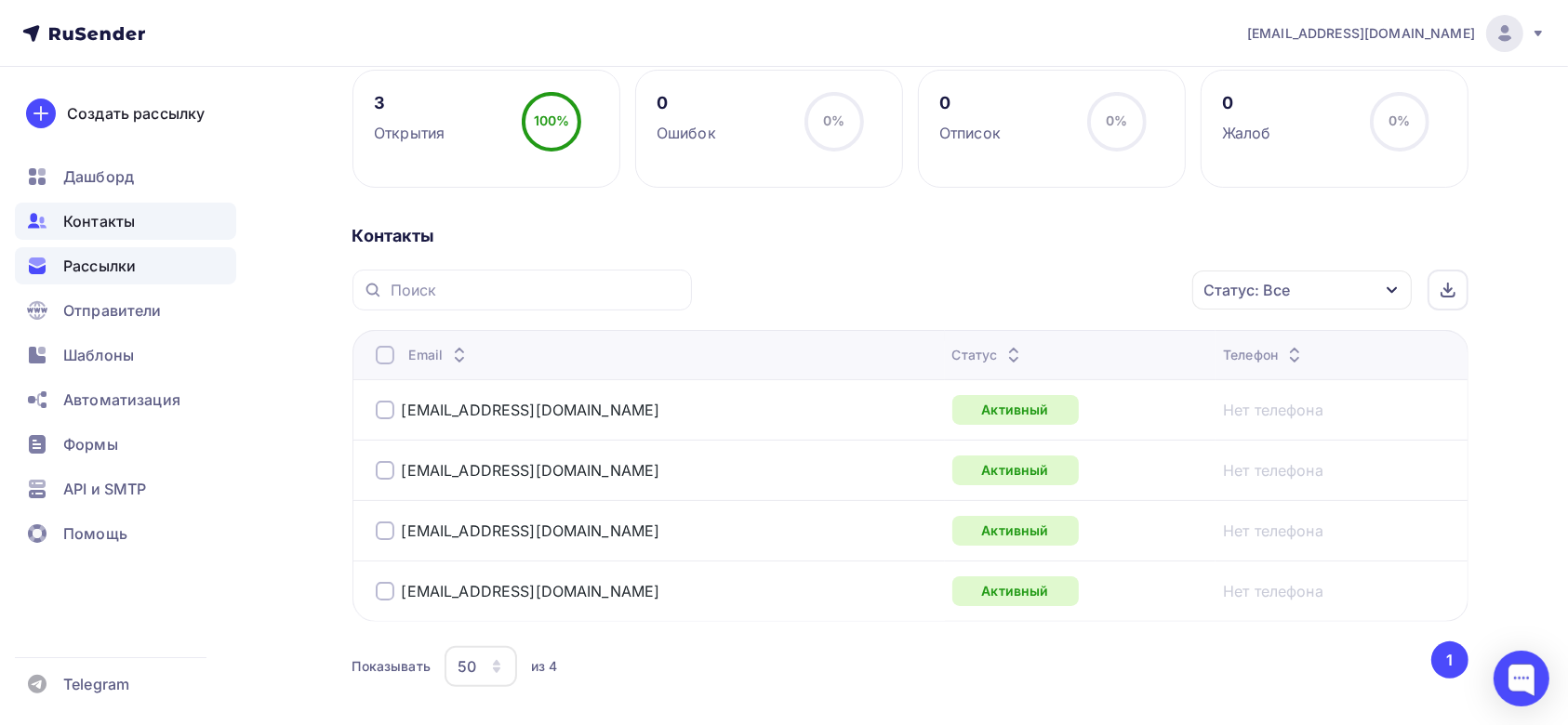 scroll, scrollTop: 236, scrollLeft: 0, axis: vertical 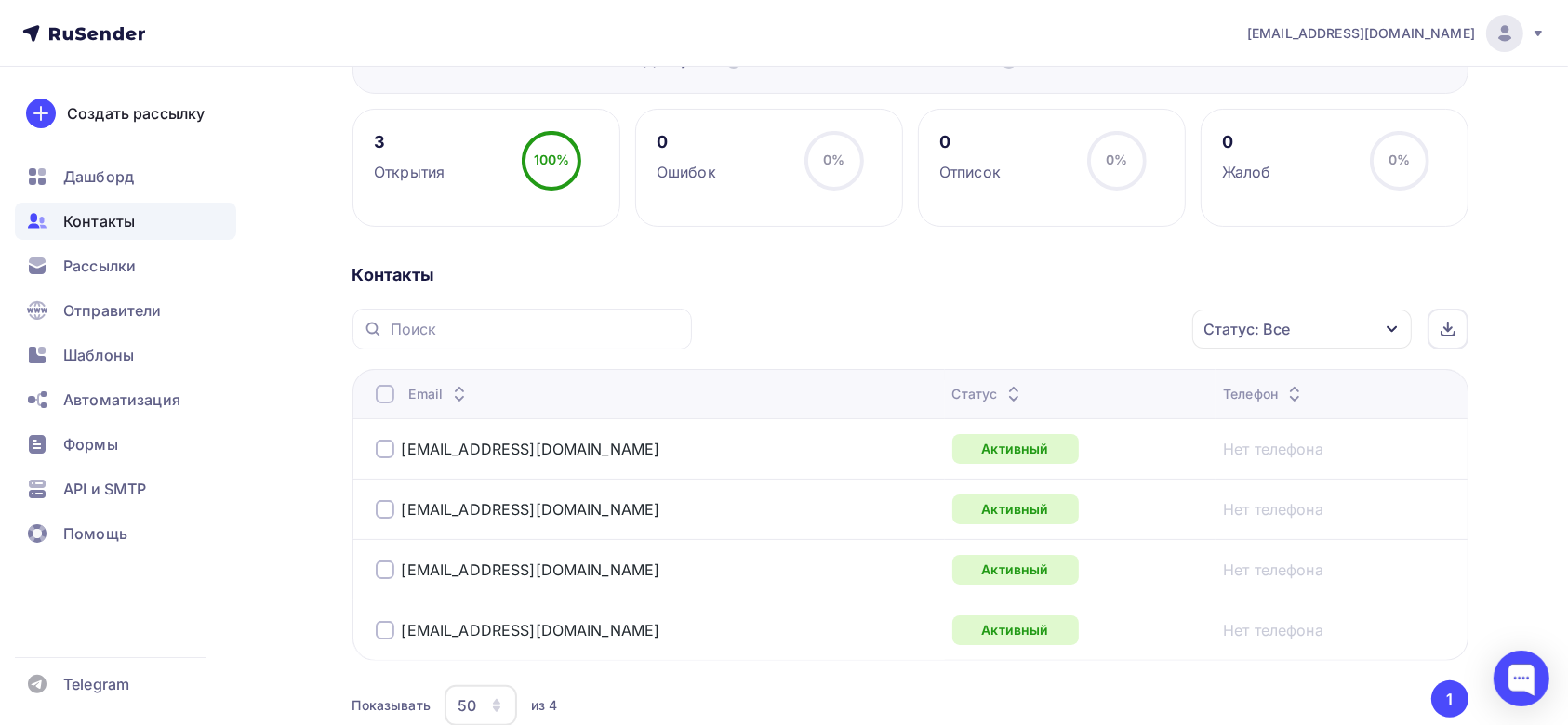 click on "Контакты" at bounding box center (126, 221) 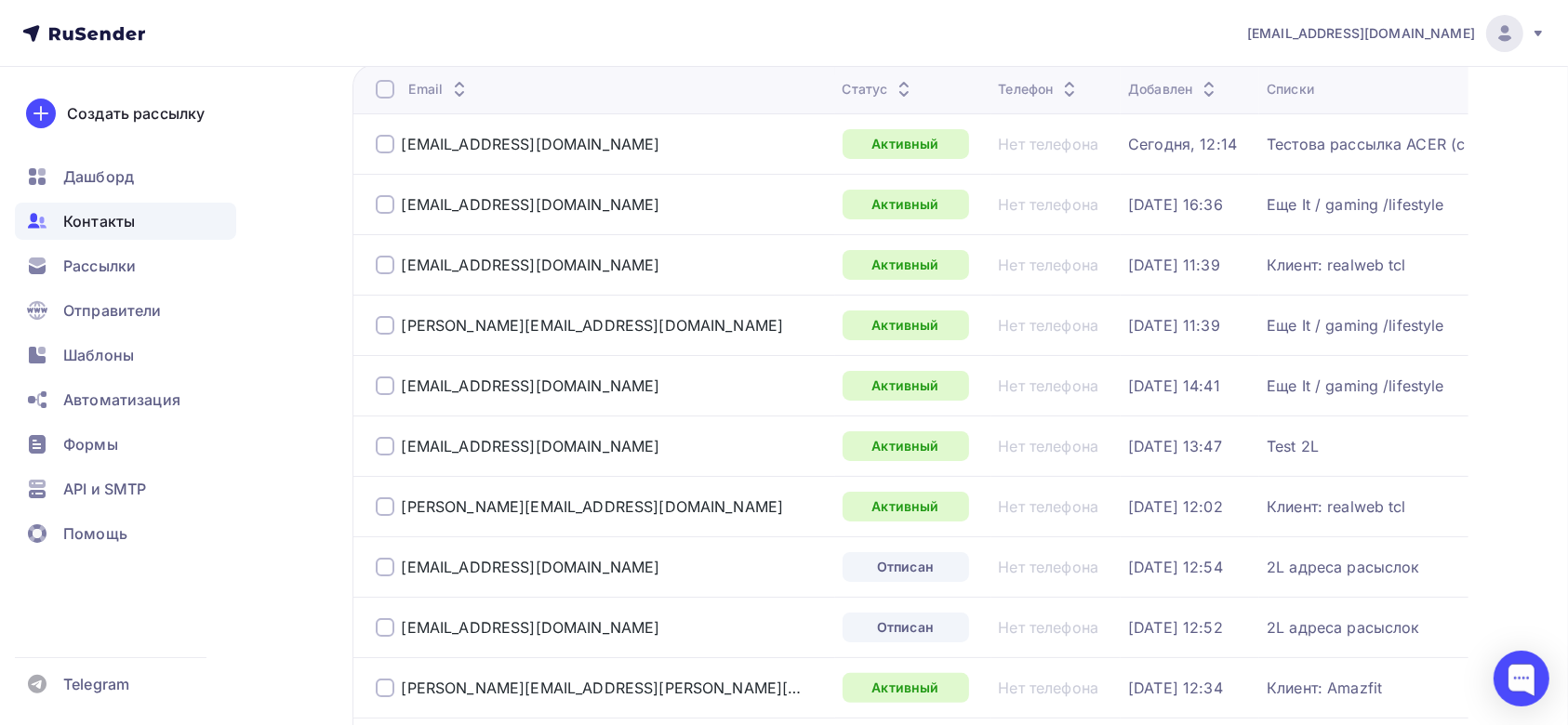 scroll, scrollTop: 0, scrollLeft: 0, axis: both 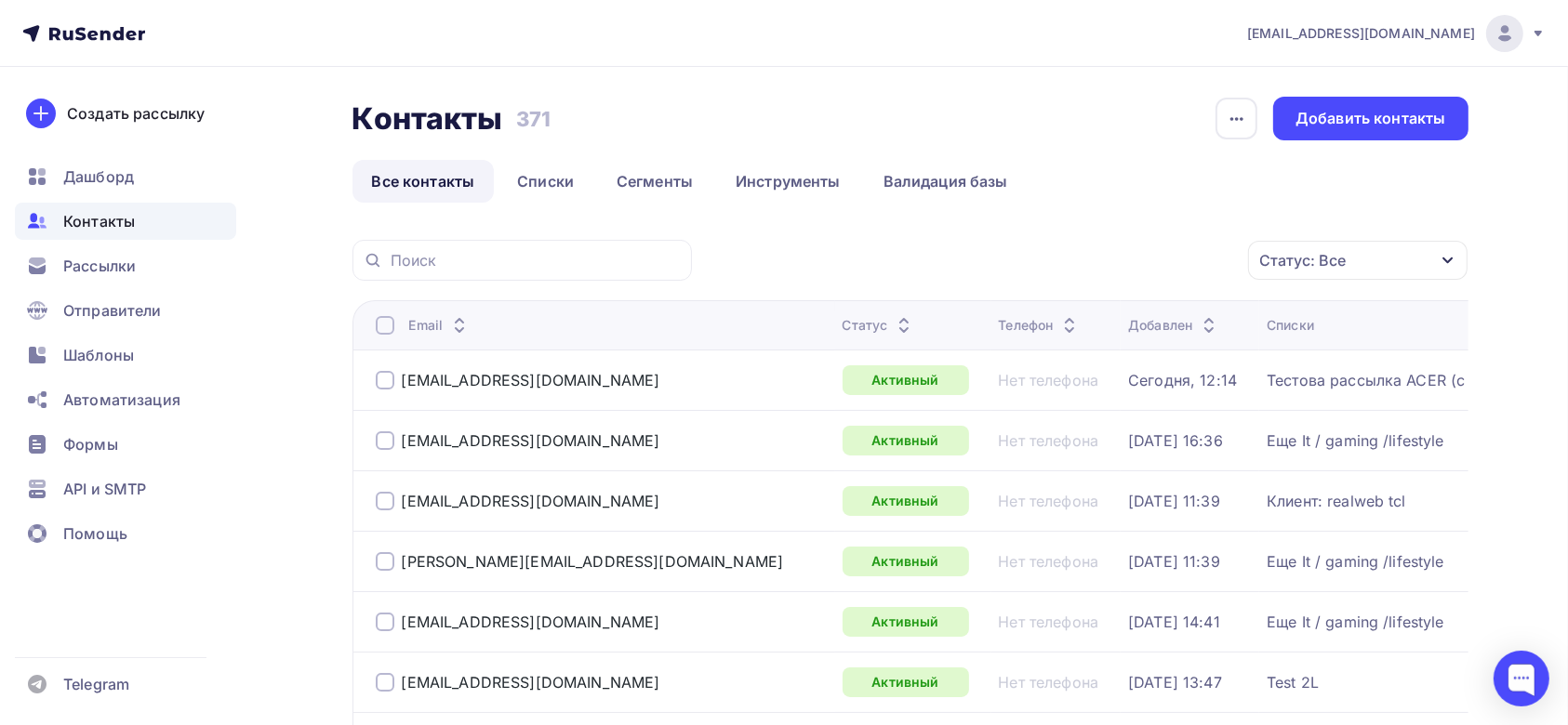 click on "Контакты" at bounding box center [126, 221] 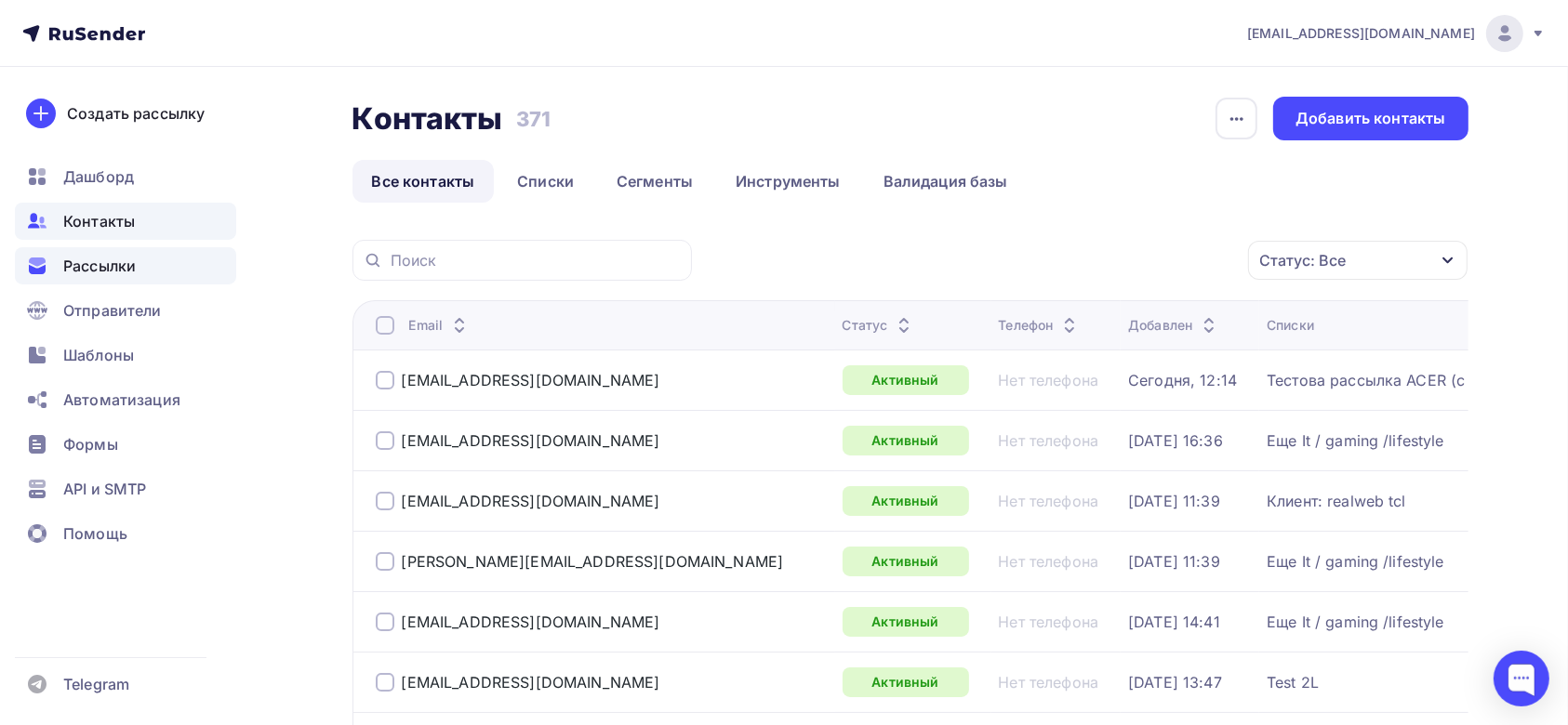 click on "Рассылки" at bounding box center [126, 266] 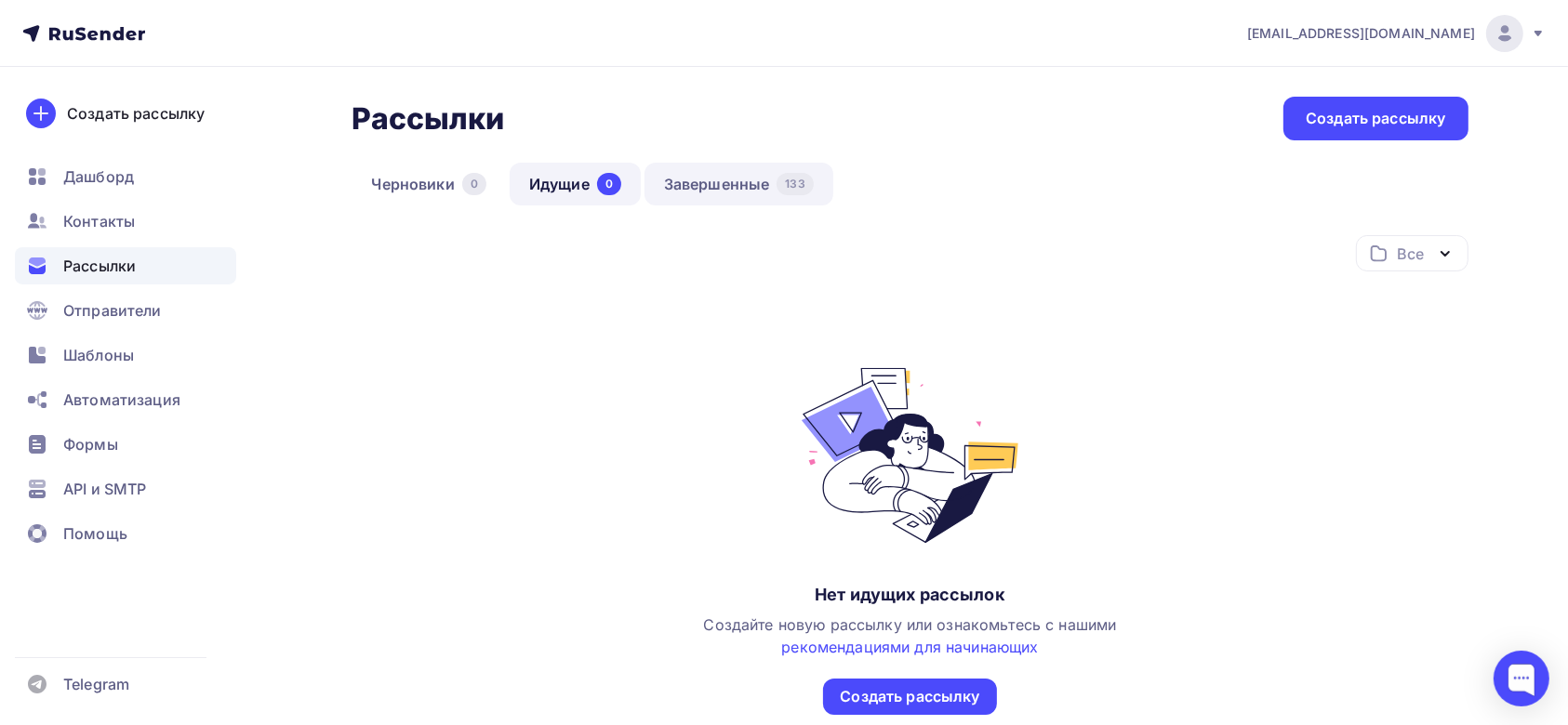 click on "Завершенные
133" at bounding box center (738, 184) 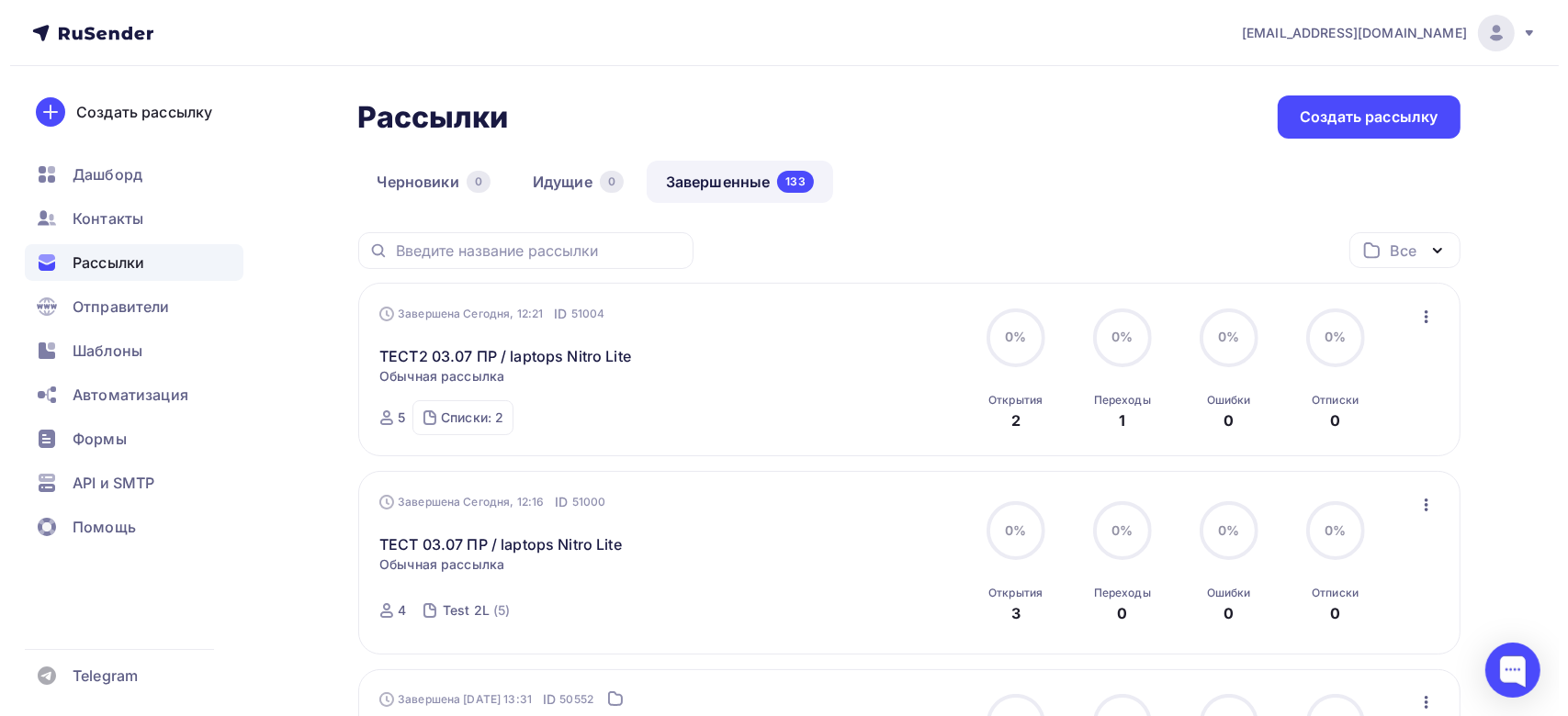 scroll, scrollTop: 122, scrollLeft: 0, axis: vertical 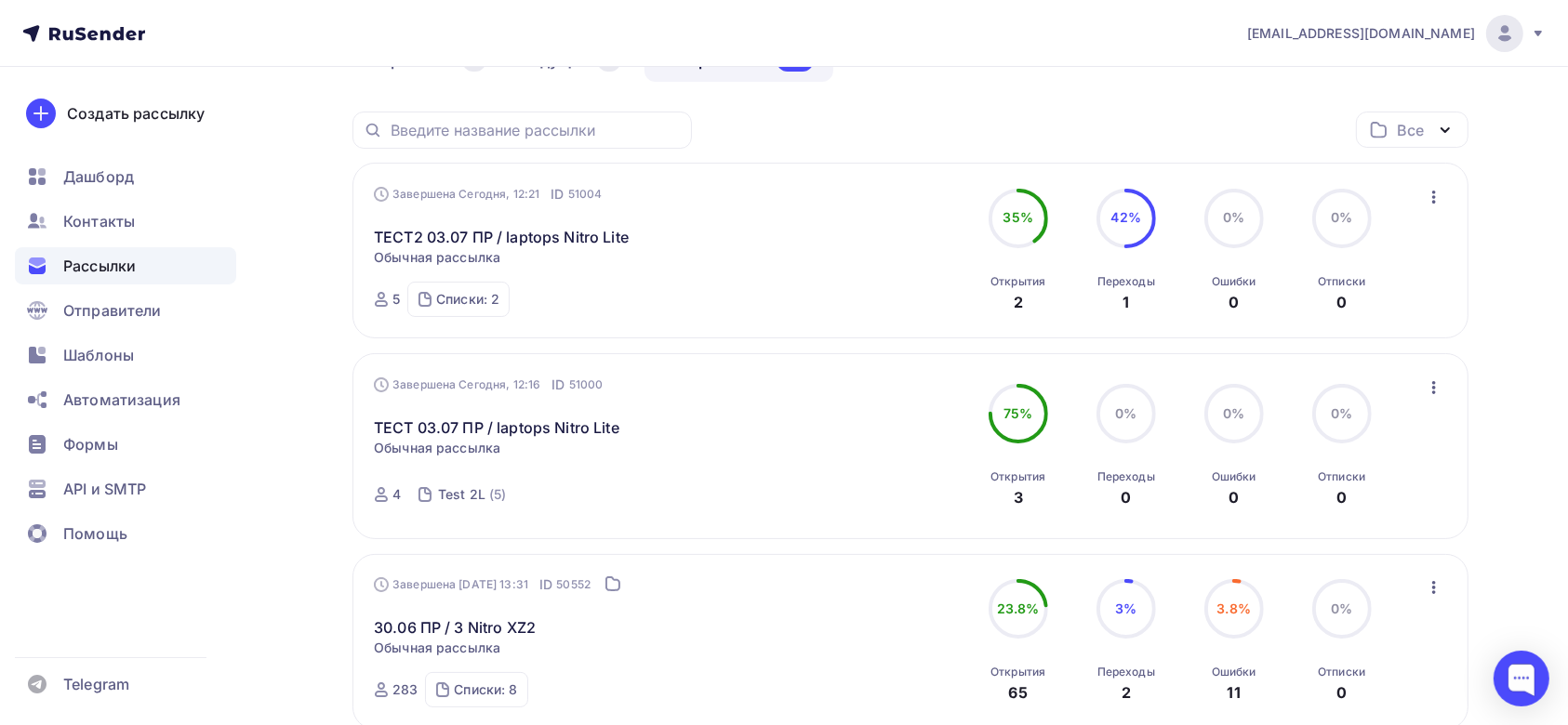 click 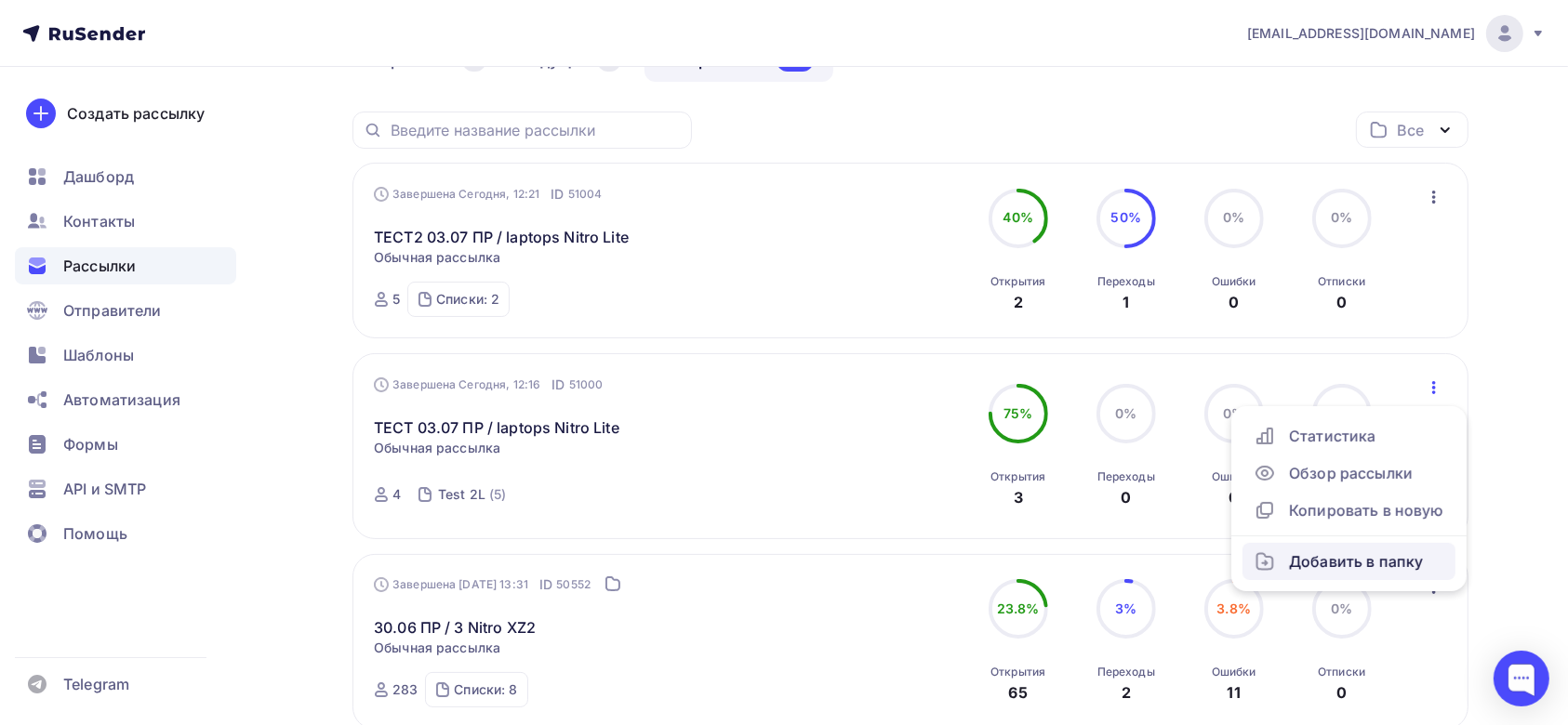 click on "Добавить в папку" at bounding box center [1349, 561] 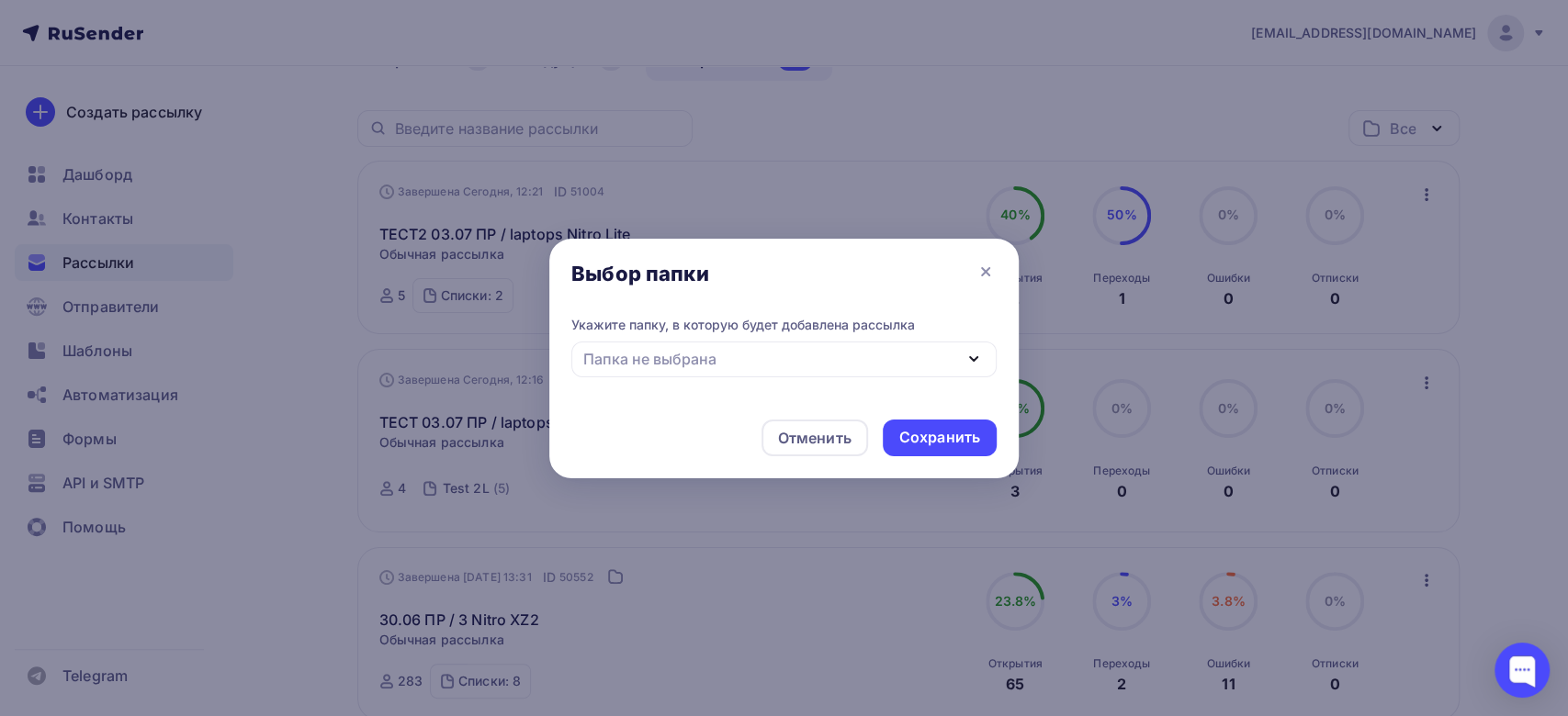 click on "Папка не выбрана" at bounding box center (784, 359) 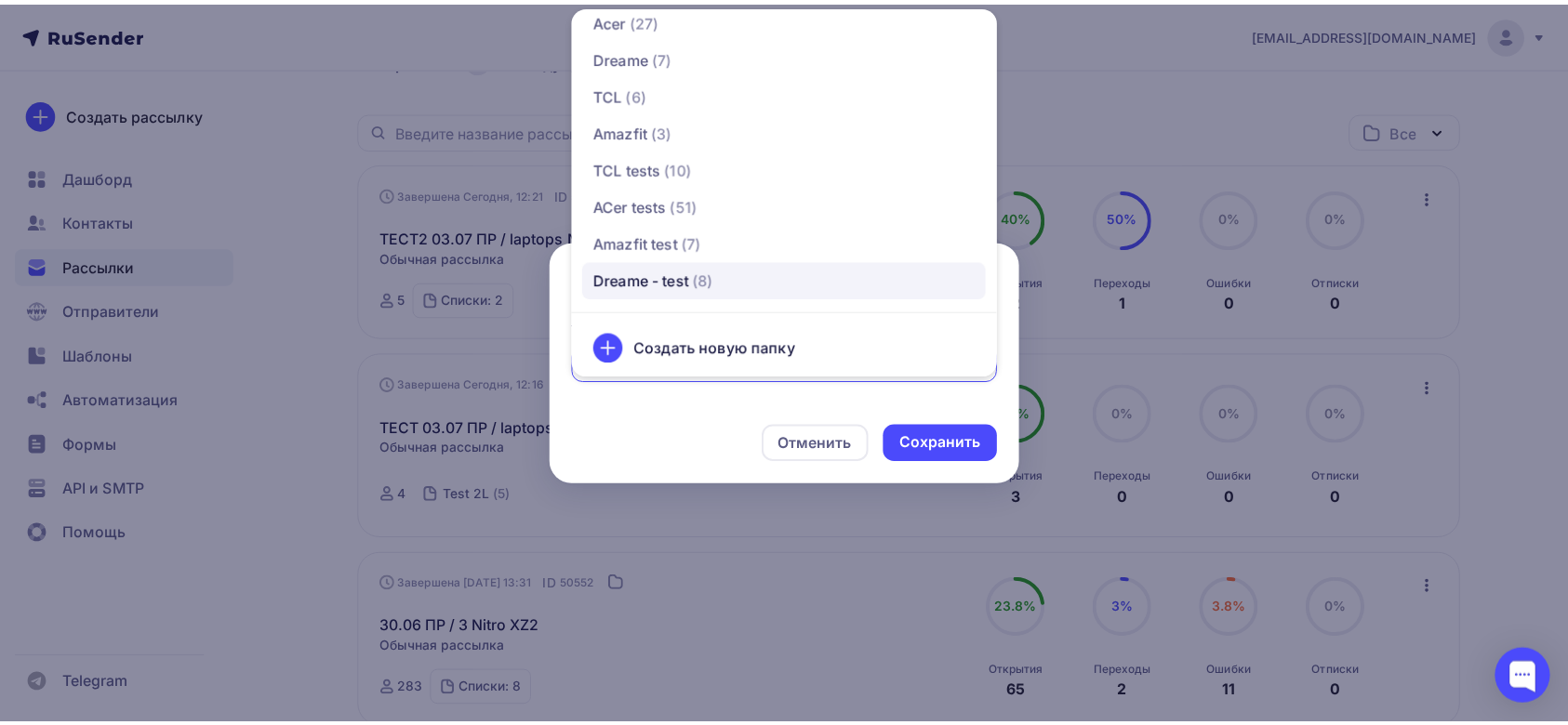 scroll, scrollTop: 20, scrollLeft: 0, axis: vertical 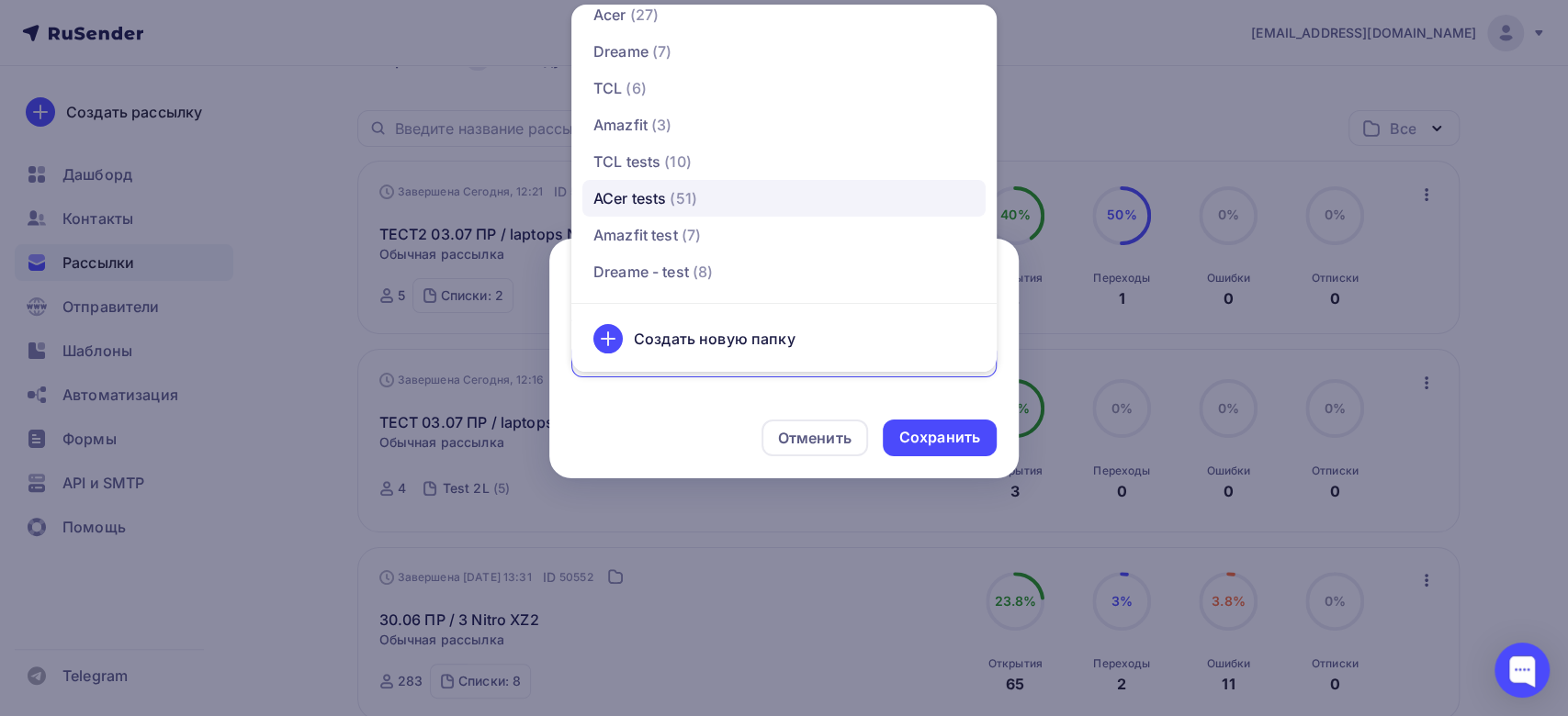 click on "ACer tests
(51)" at bounding box center [784, 198] 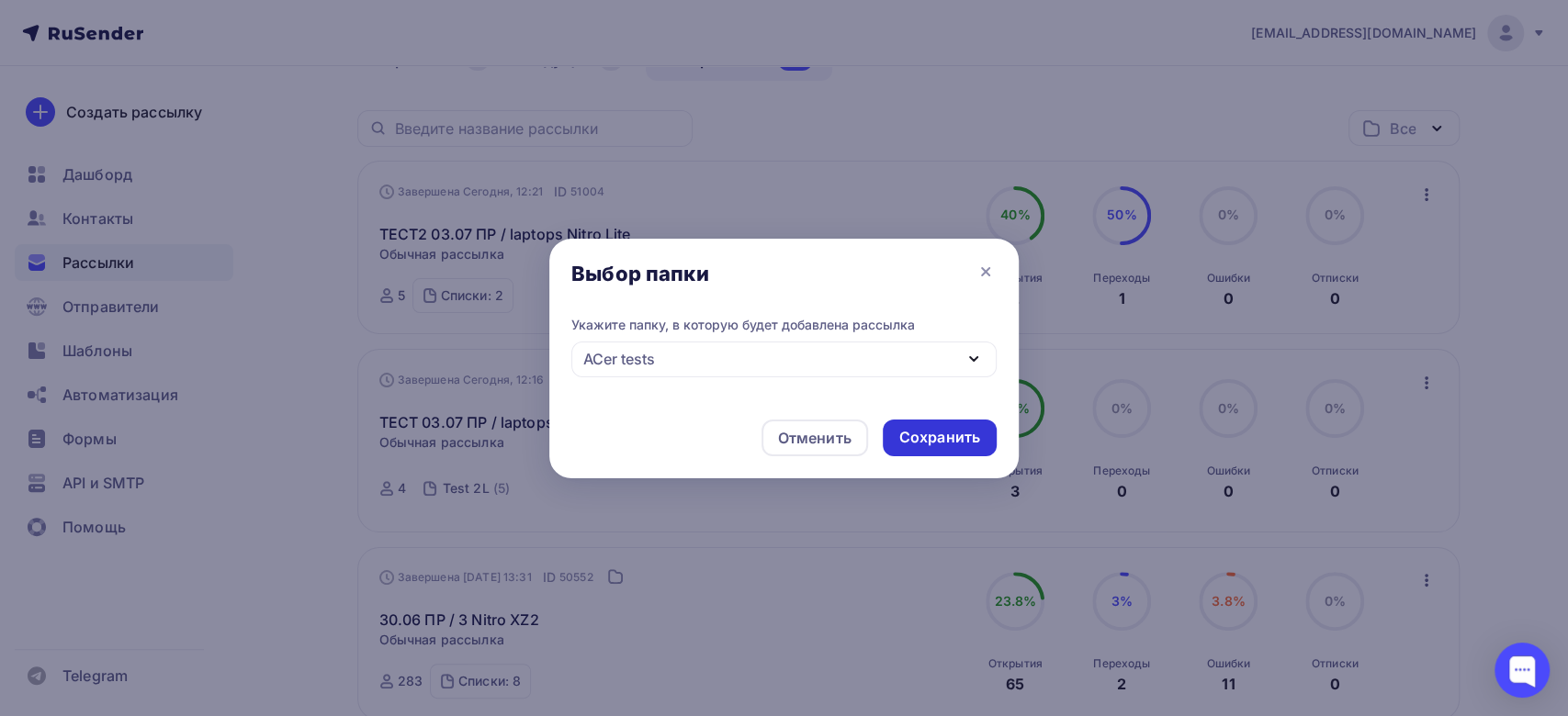 drag, startPoint x: 944, startPoint y: 420, endPoint x: 962, endPoint y: 420, distance: 18 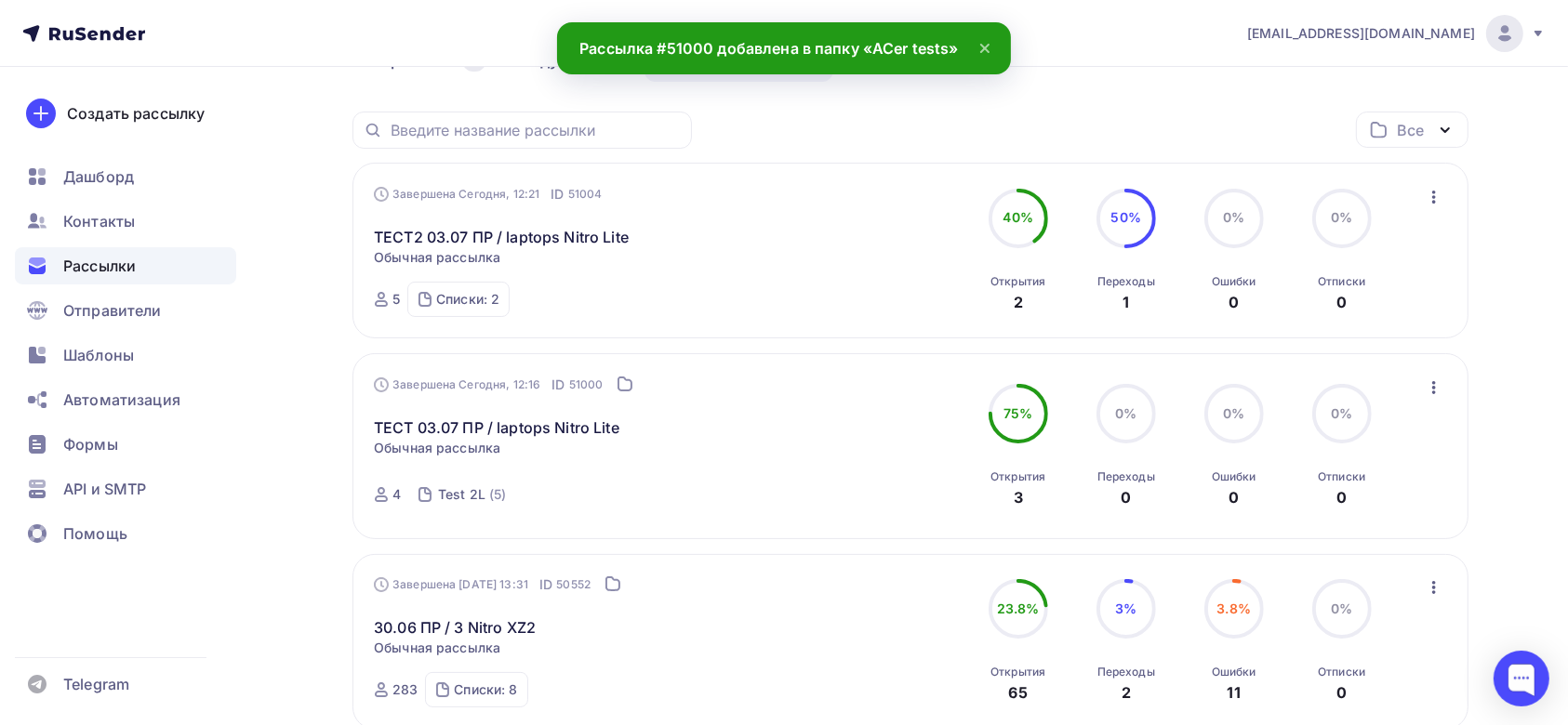 click 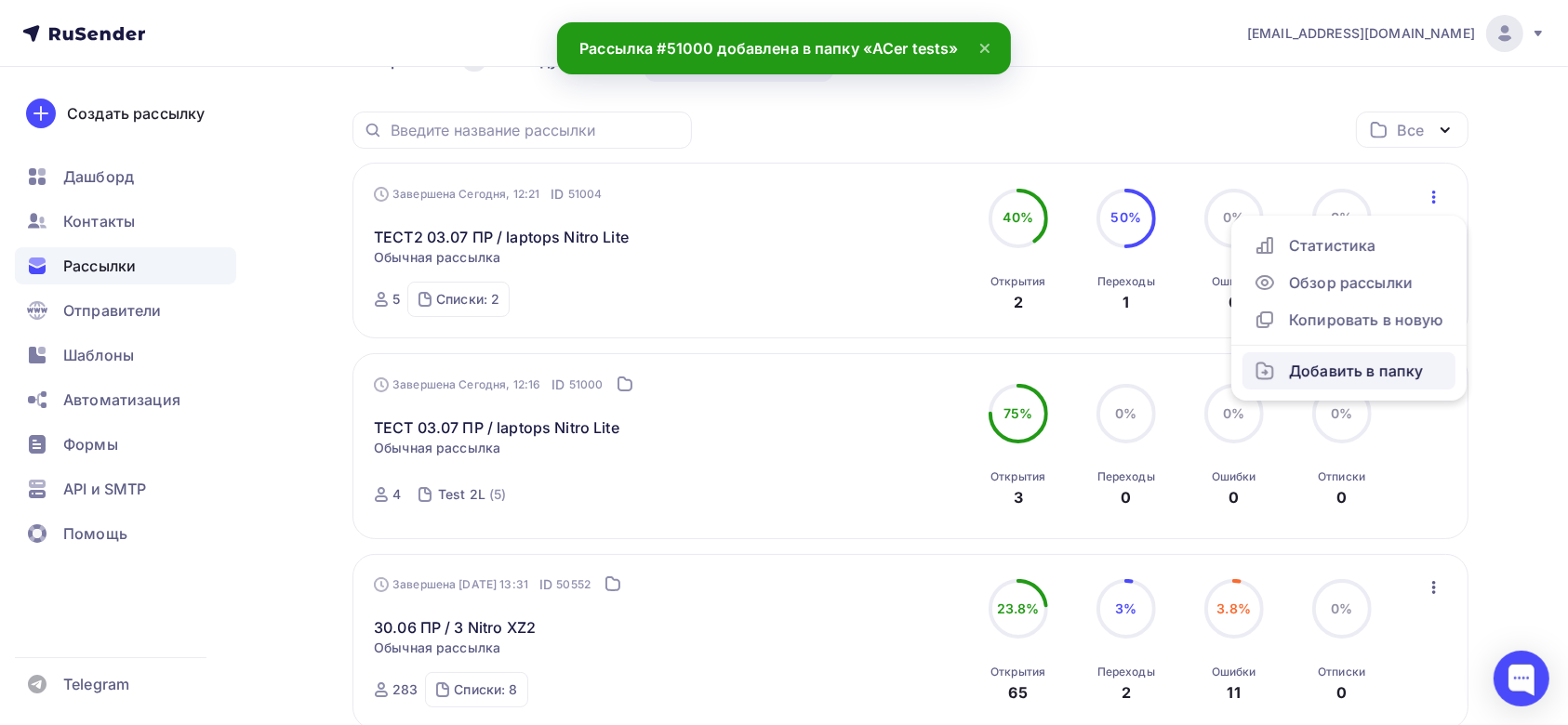 click on "Добавить в папку" at bounding box center (1349, 371) 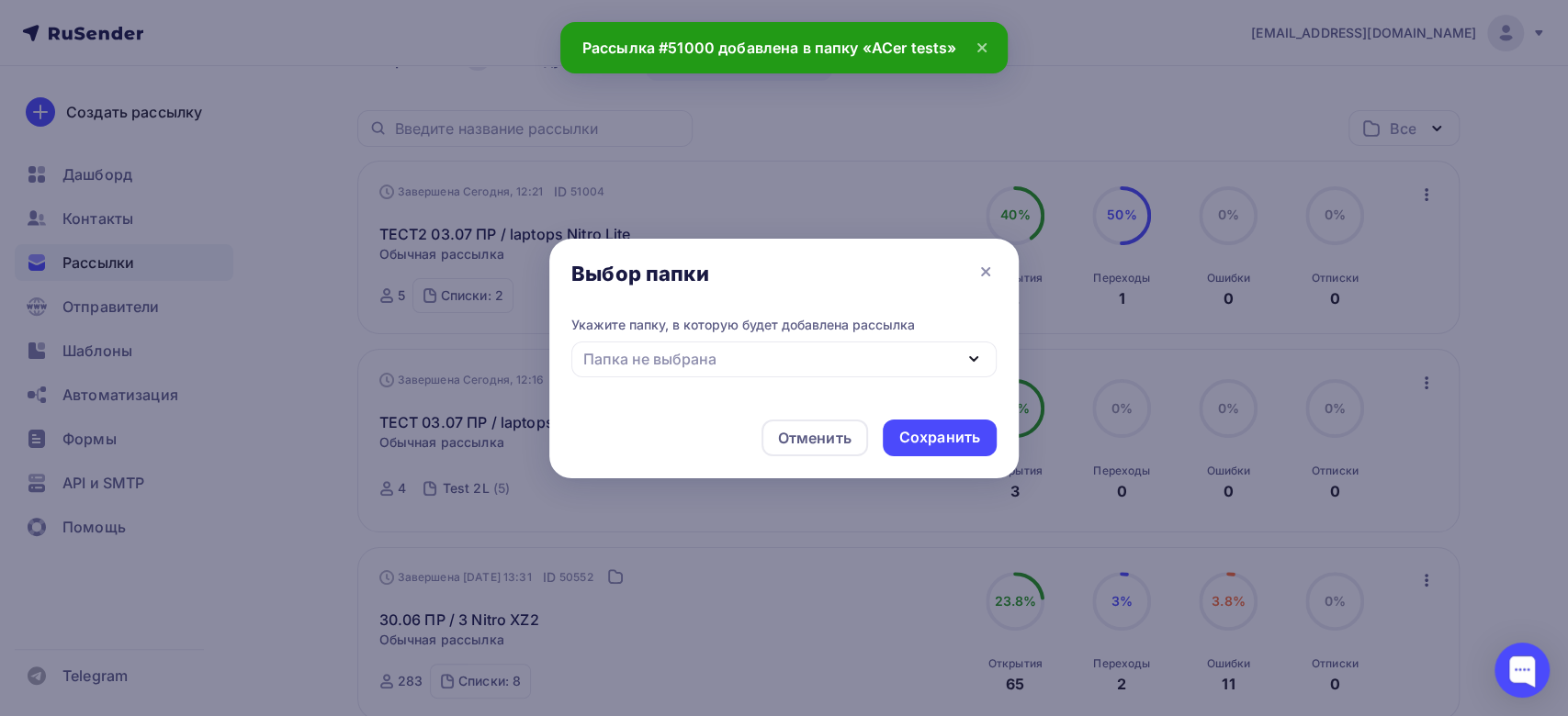 click on "Папка не выбрана" at bounding box center [784, 359] 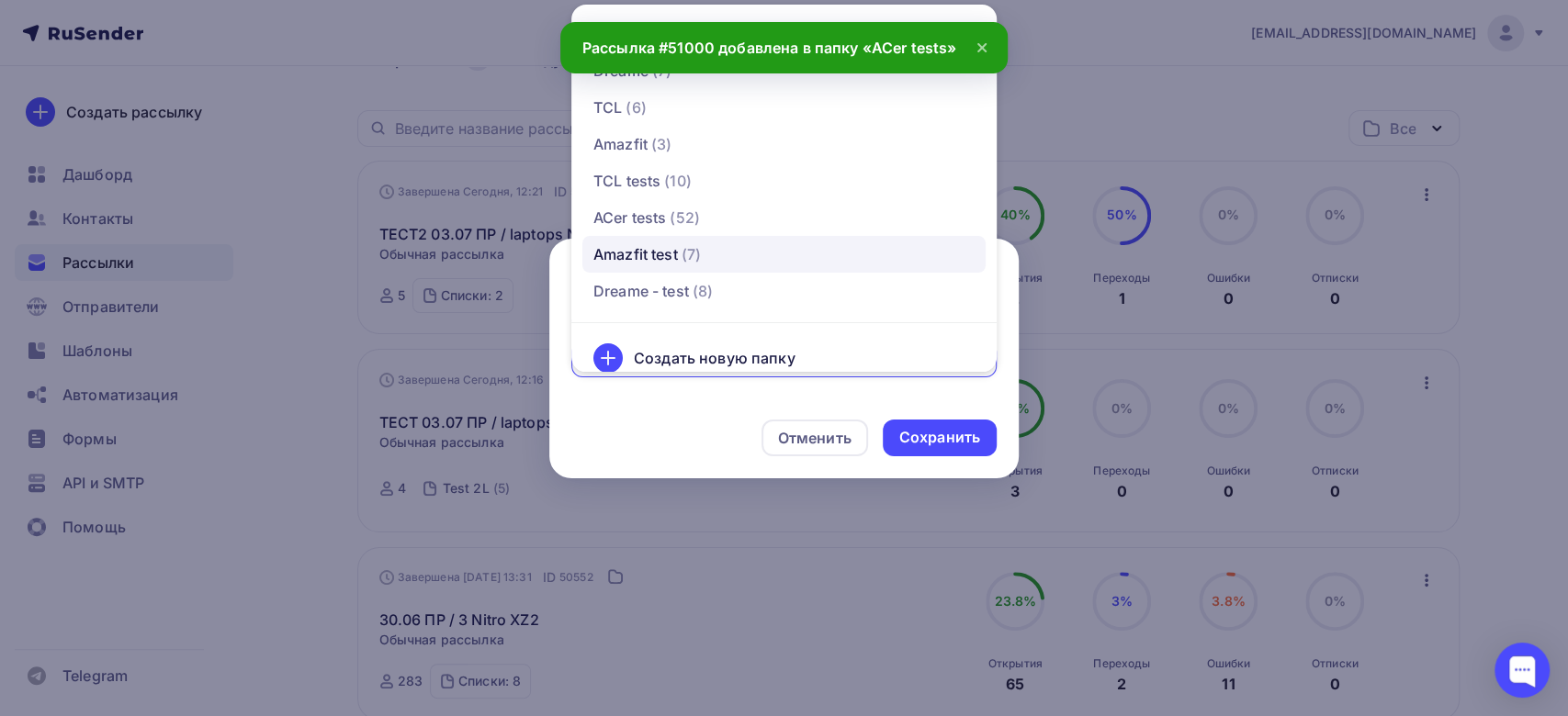 click on "Amazfit test
(7)" at bounding box center (784, 254) 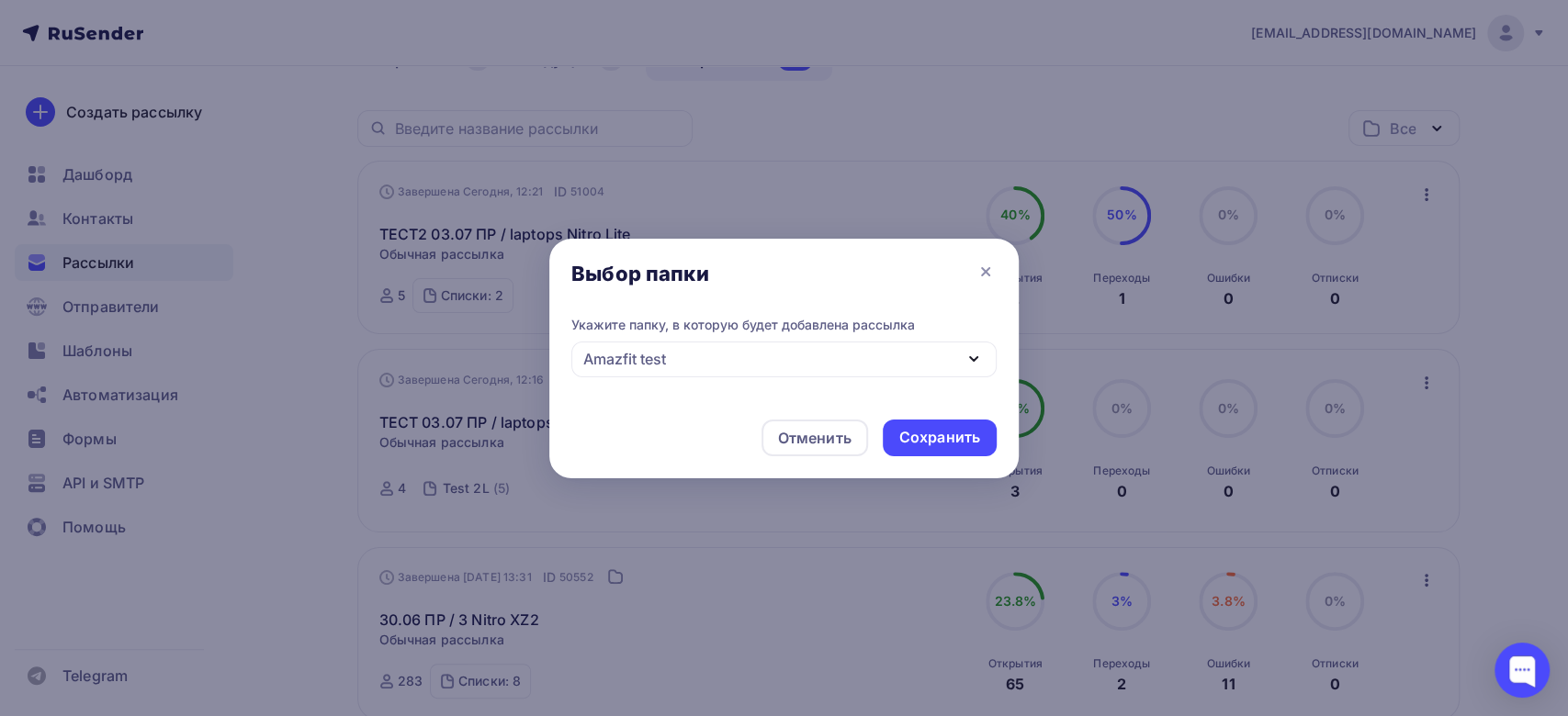 click on "Amazfit test" at bounding box center [784, 359] 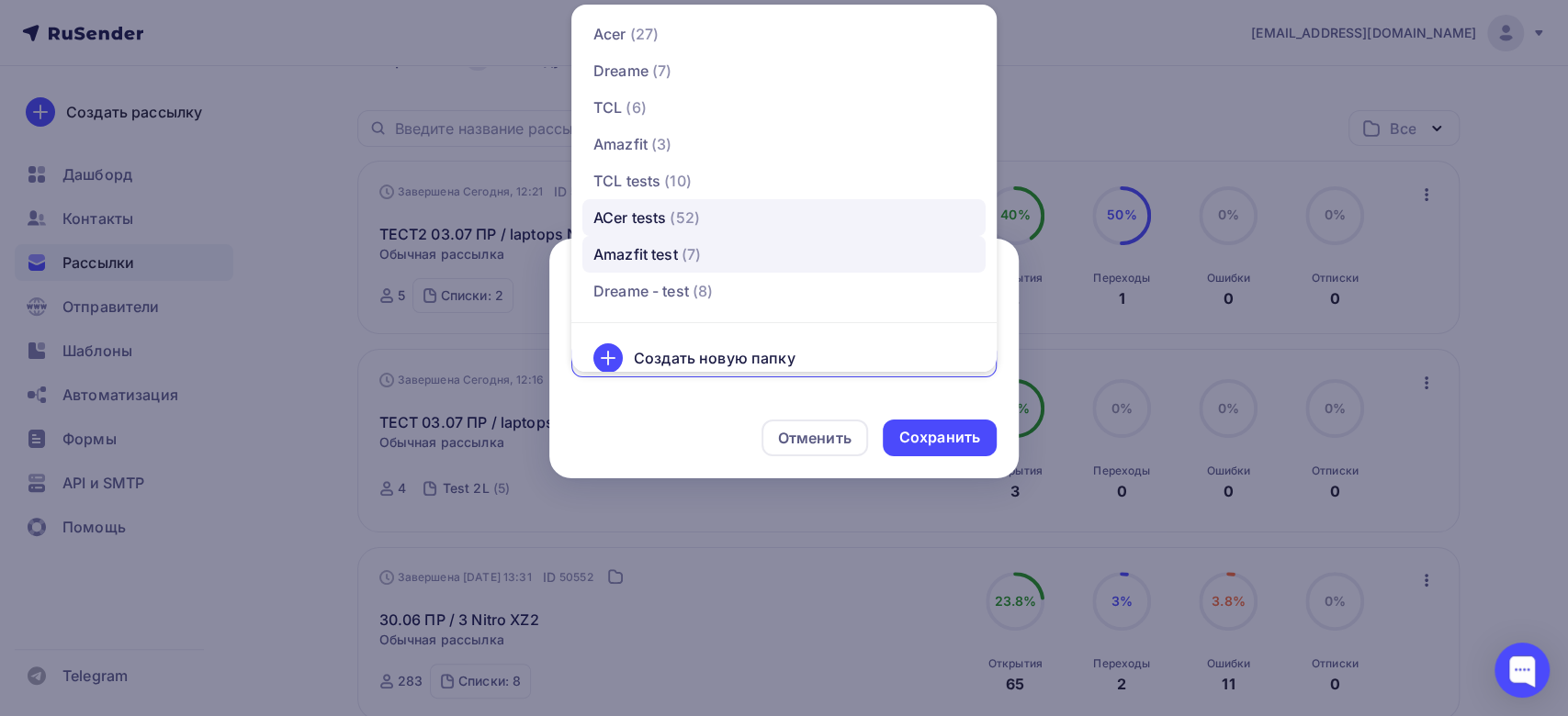 click on "(52)" at bounding box center [684, 218] 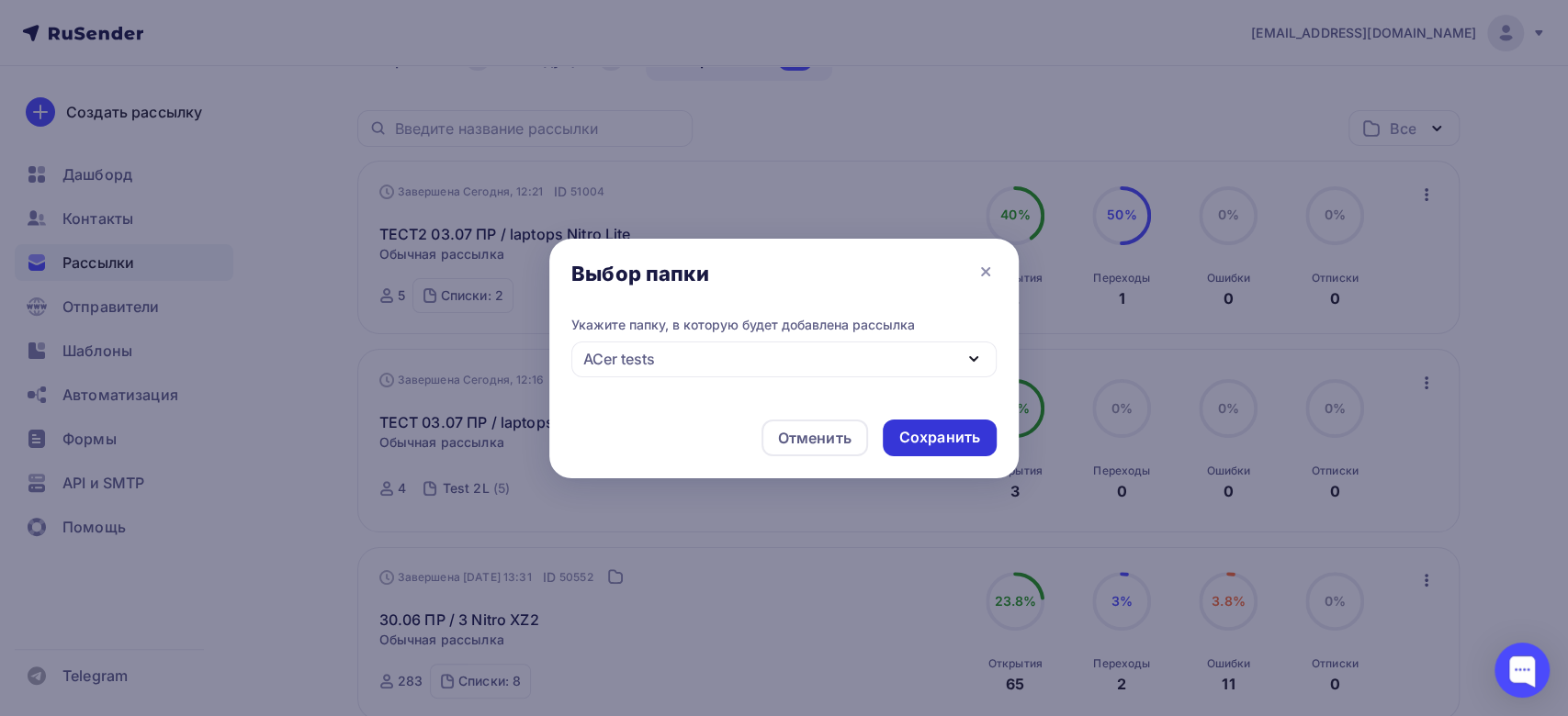 click on "Сохранить" at bounding box center (940, 437) 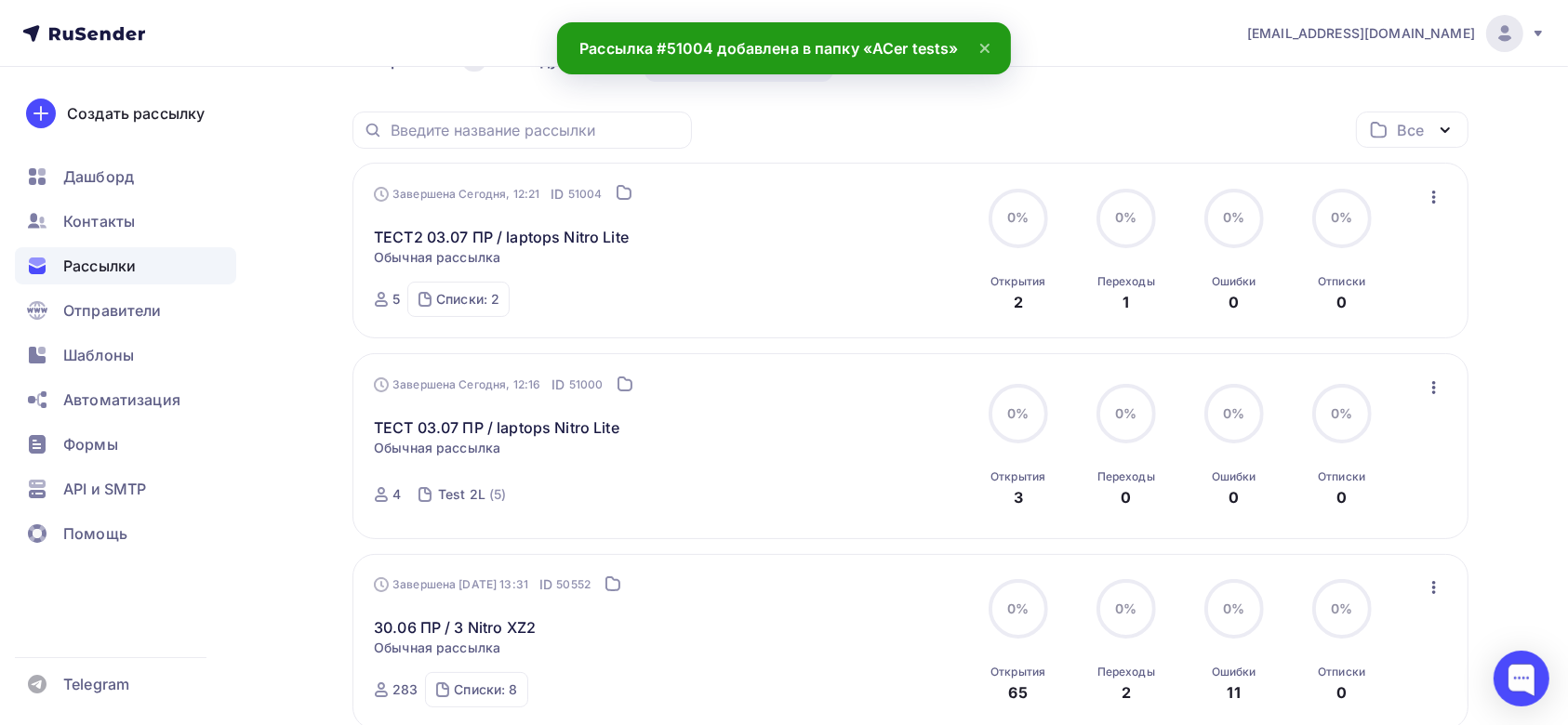 scroll, scrollTop: 247, scrollLeft: 0, axis: vertical 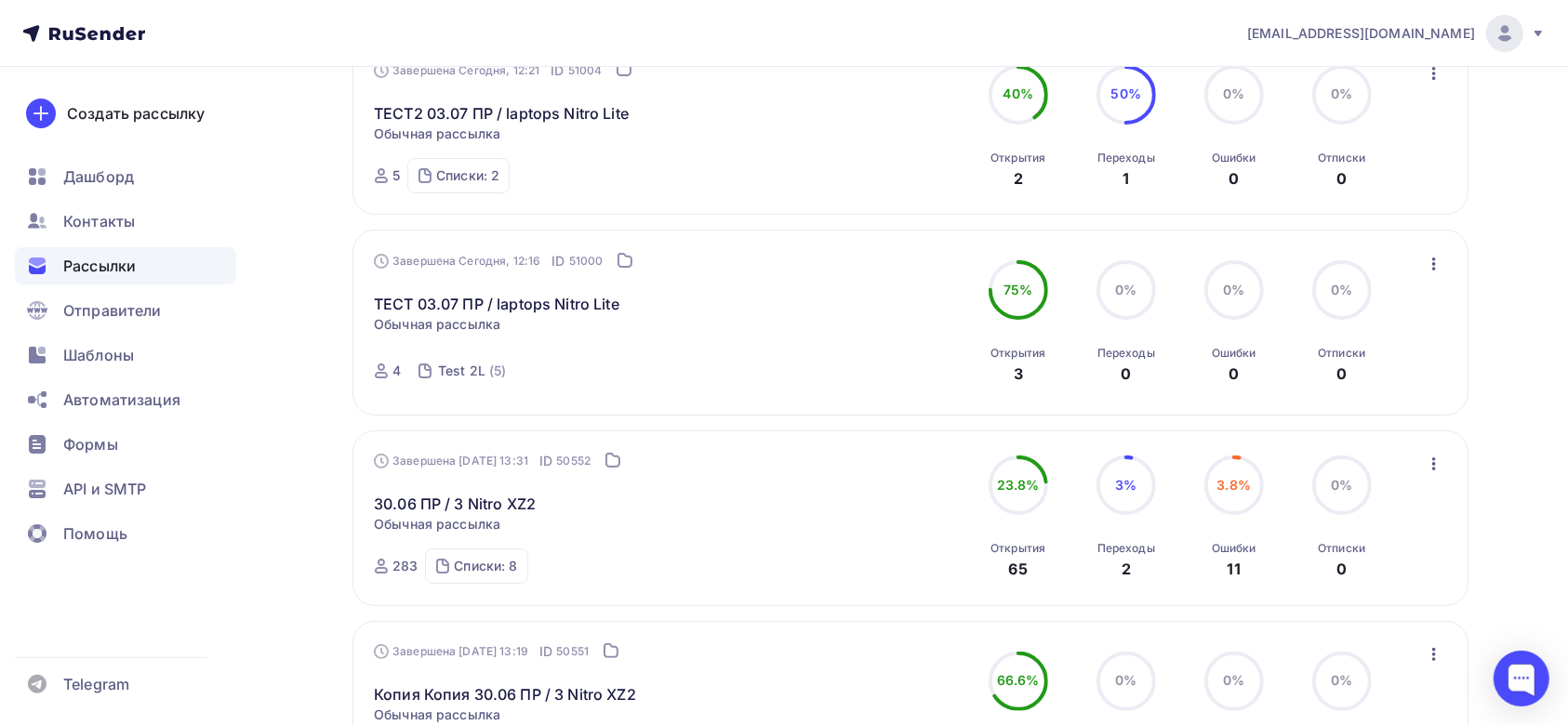 click on "Списки: 2   Test 2L   (5) Тестова рассылка ACER (с Леной)   (4)" at bounding box center [458, 176] 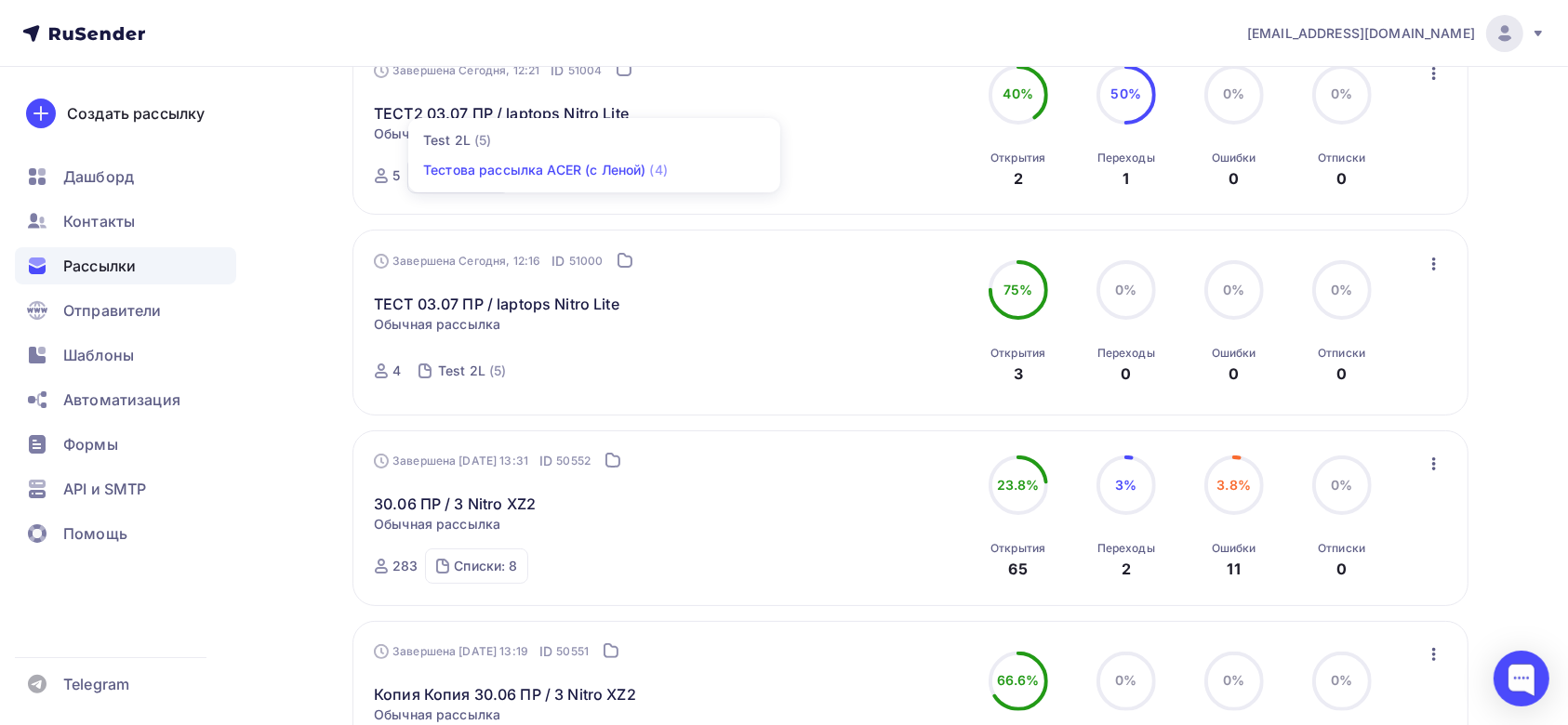 click on "Тестова рассылка ACER (с Леной)" at bounding box center (534, 170) 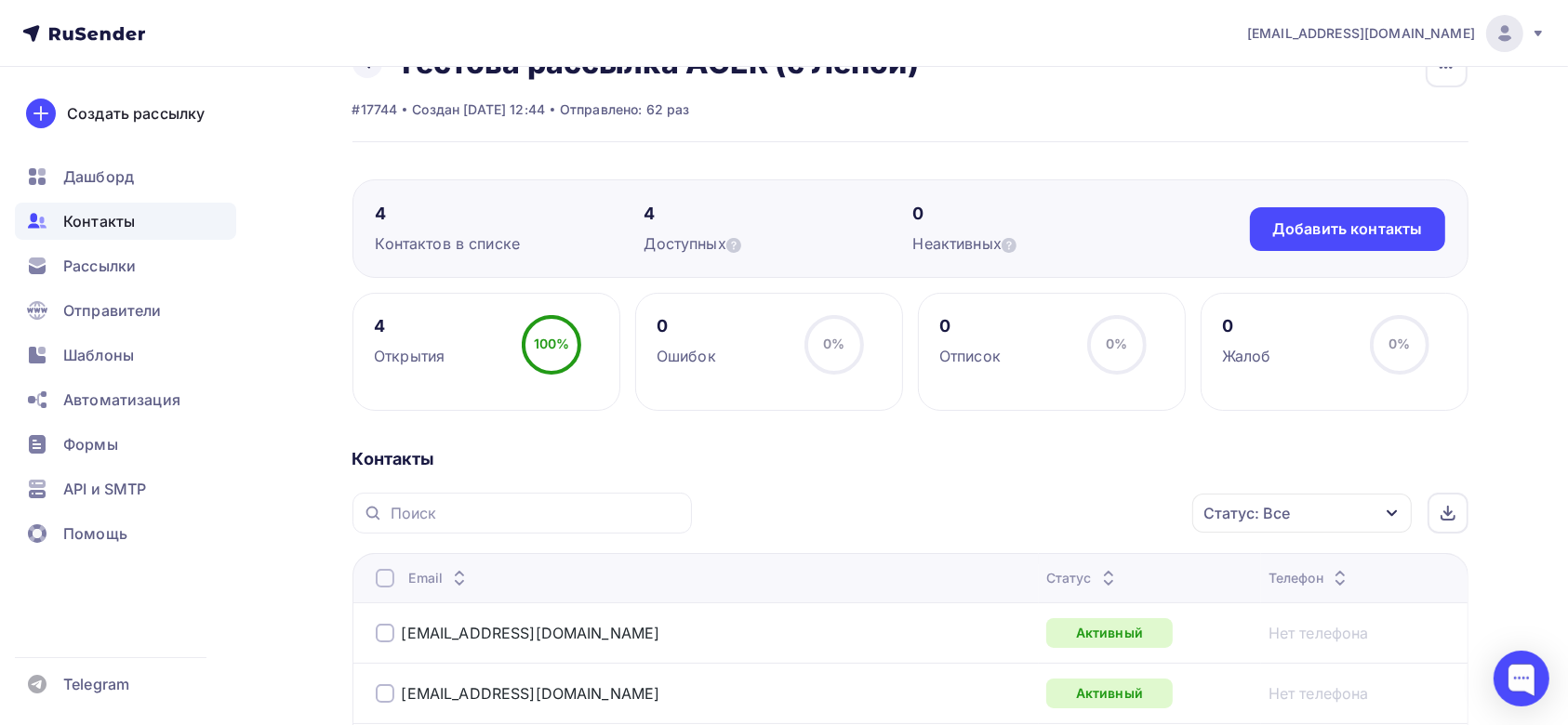 scroll, scrollTop: 0, scrollLeft: 0, axis: both 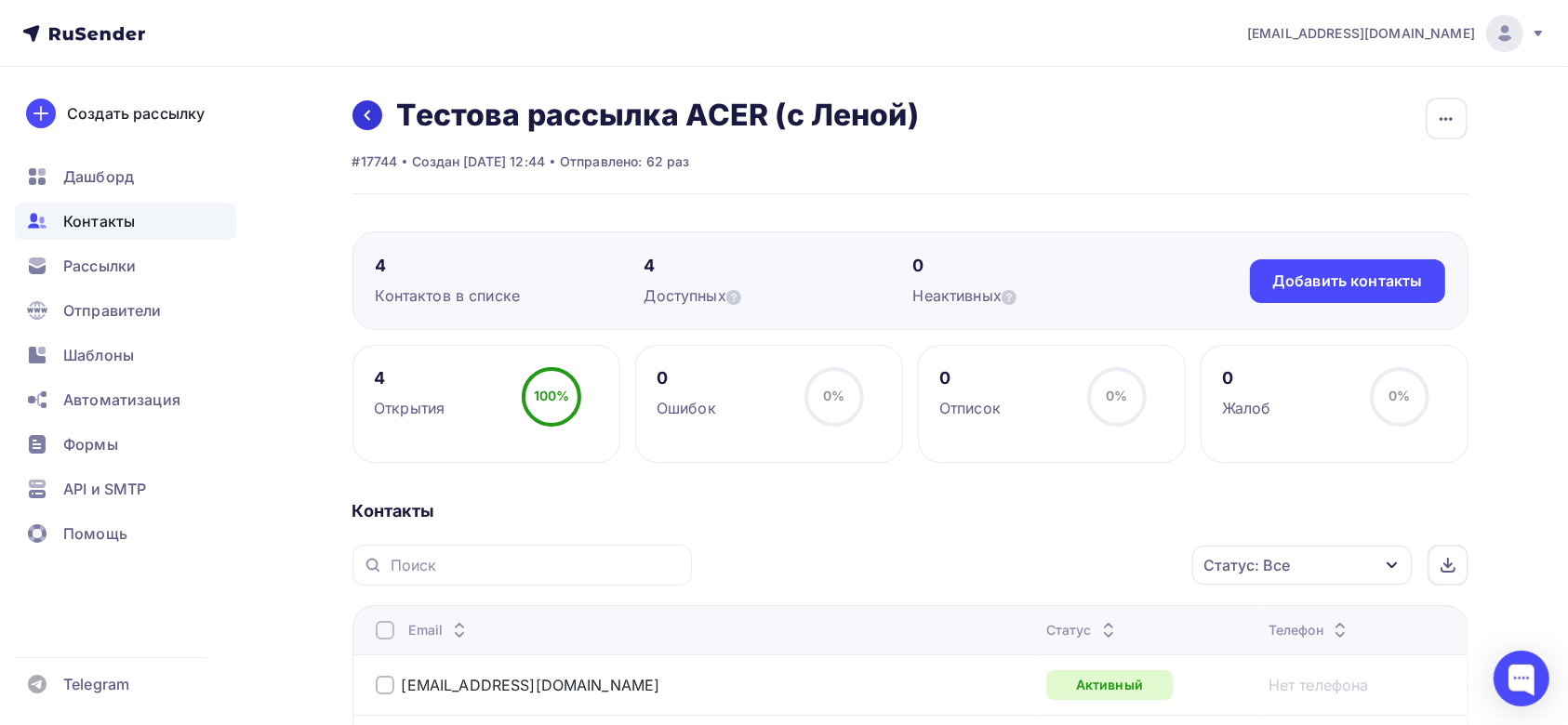 click 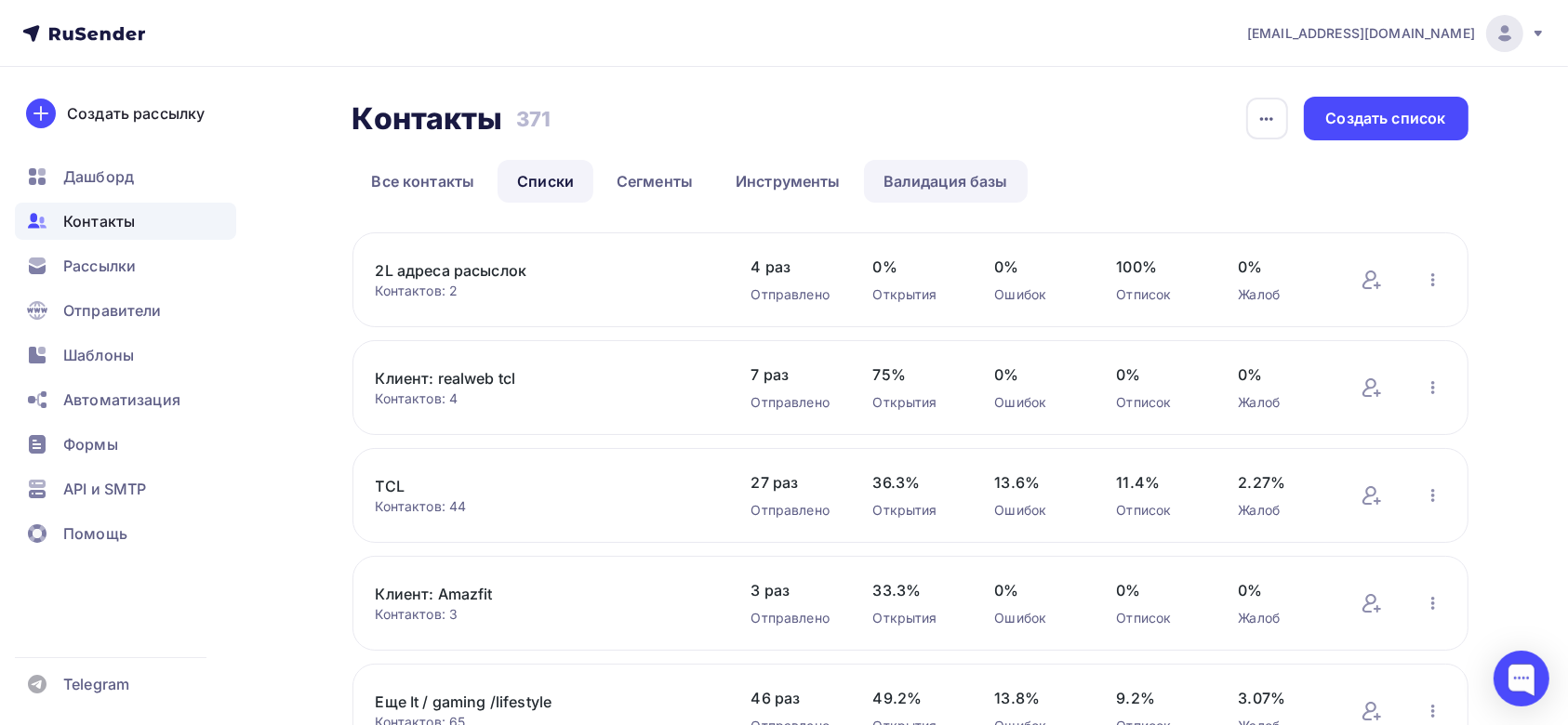 click on "Валидация базы" at bounding box center (946, 181) 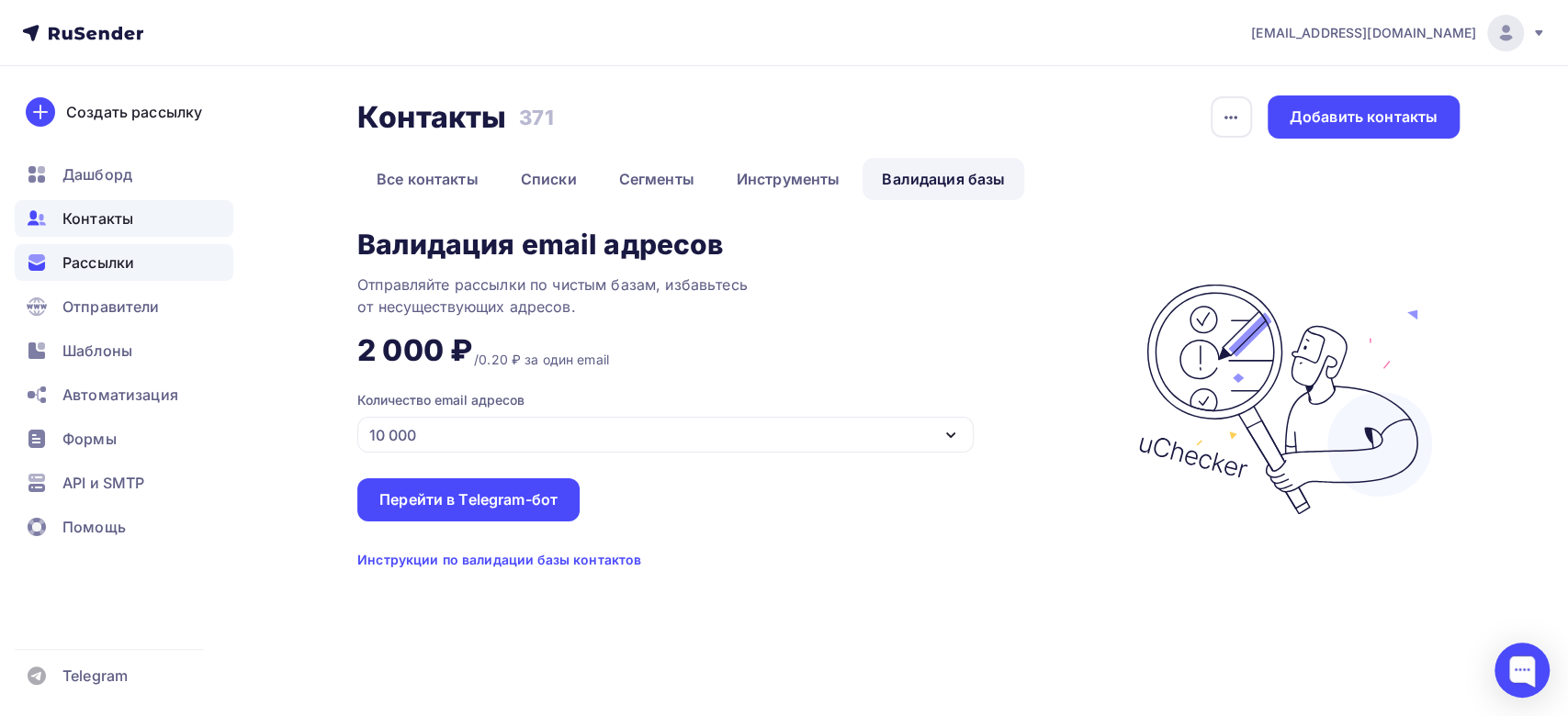 click on "Рассылки" at bounding box center [98, 263] 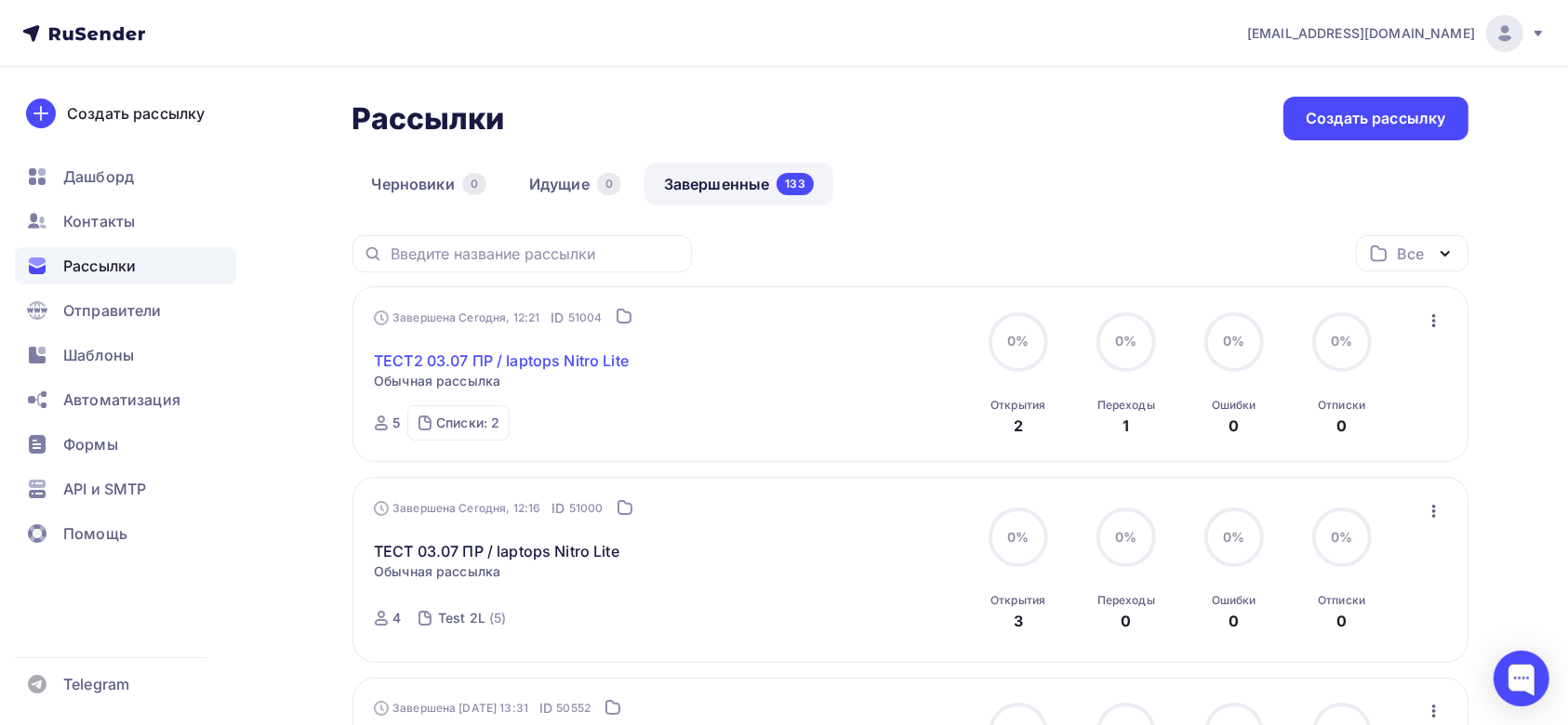 click on "ТЕСТ2  03.07 ПР / laptops Nitro Lite" at bounding box center (501, 361) 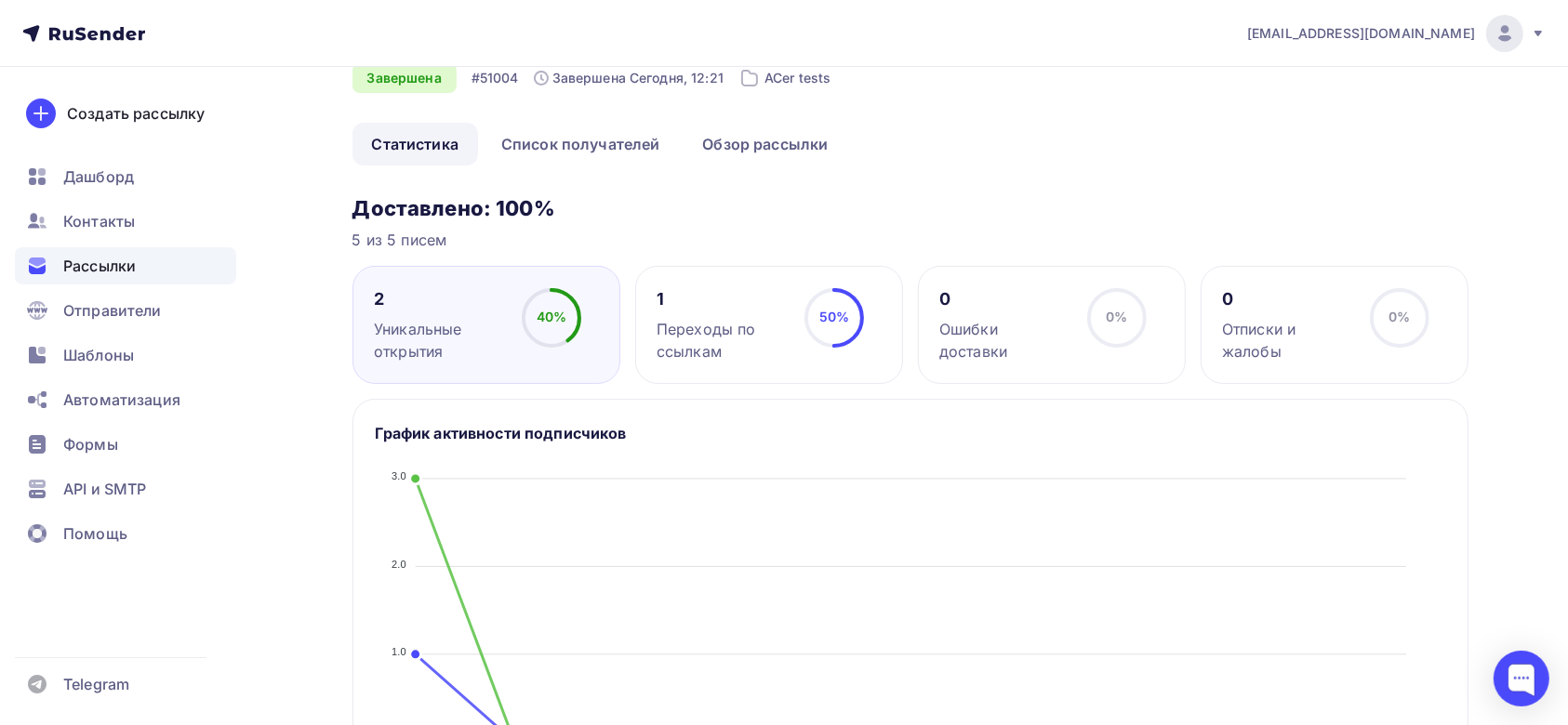 scroll, scrollTop: 0, scrollLeft: 0, axis: both 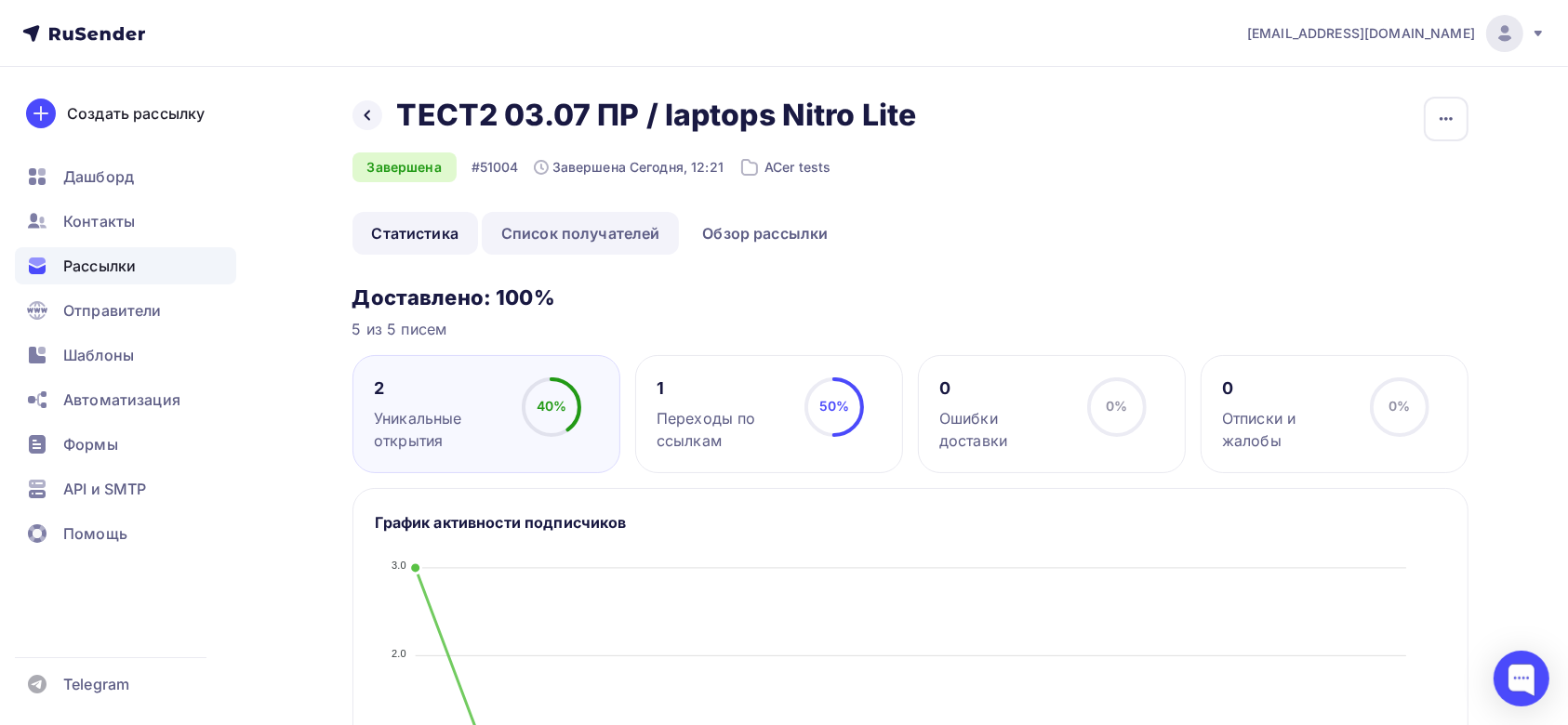 click on "Список получателей" at bounding box center (580, 233) 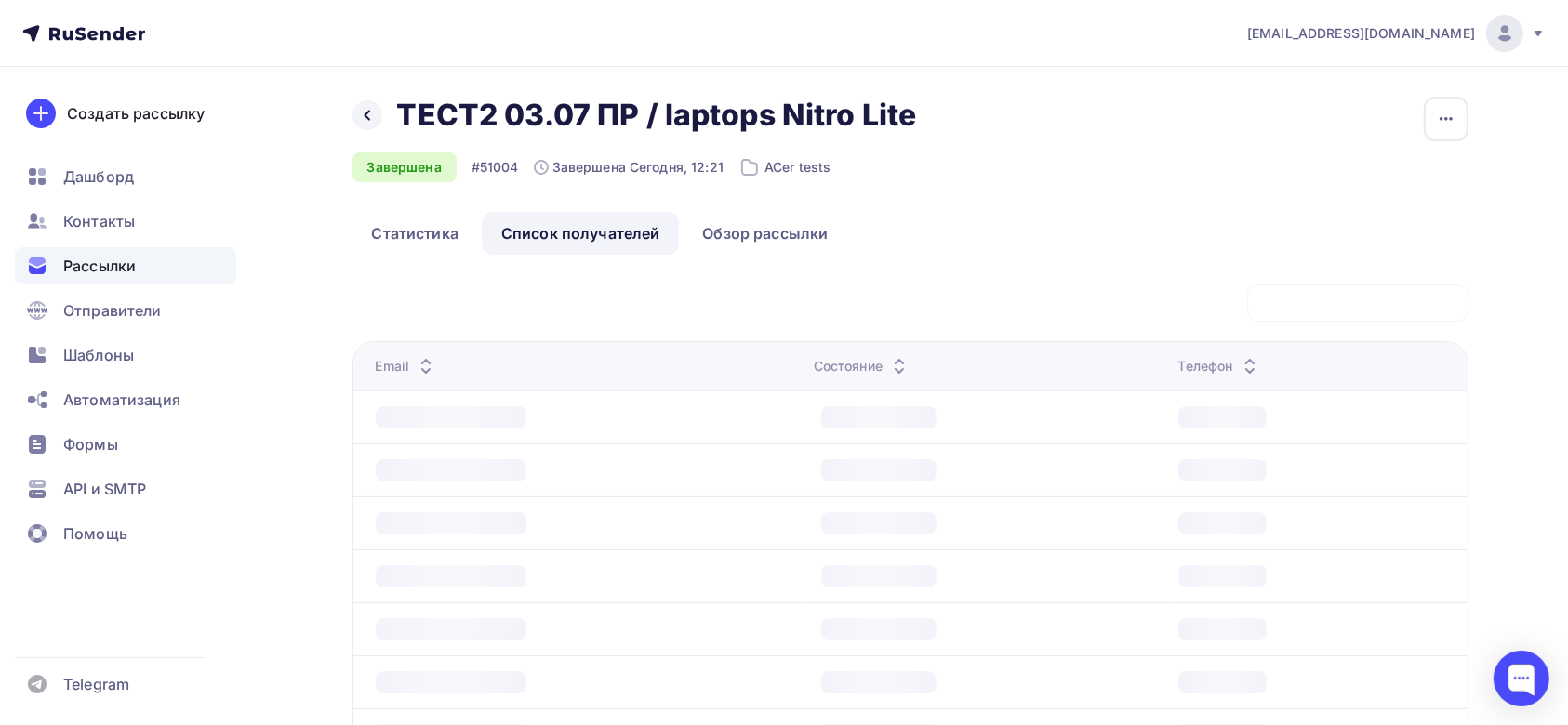 scroll, scrollTop: 114, scrollLeft: 0, axis: vertical 